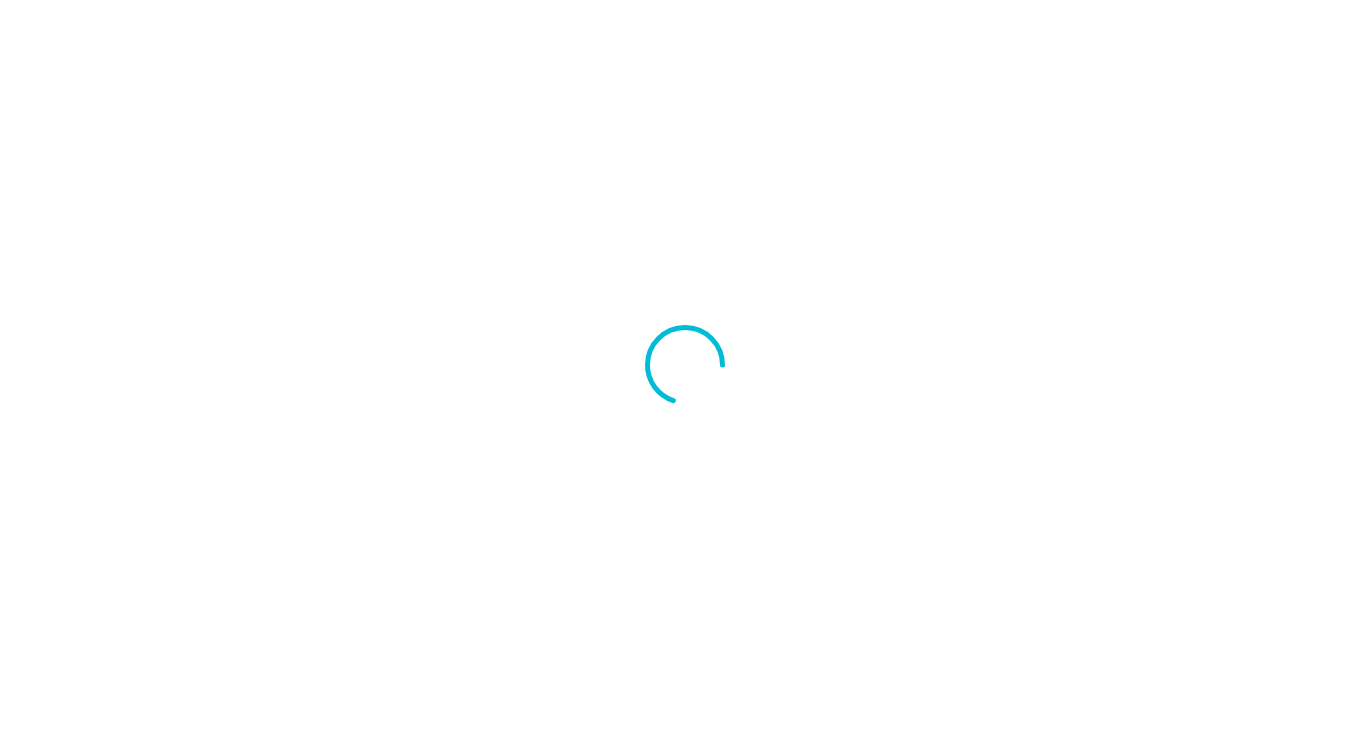 scroll, scrollTop: 0, scrollLeft: 0, axis: both 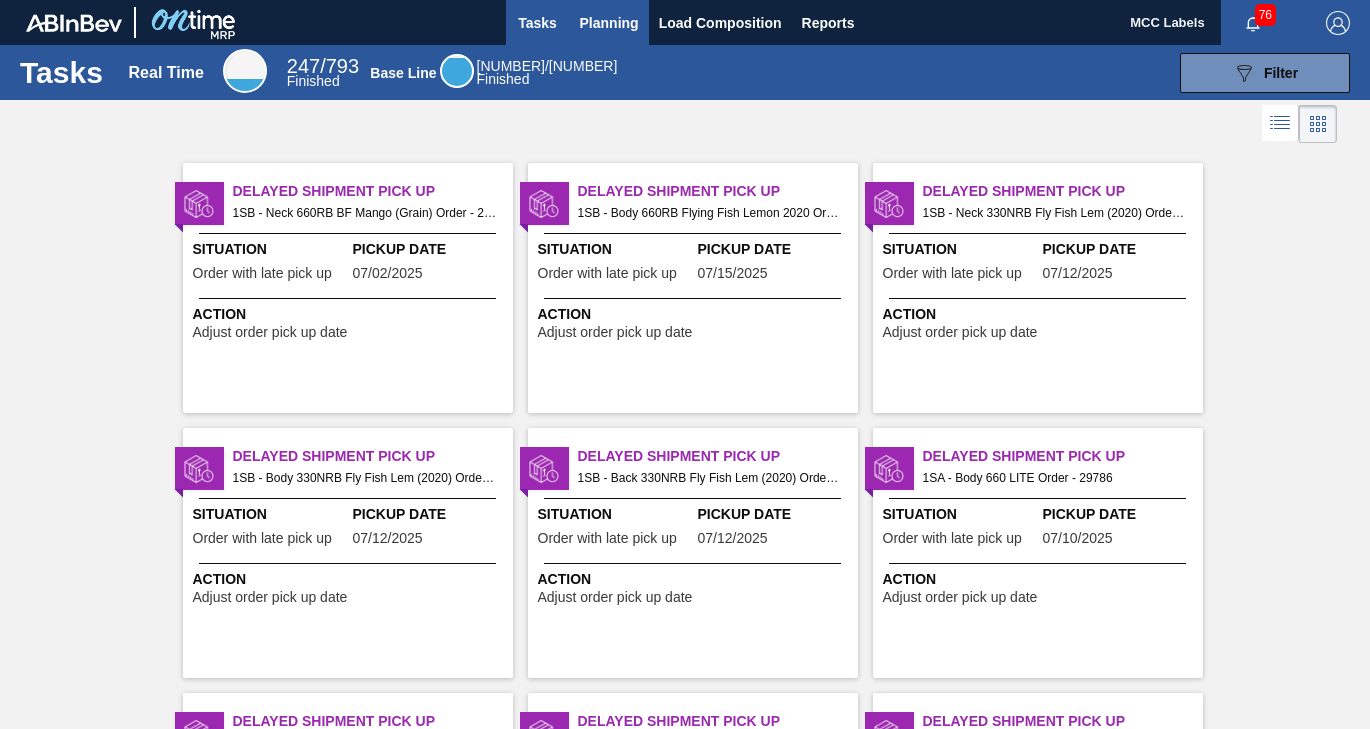 click on "Planning" at bounding box center (609, 23) 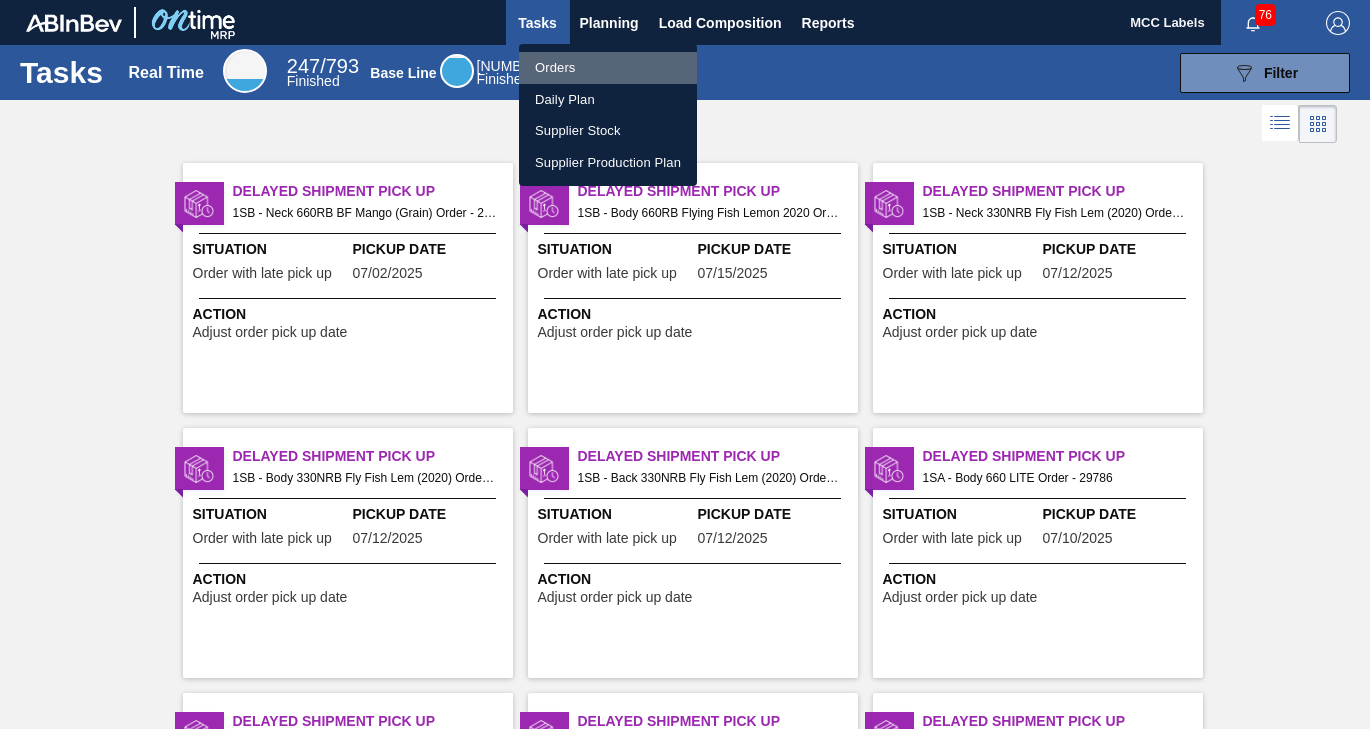 click on "Orders" at bounding box center (608, 68) 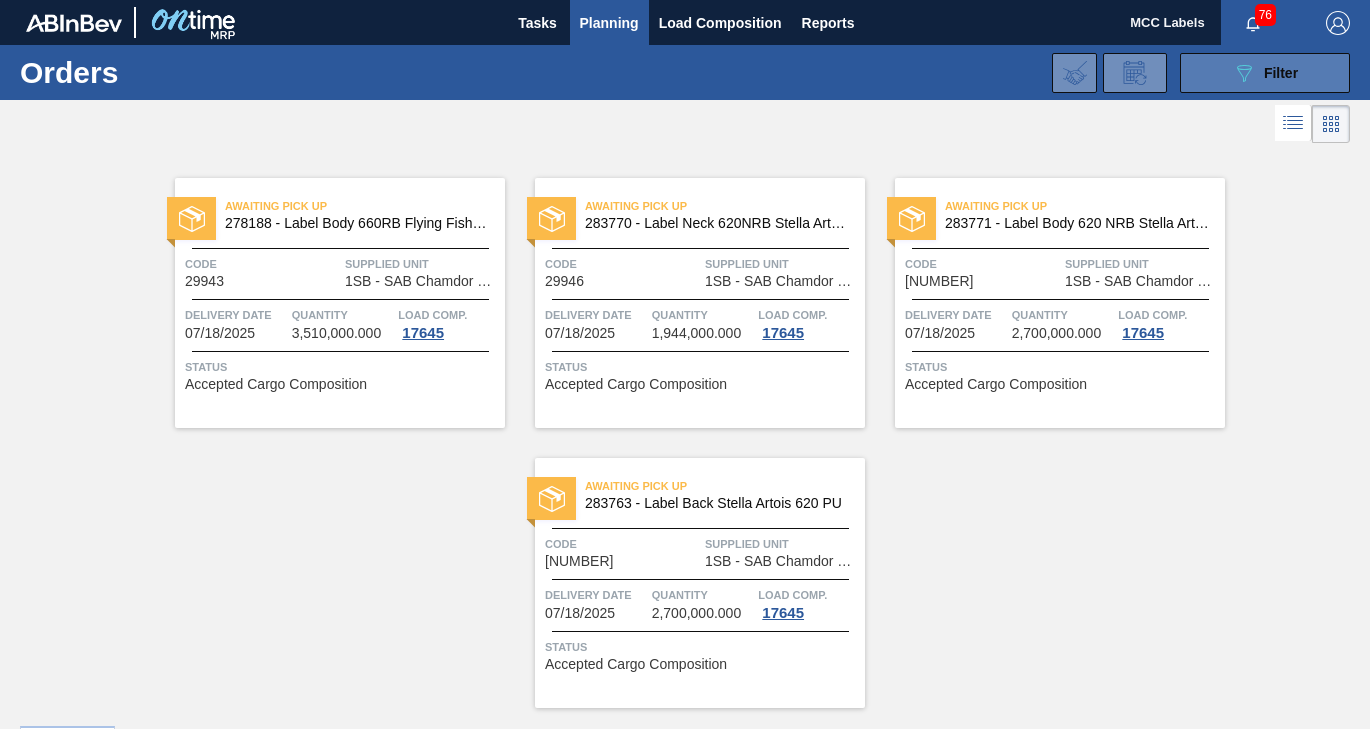 click on "089F7B8B-B2A5-4AFE-B5C0-19BA573D28AC Filter" at bounding box center [1265, 73] 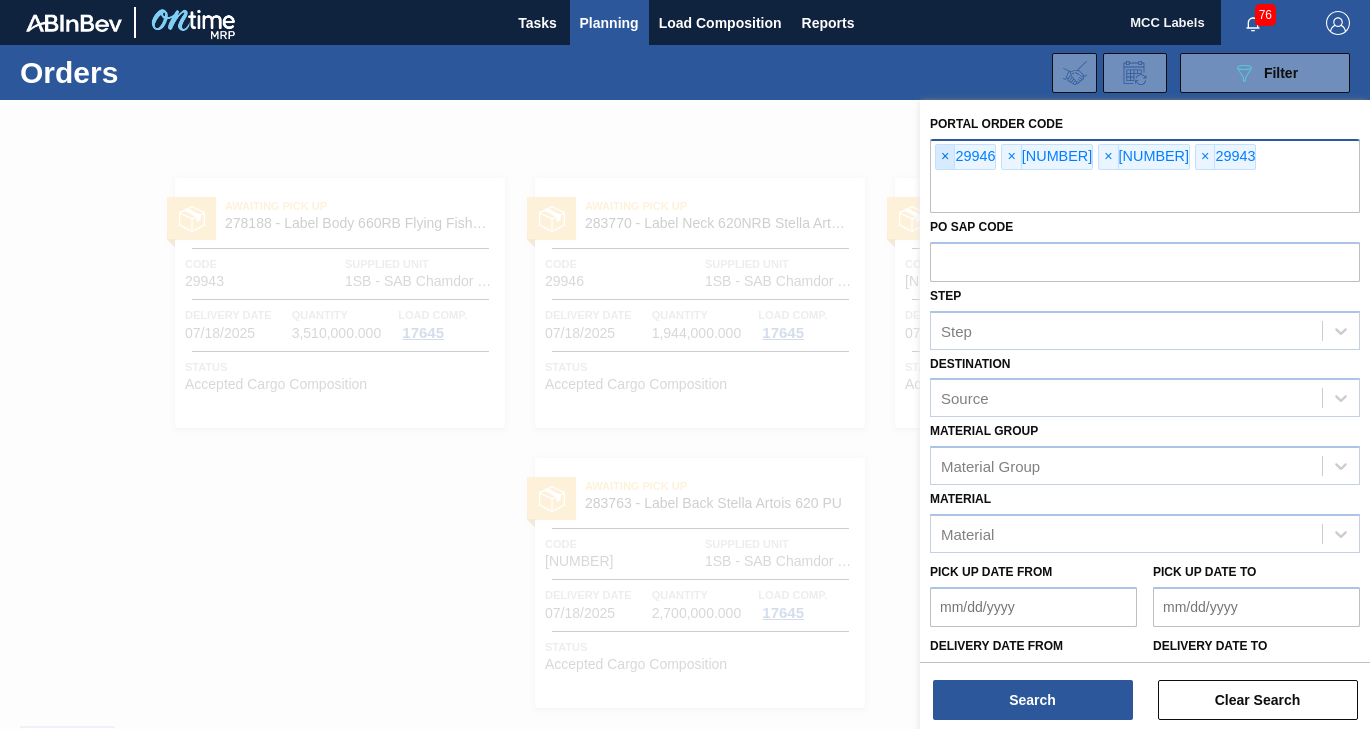 click on "×" at bounding box center [945, 157] 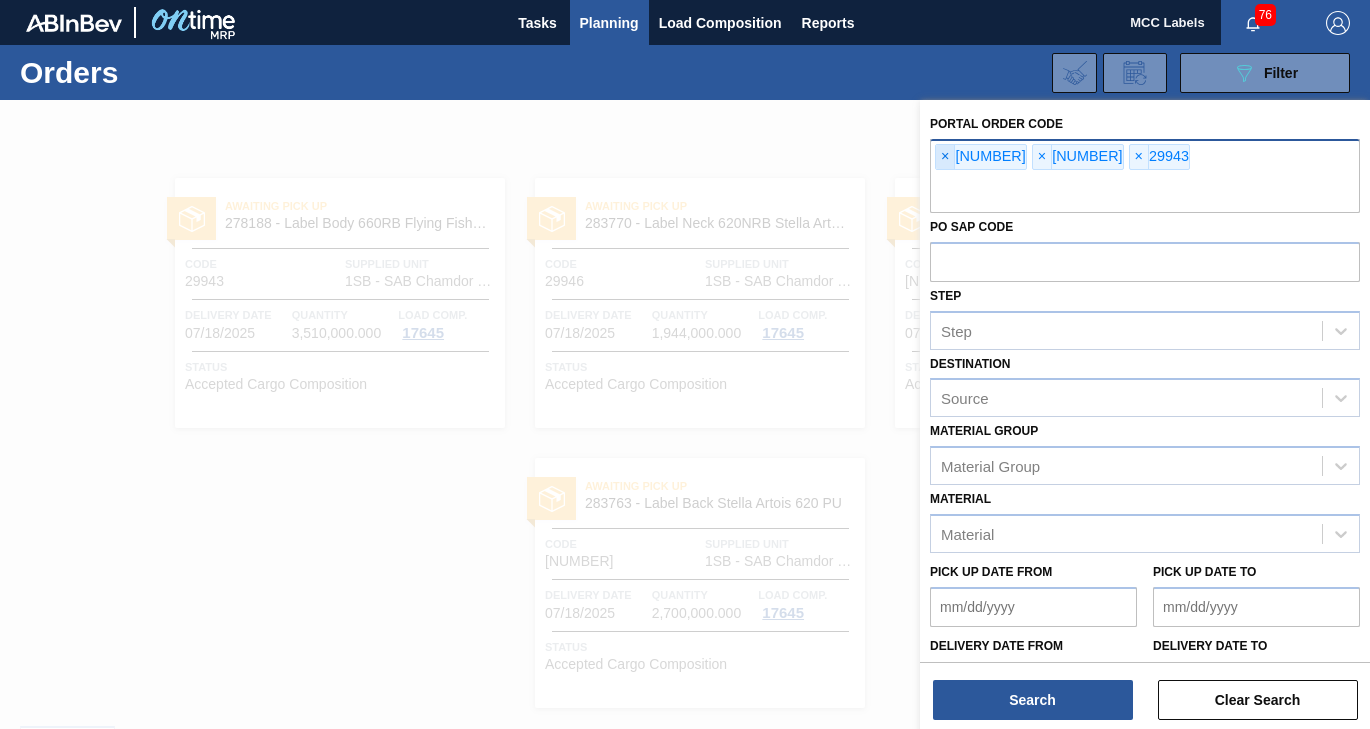 click on "×" at bounding box center [945, 157] 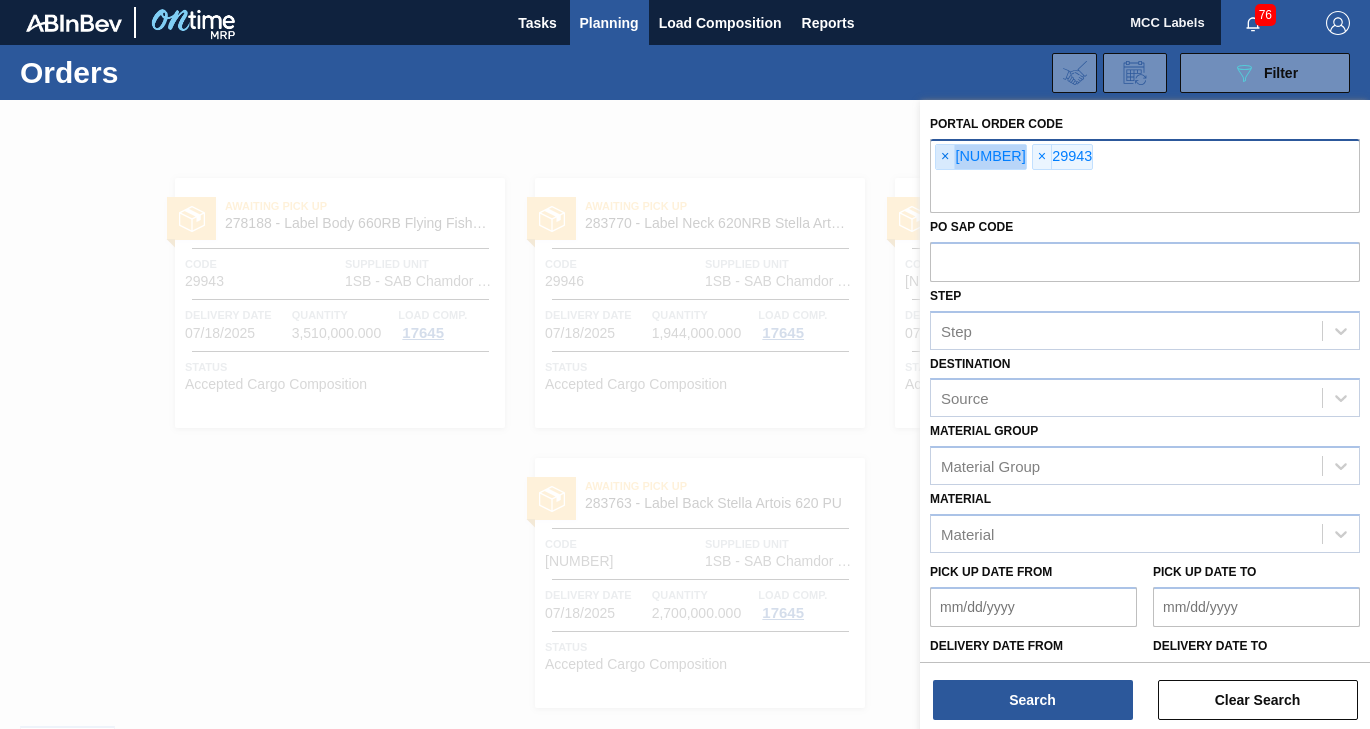 click on "×" at bounding box center (945, 157) 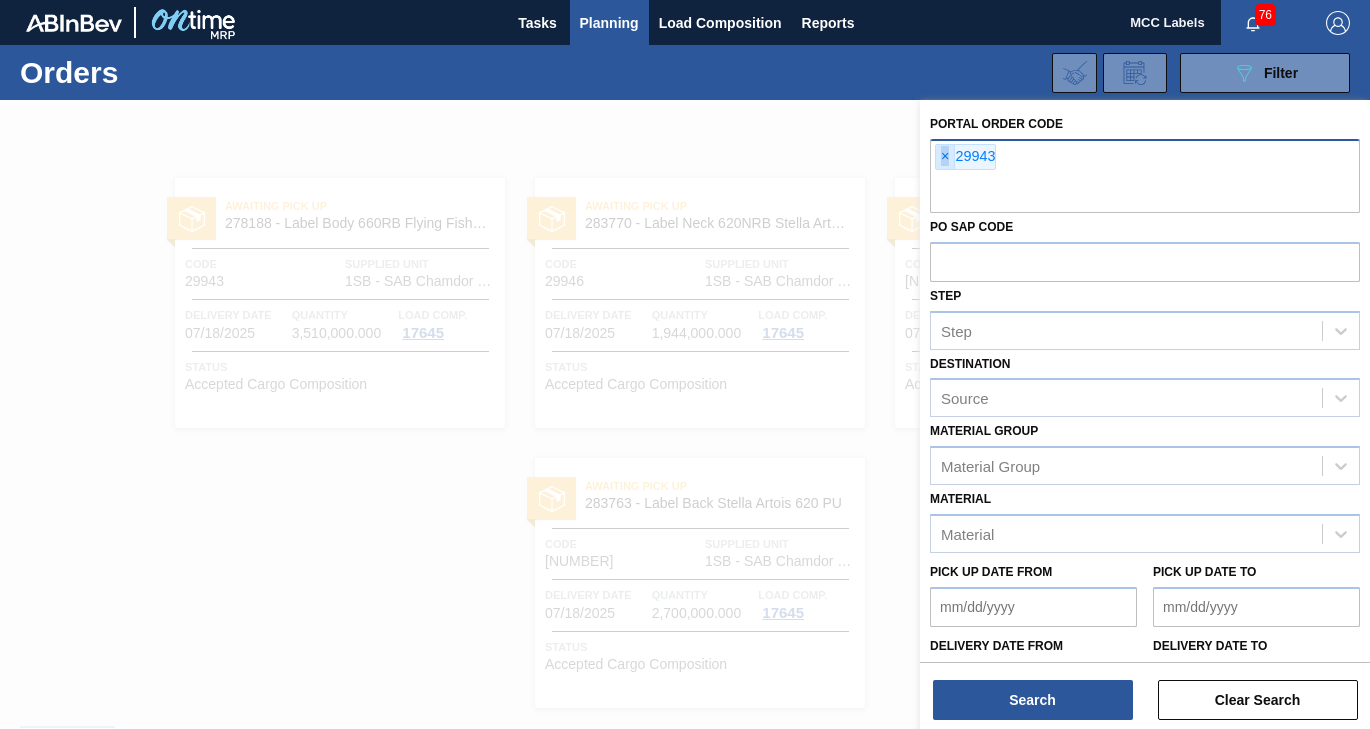 click on "×" at bounding box center (945, 157) 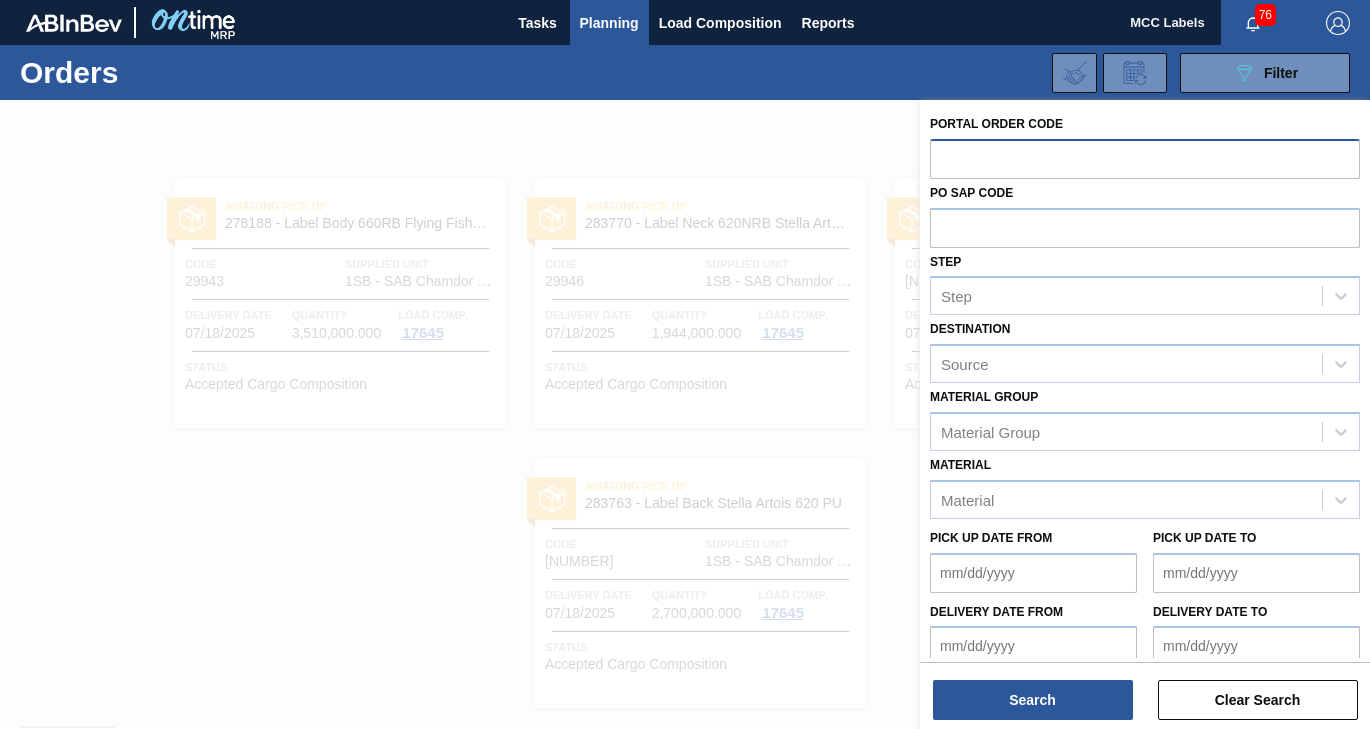 click at bounding box center [1145, 158] 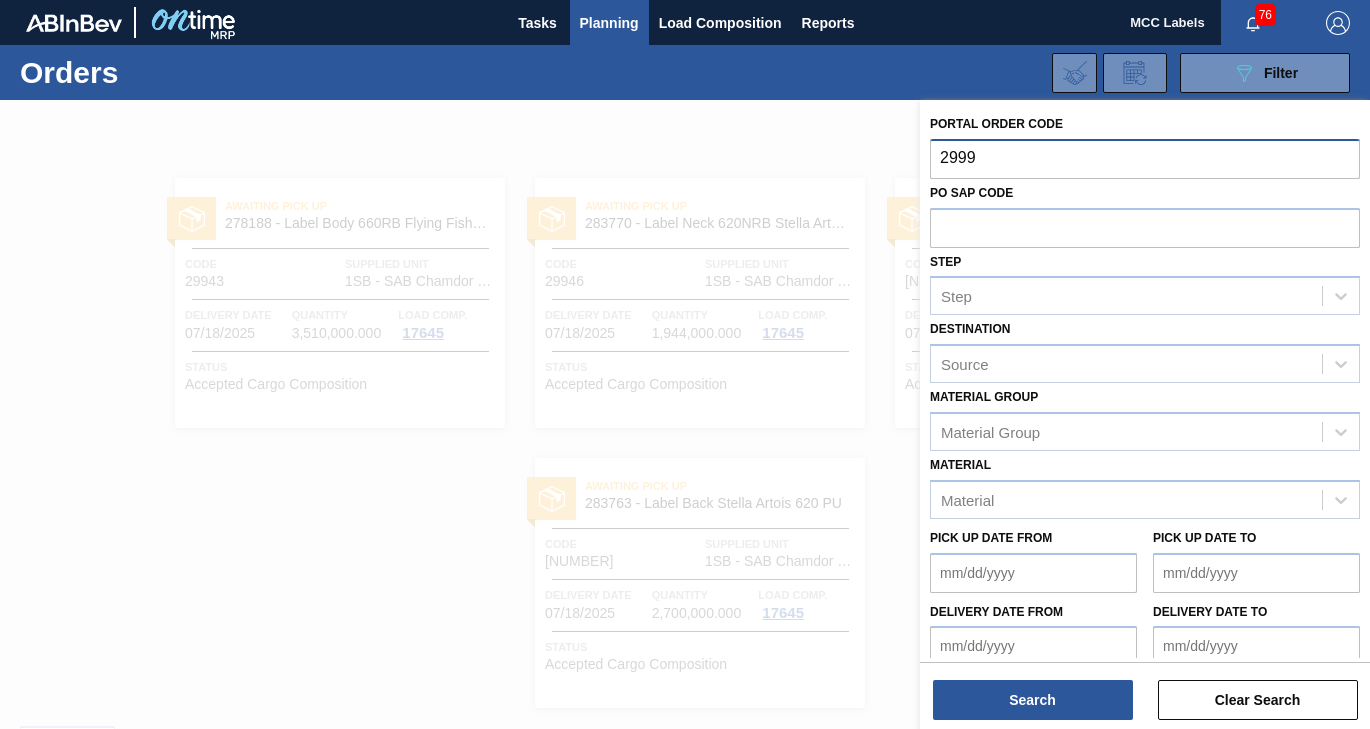 type on "[NUMBER]" 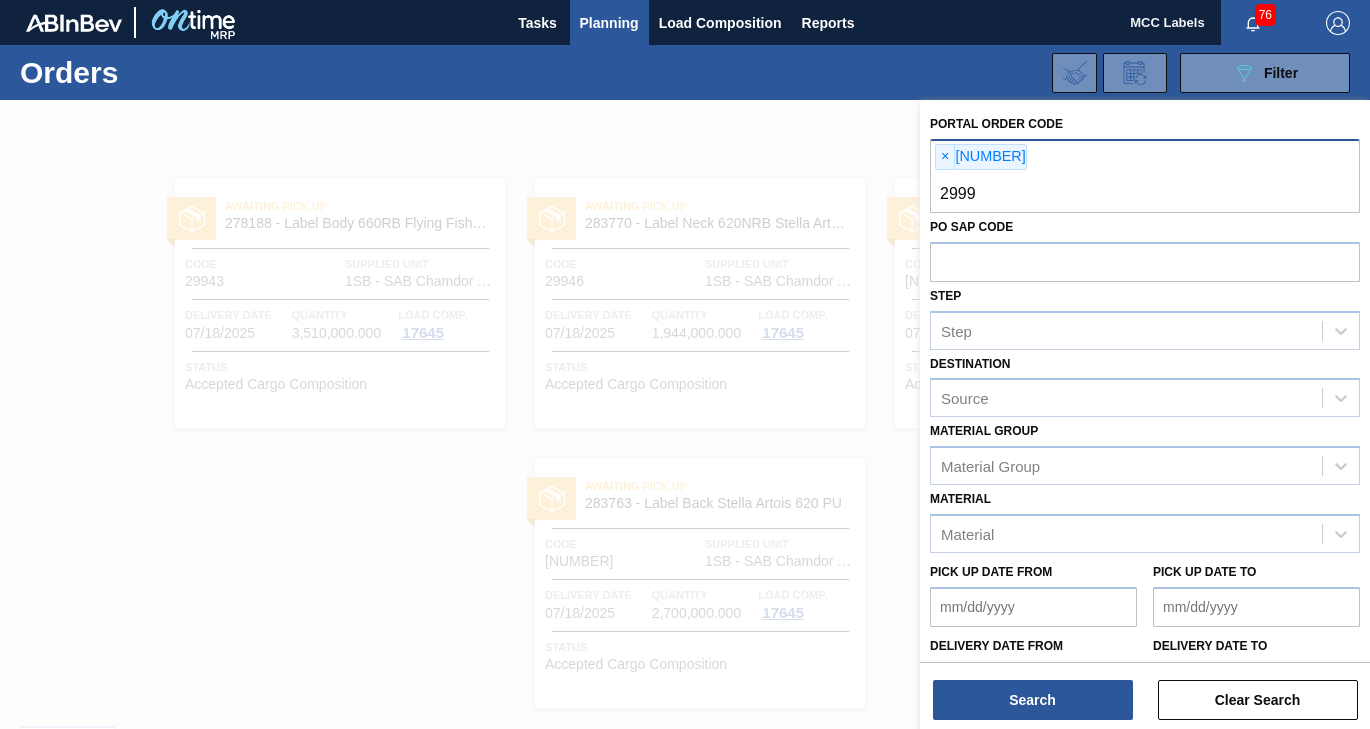 type on "[NUMBER]" 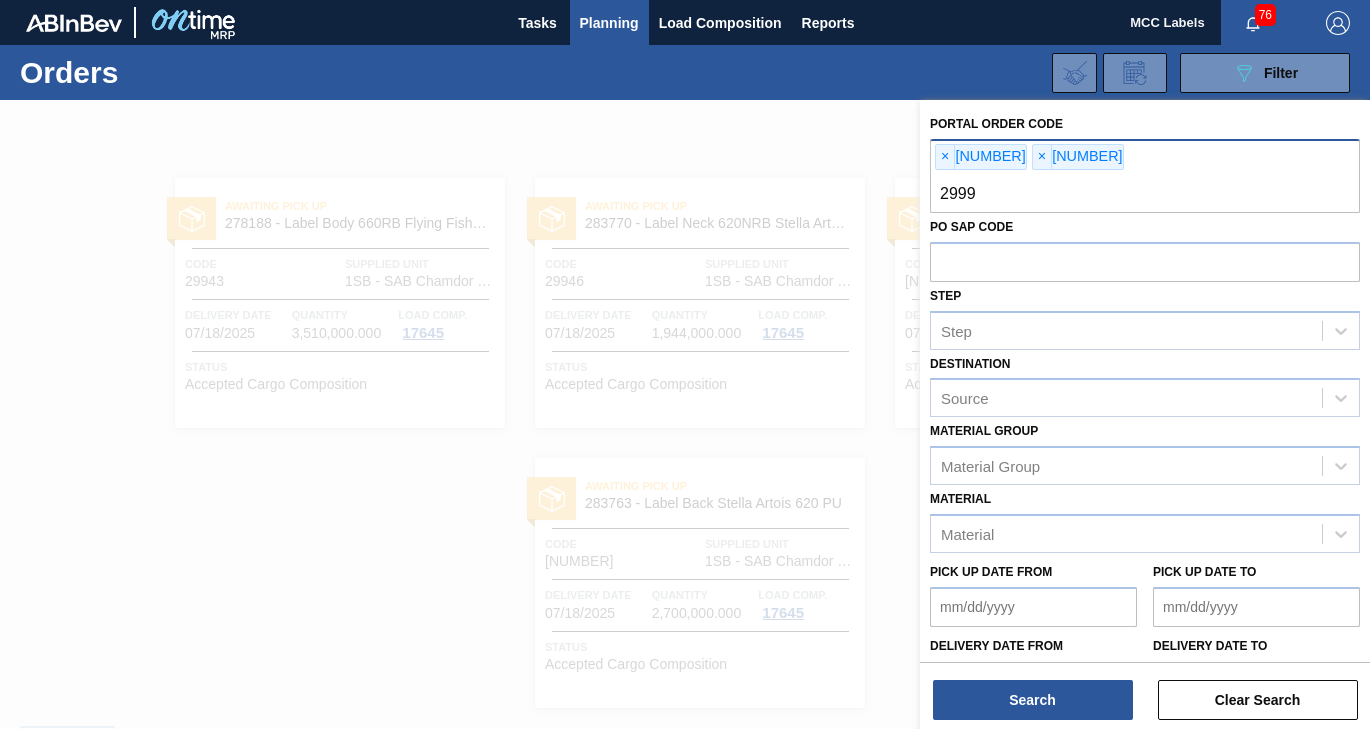 type on "[NUMBER]" 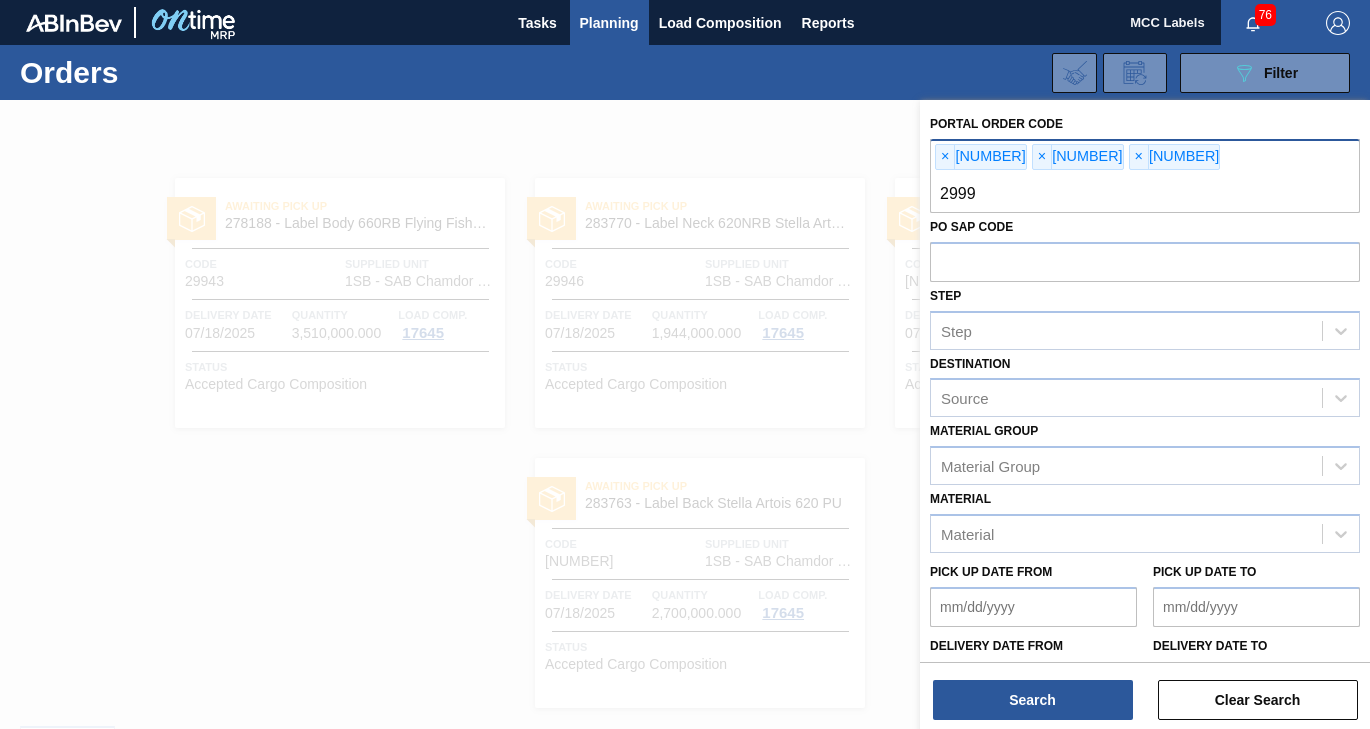 type on "[NUMBER]" 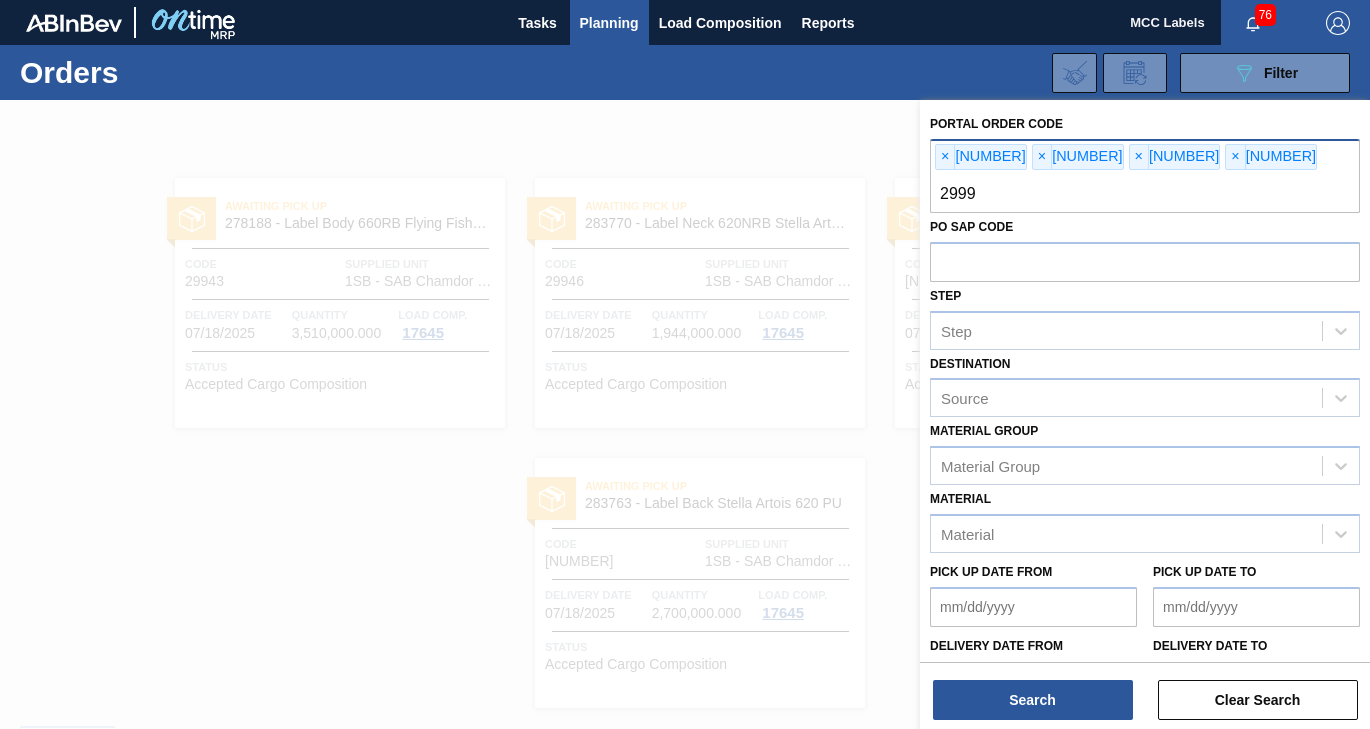 type on "[NUMBER]" 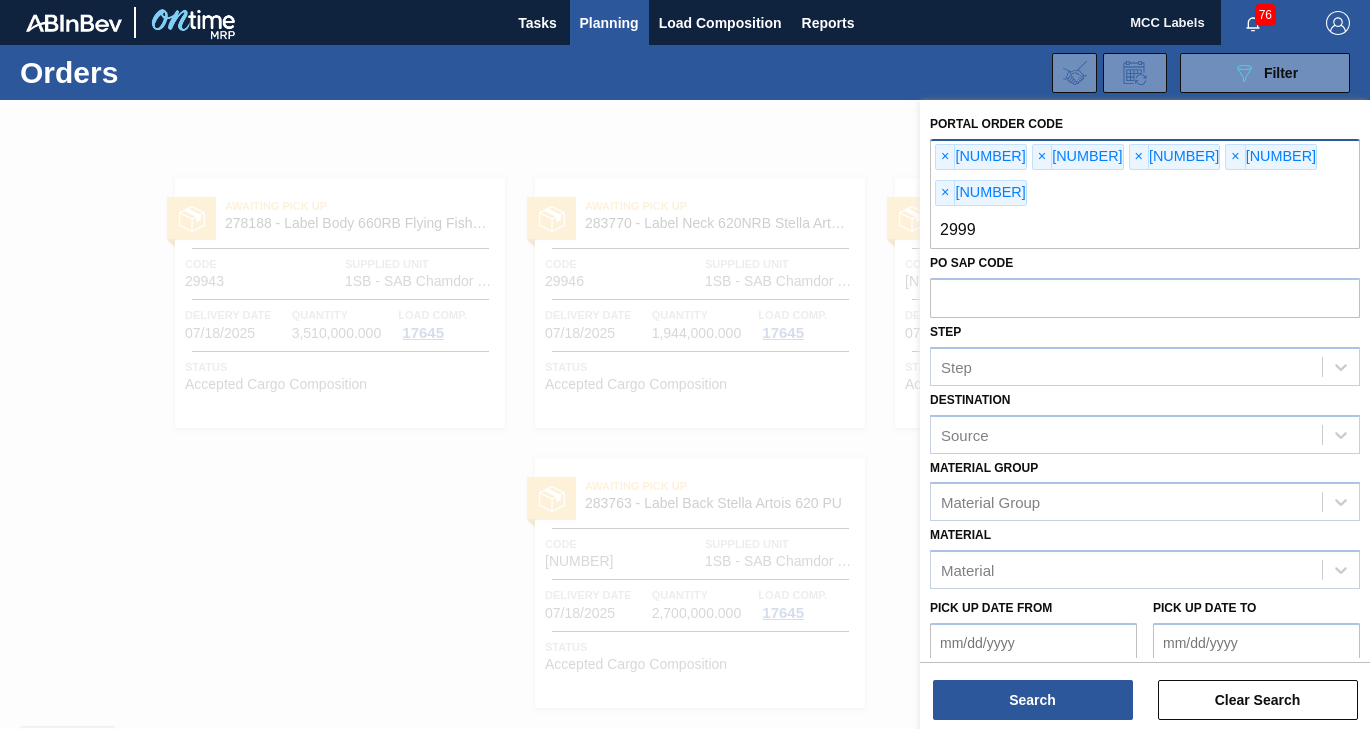 type on "[NUMBER]" 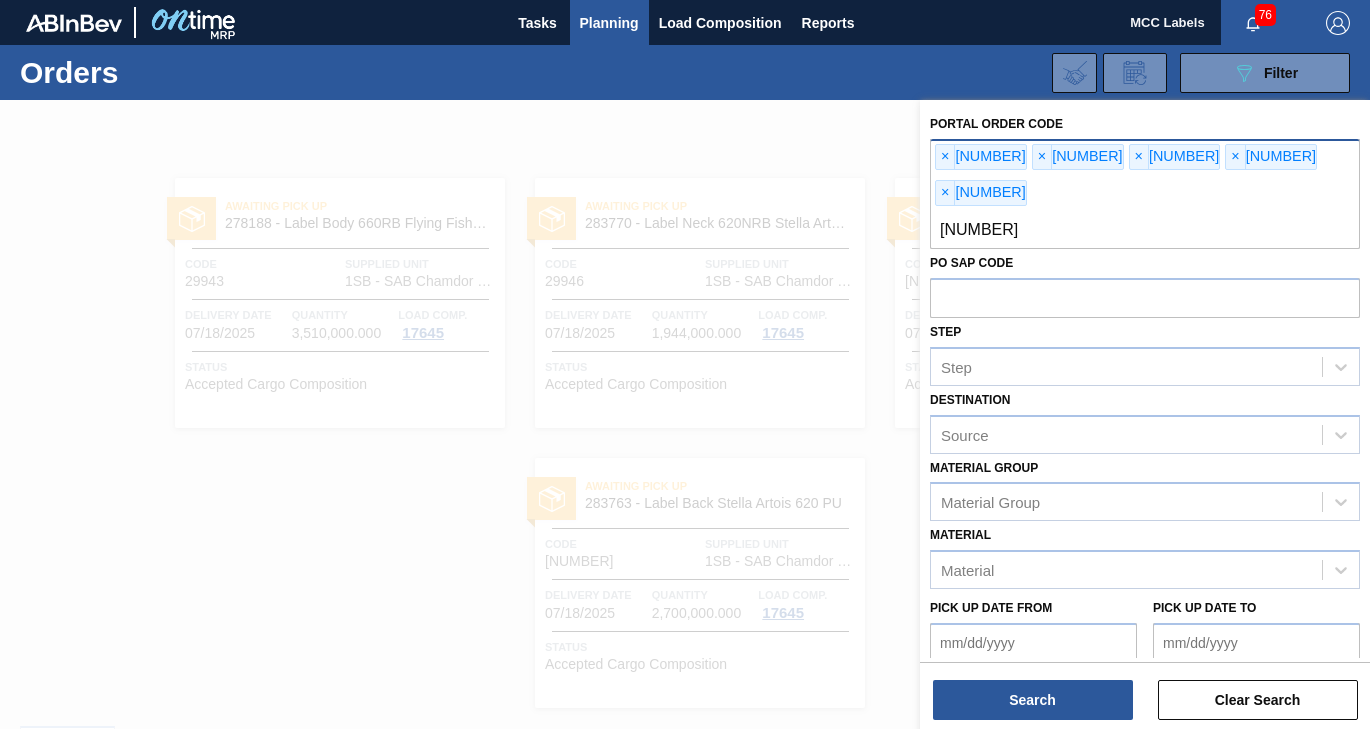 type 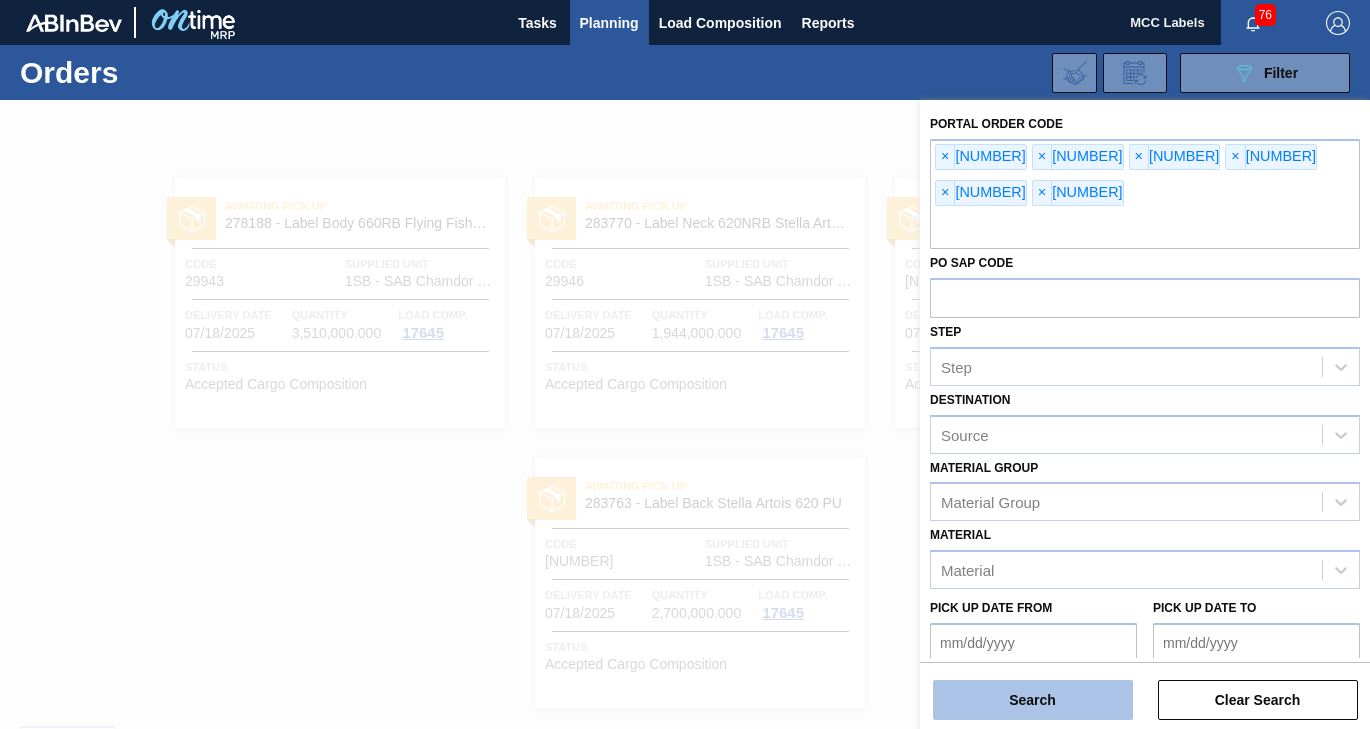 click on "Search" at bounding box center [1033, 700] 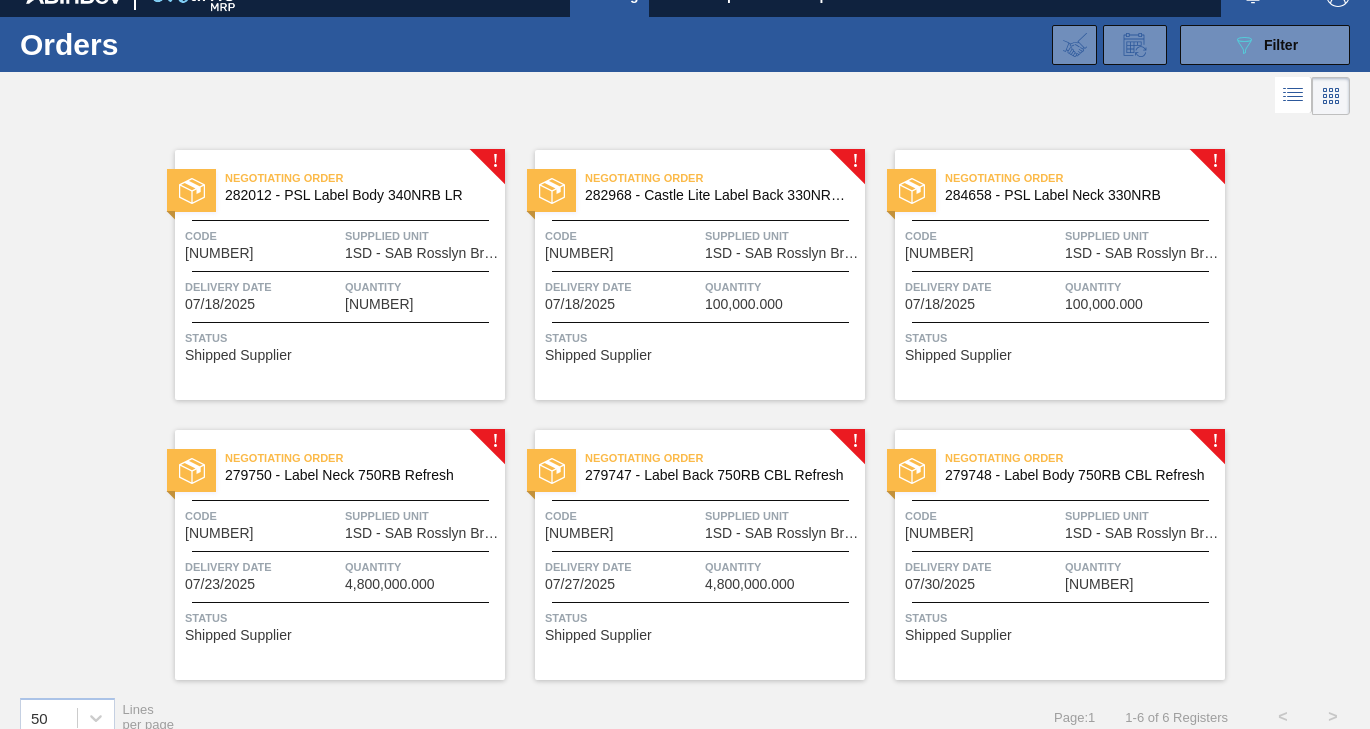 scroll, scrollTop: 53, scrollLeft: 0, axis: vertical 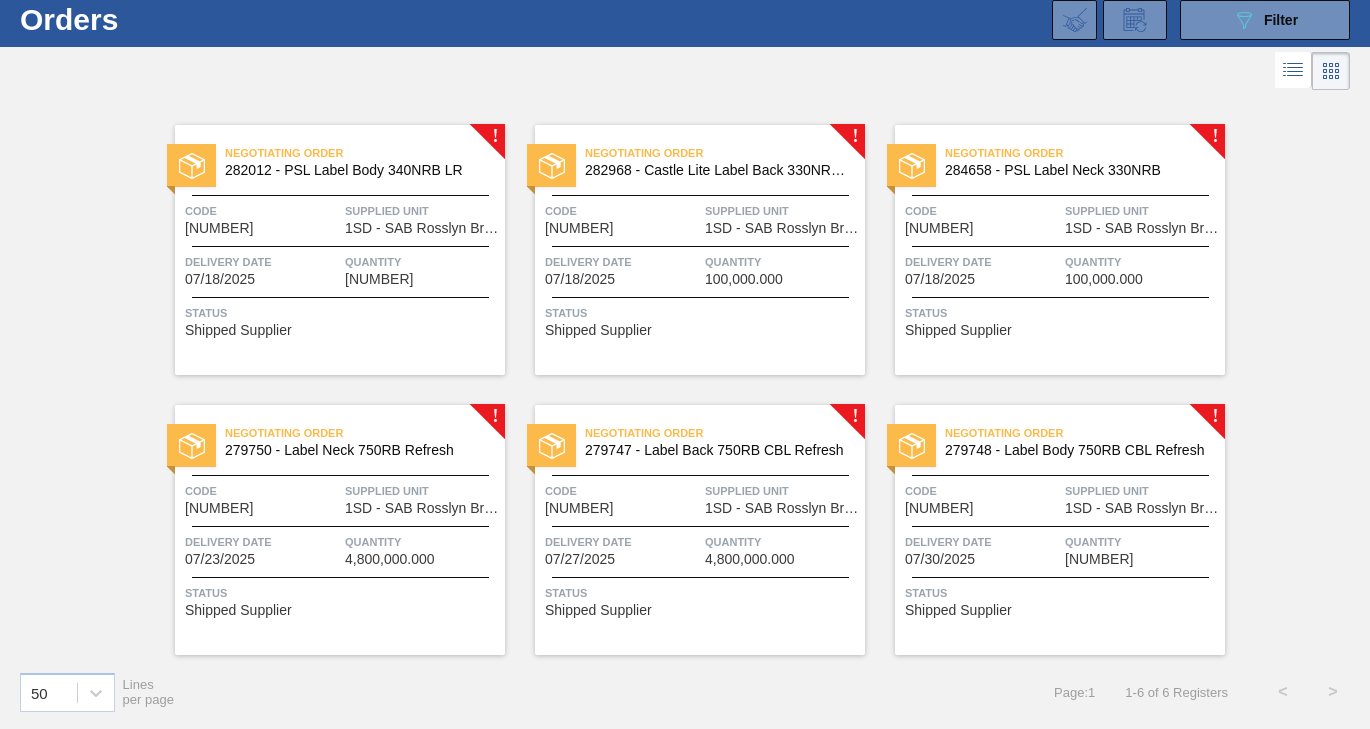 click on "[TEXT] [NUMBER] - [TEXT] [TEXT] [TEXT] [TEXT]" at bounding box center (340, 162) 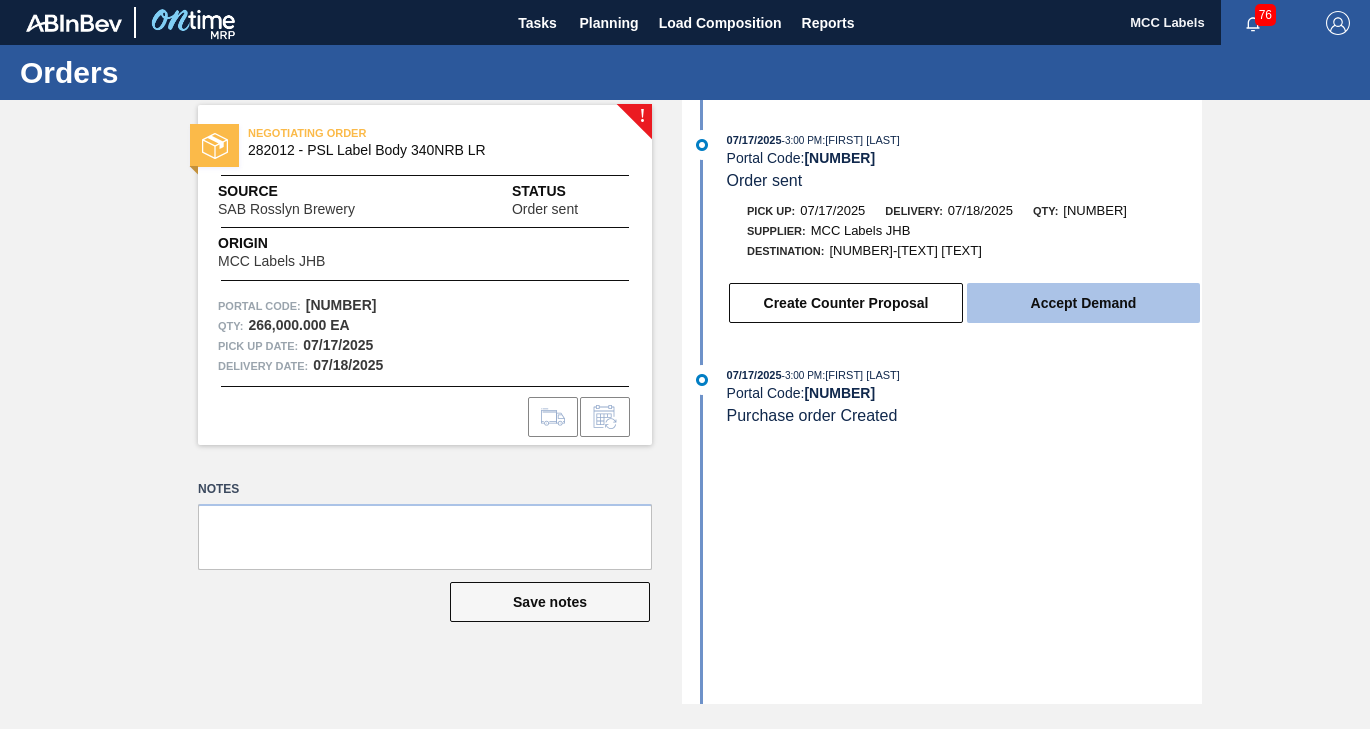 click on "Accept Demand" at bounding box center [1083, 303] 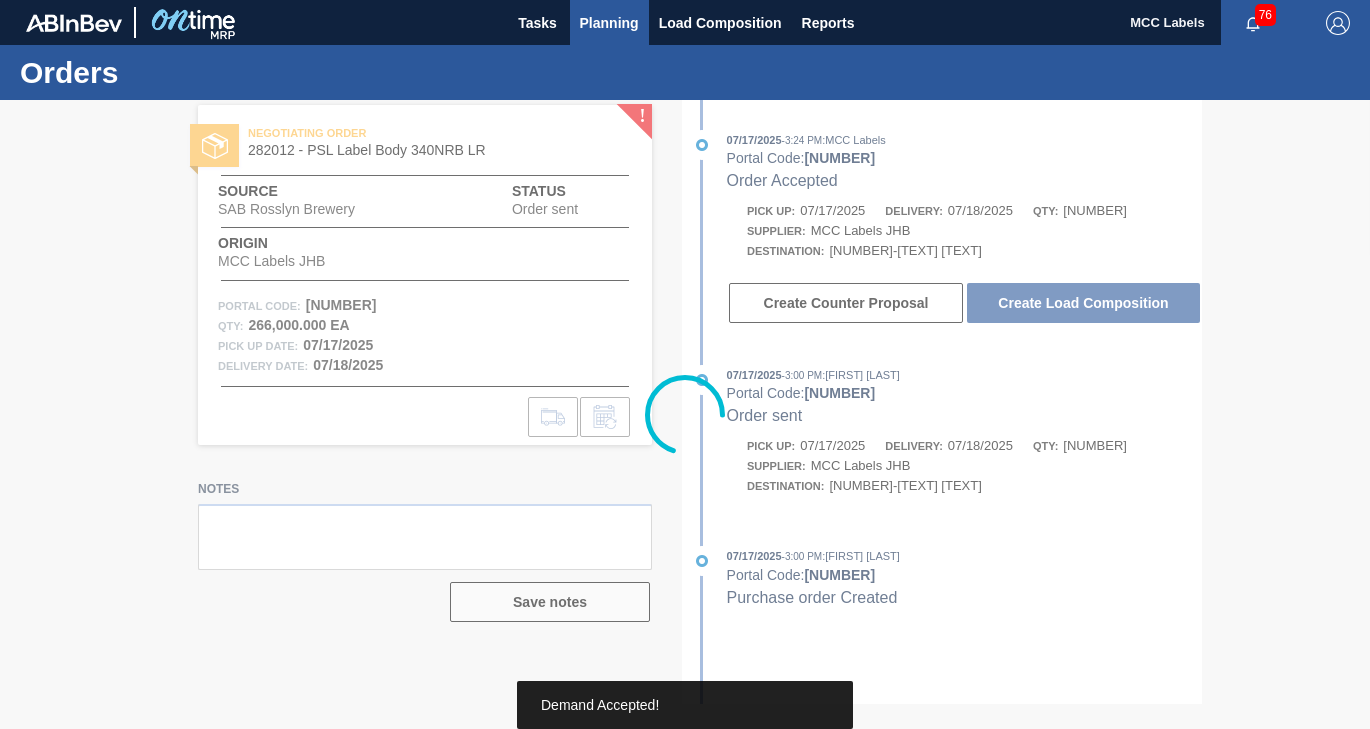 click on "Planning" at bounding box center [609, 23] 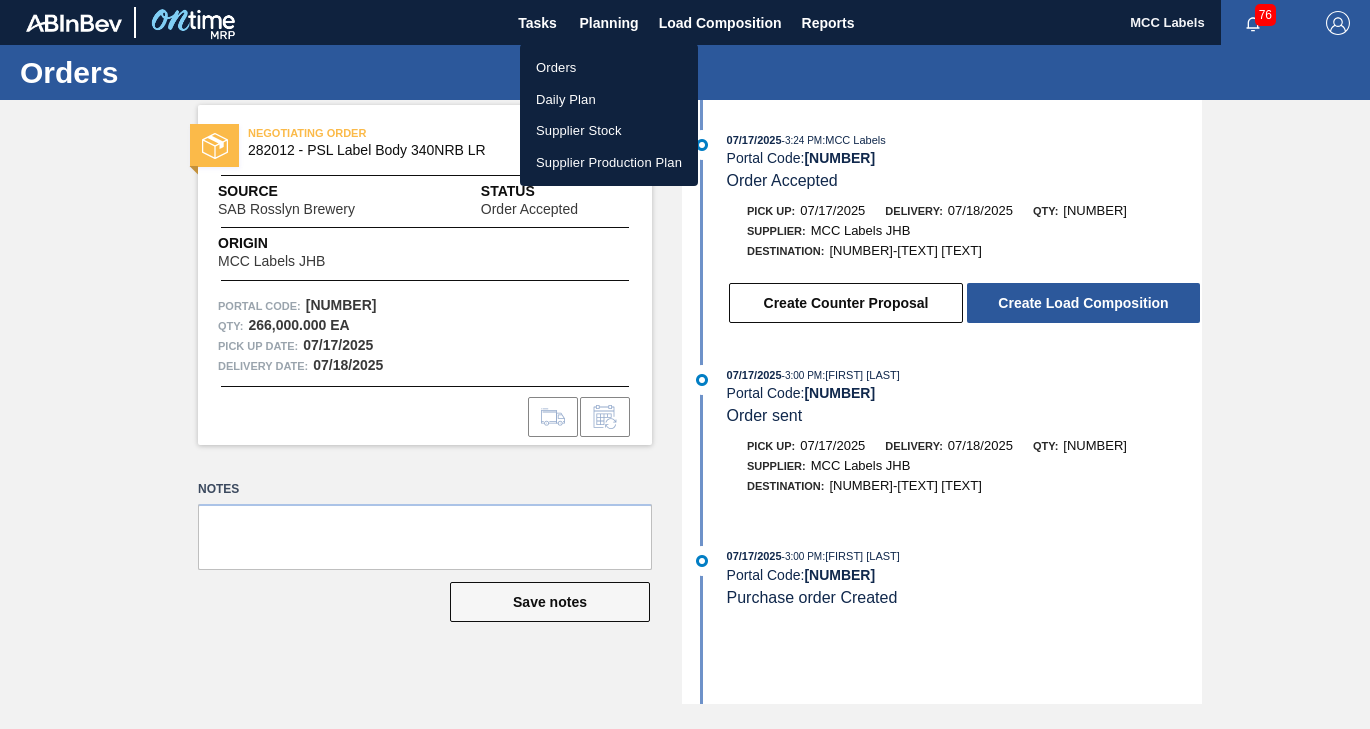 click on "Orders" at bounding box center [609, 68] 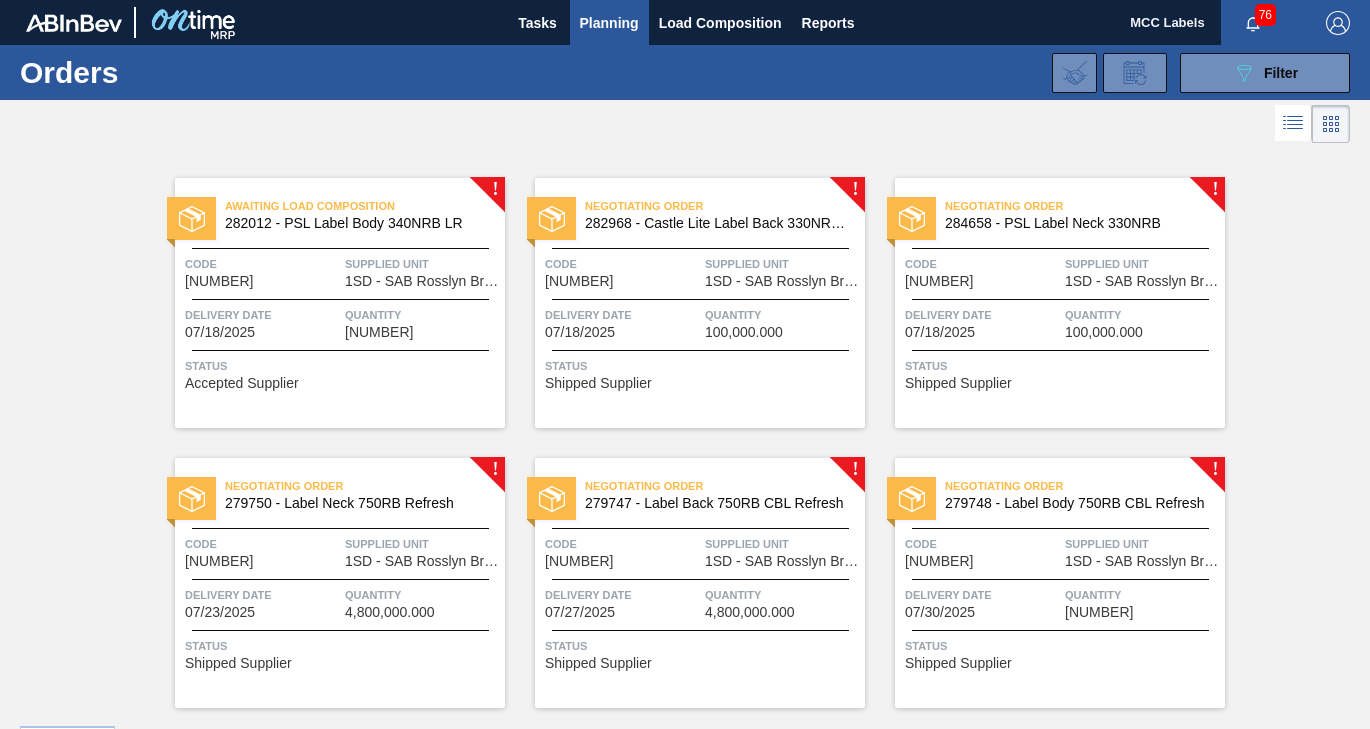 click on "[TEXT] [NUMBER]" at bounding box center [622, 271] 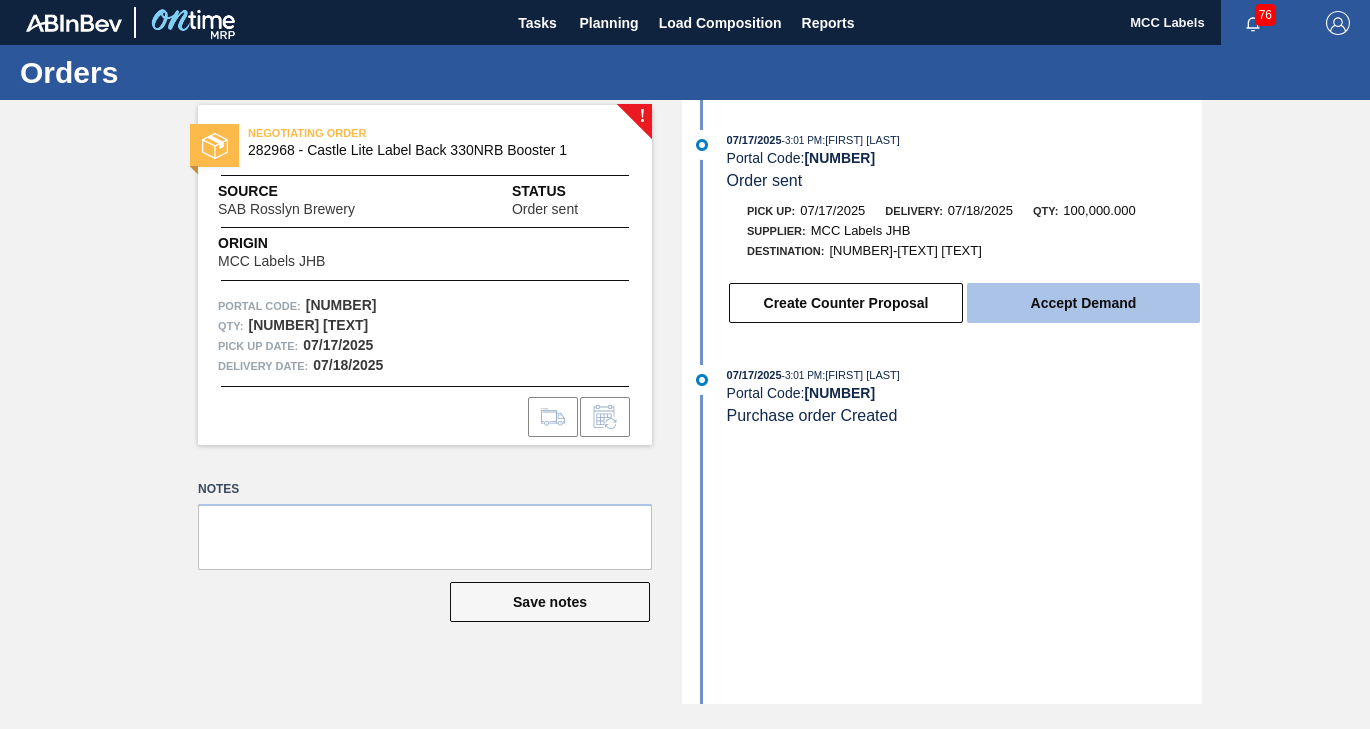 click on "Accept Demand" at bounding box center [1083, 303] 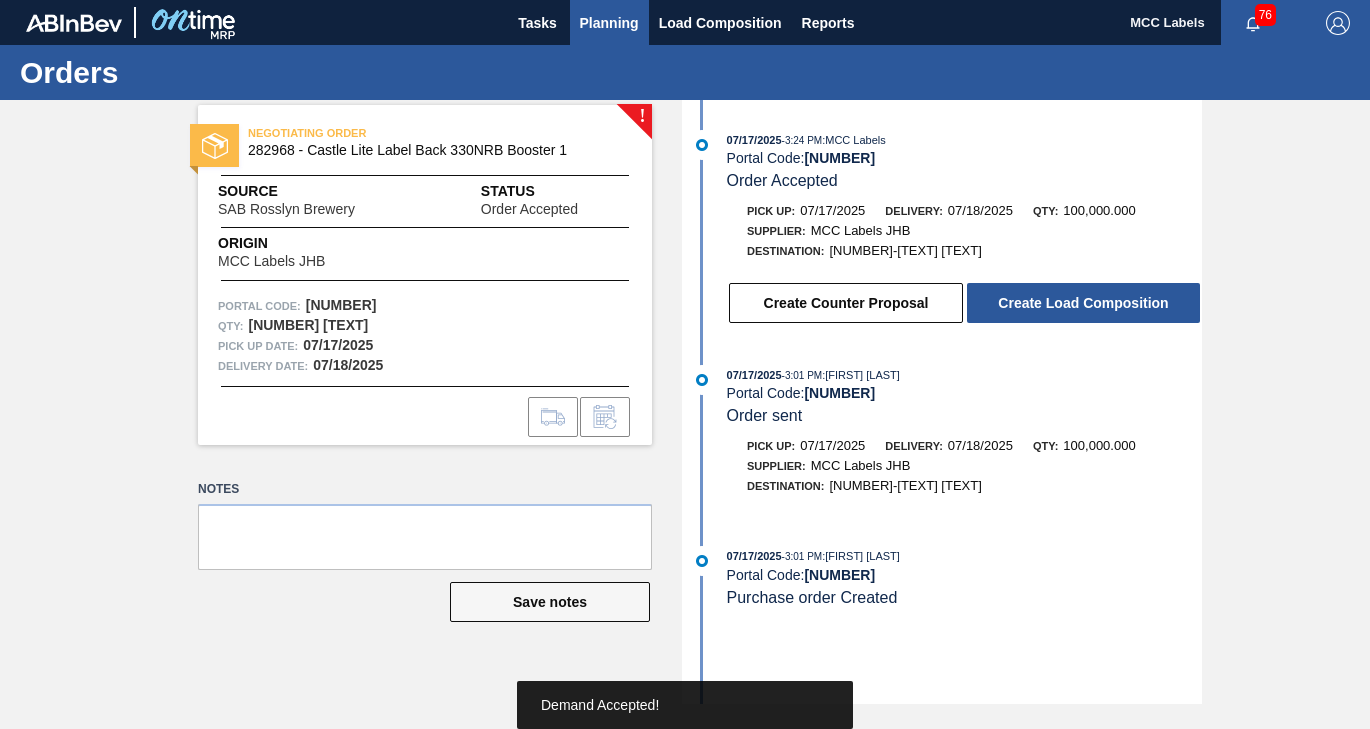 click on "Planning" at bounding box center [609, 23] 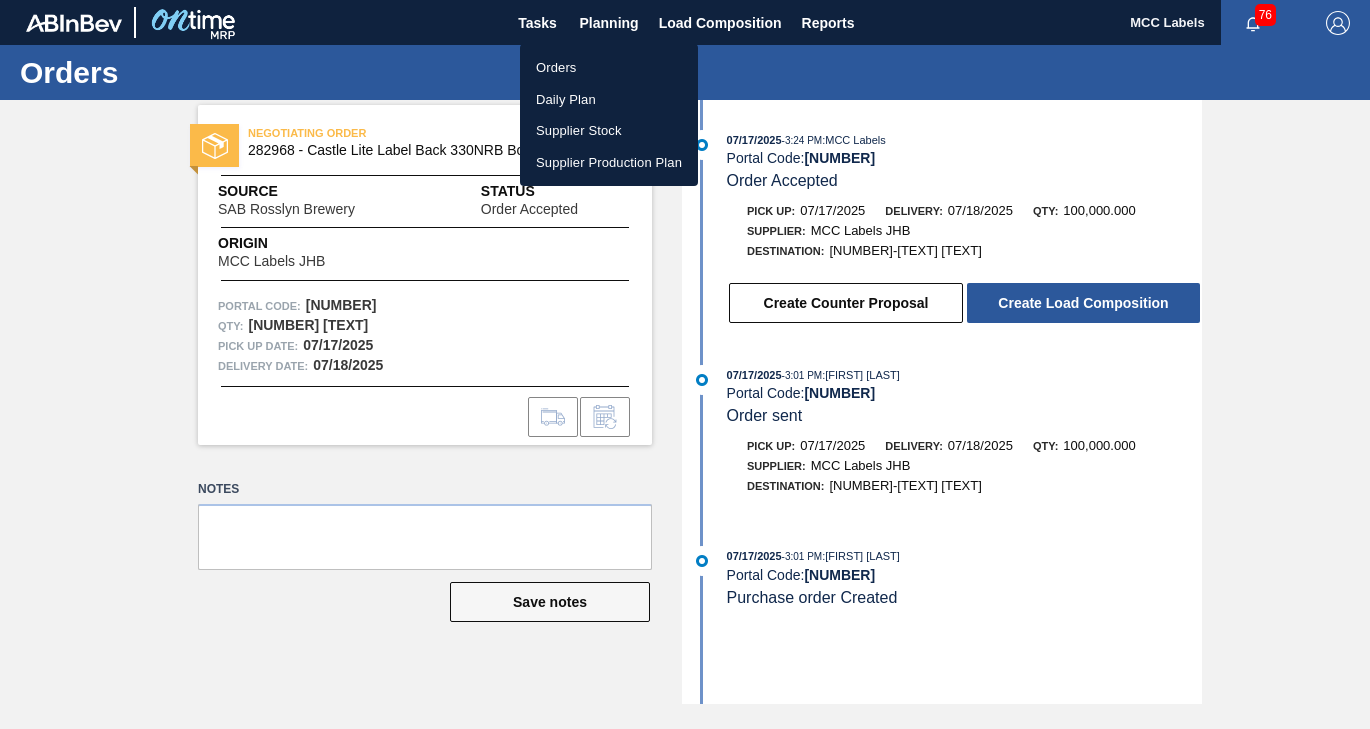 click on "Orders" at bounding box center [609, 68] 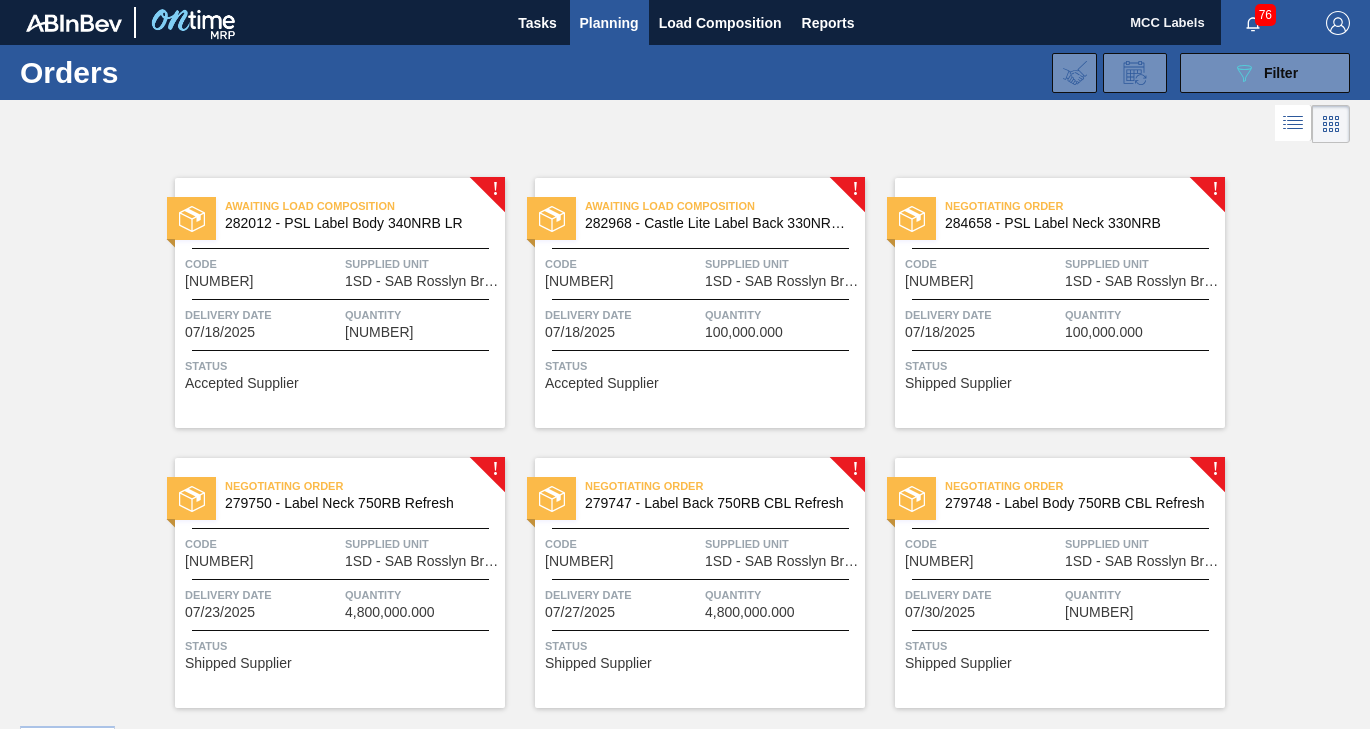 click on "[TEXT] [DATE]" at bounding box center [982, 322] 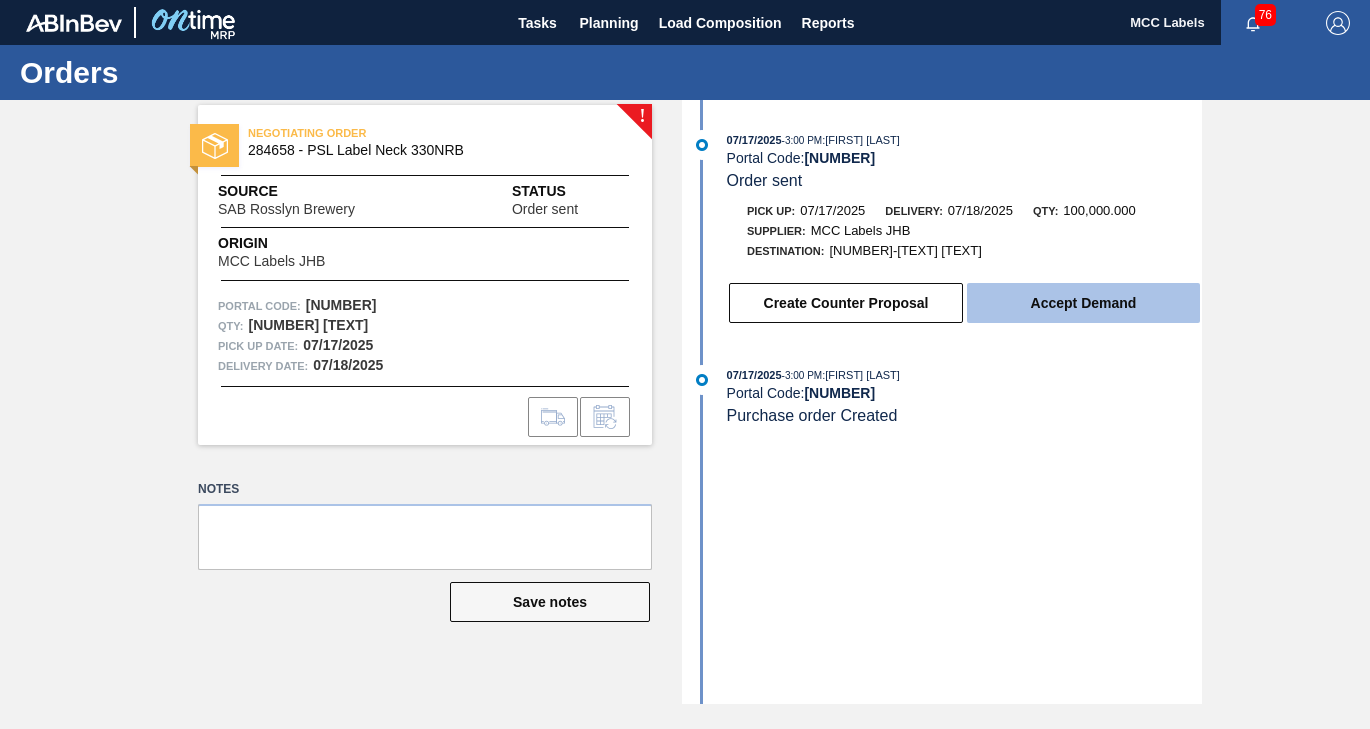 click on "Accept Demand" at bounding box center (1083, 303) 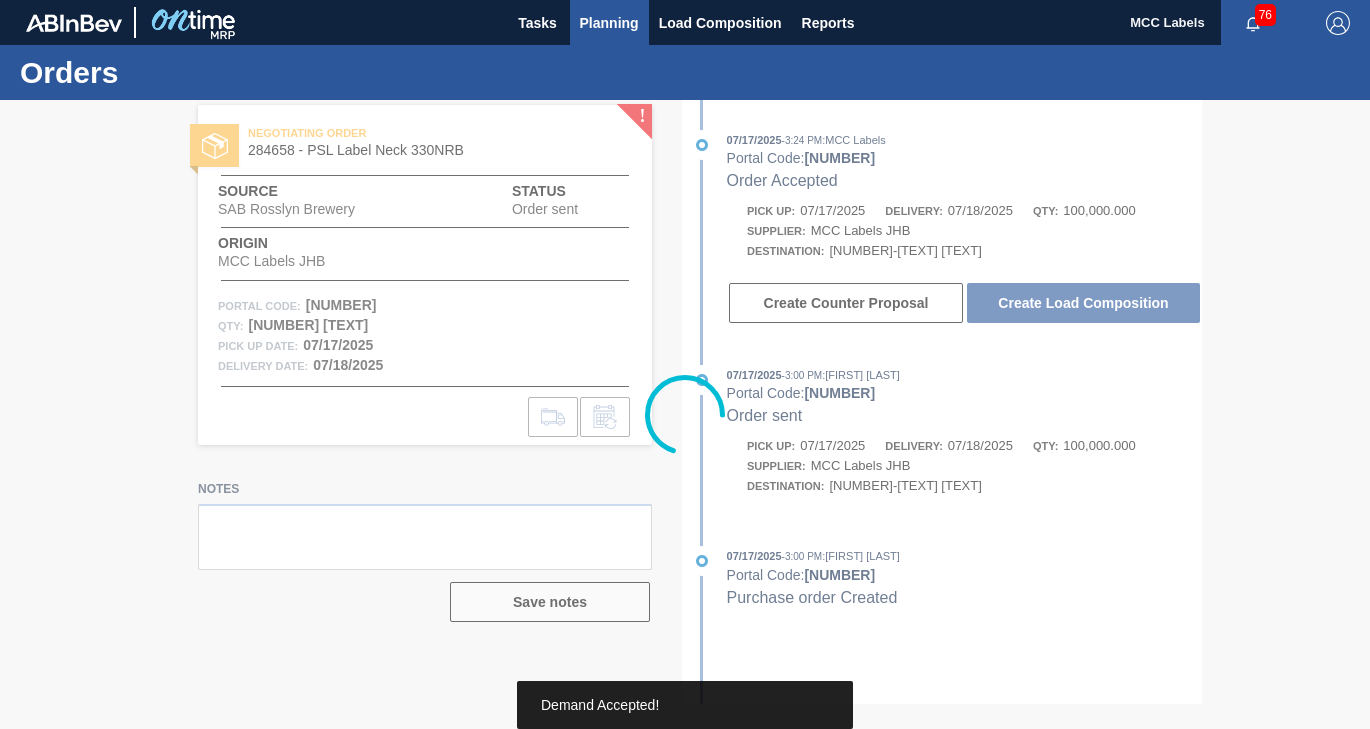 click on "Planning" at bounding box center [609, 23] 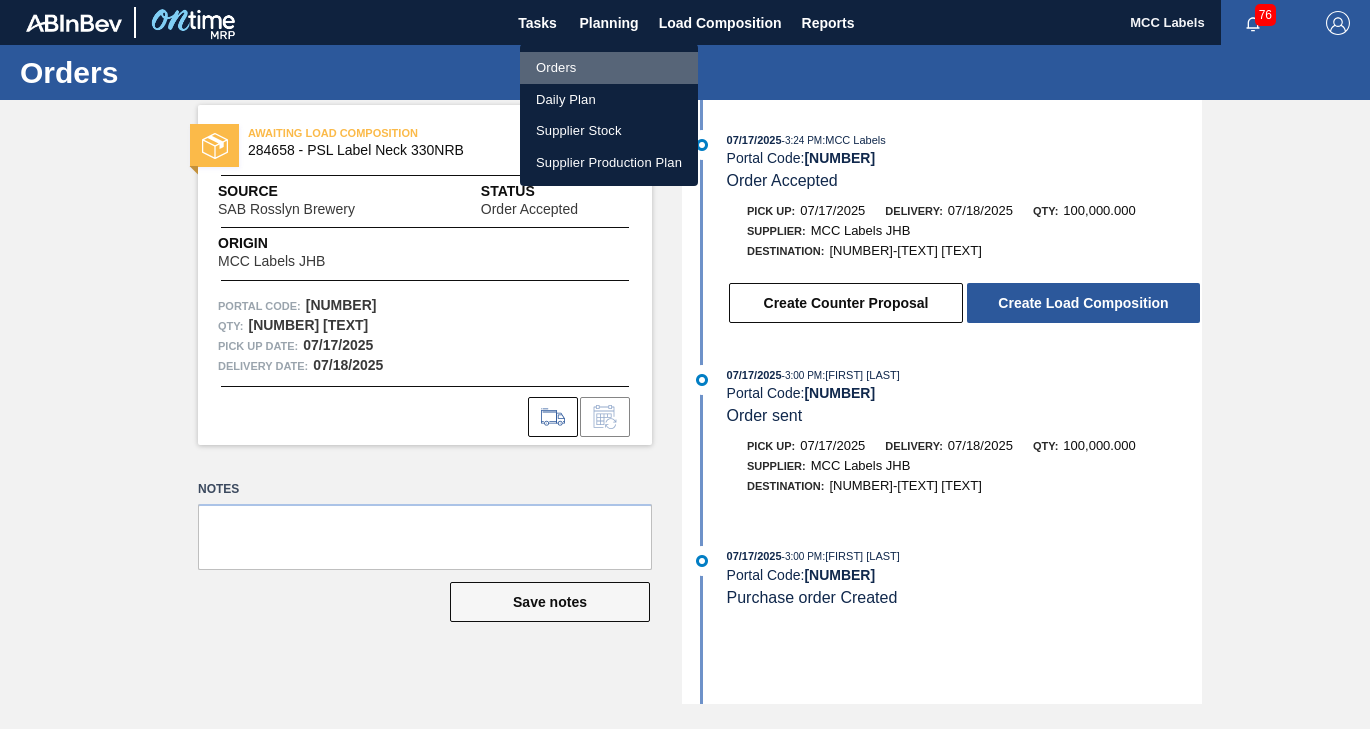 click on "Orders" at bounding box center [609, 68] 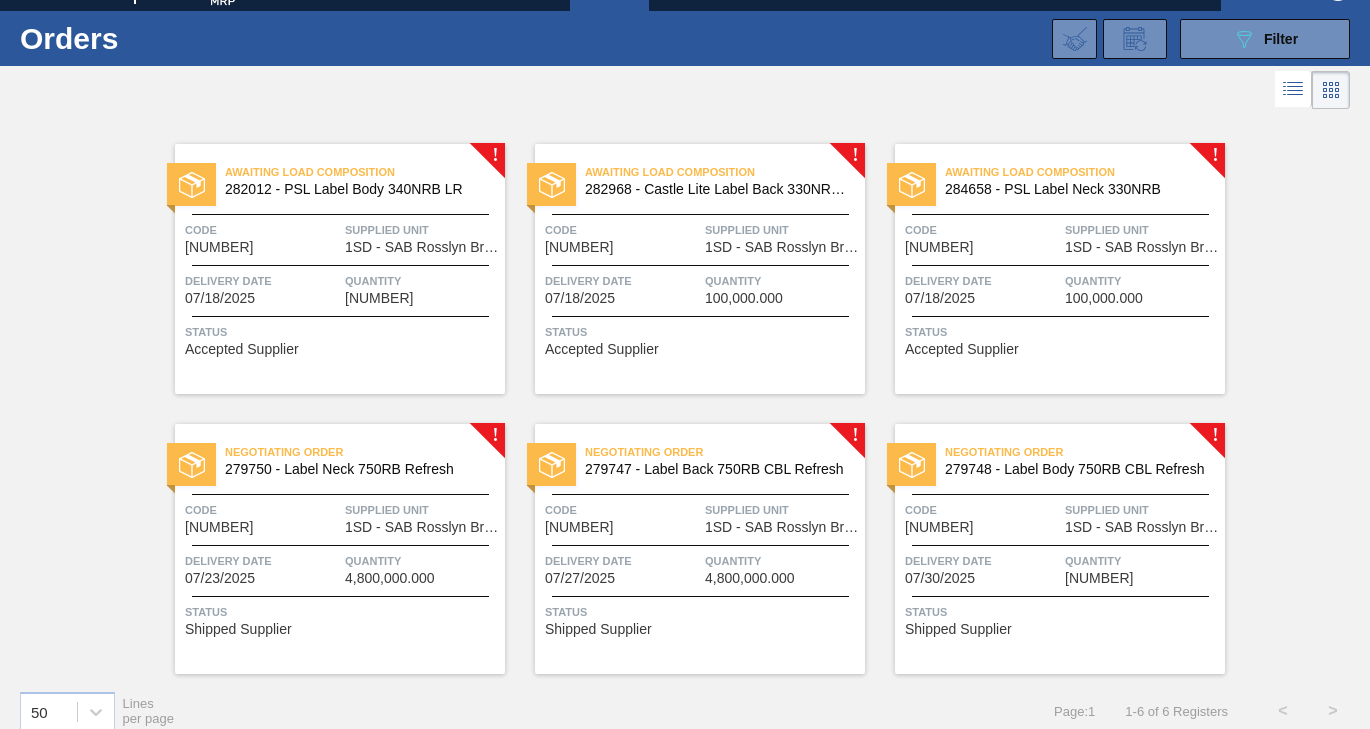 scroll, scrollTop: 53, scrollLeft: 0, axis: vertical 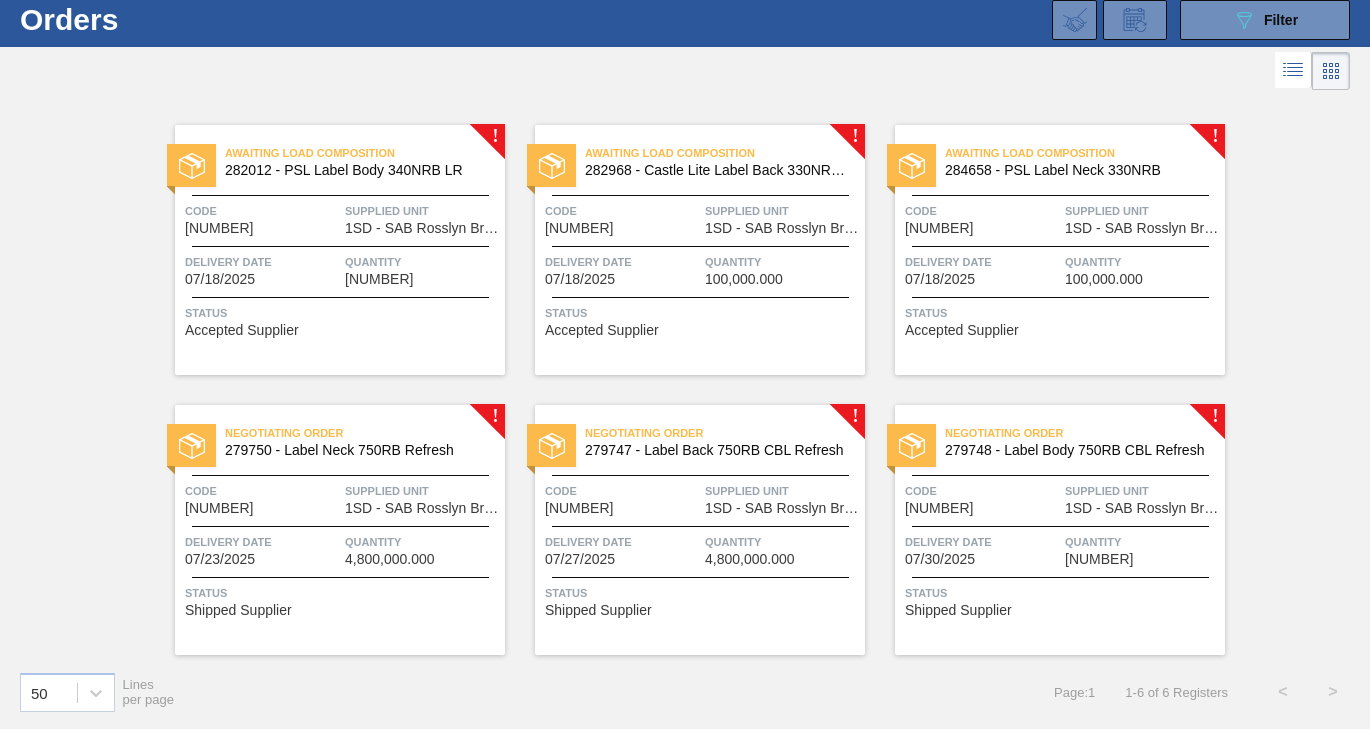 click on "Quantity" at bounding box center (422, 542) 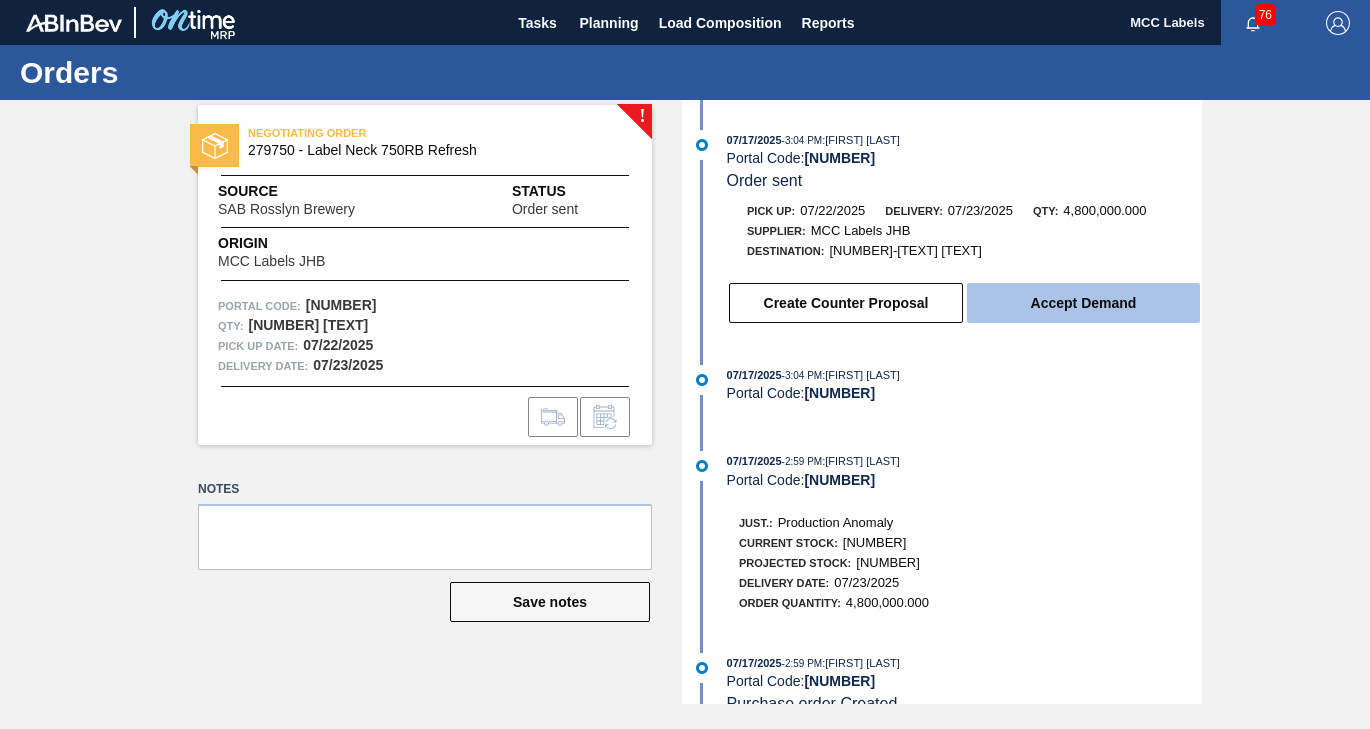 click on "Accept Demand" at bounding box center (1083, 303) 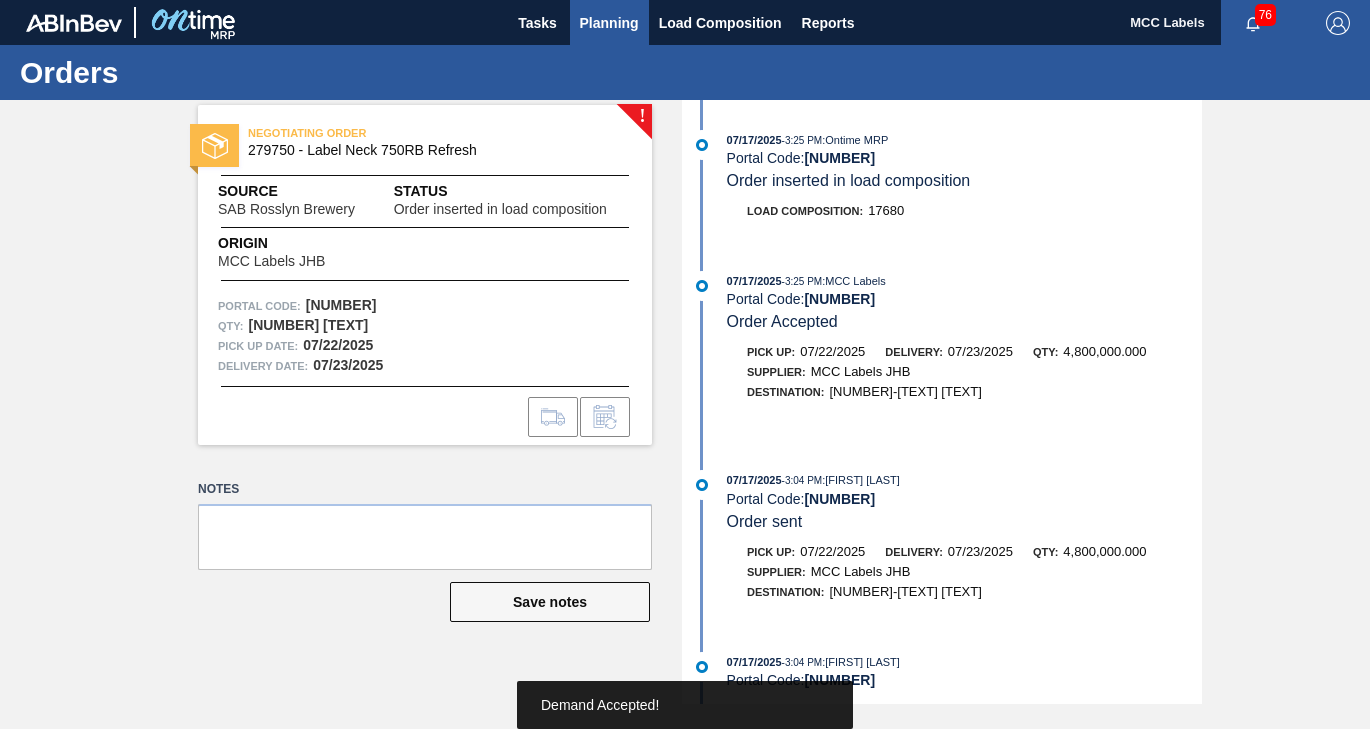 click on "Planning" at bounding box center (609, 23) 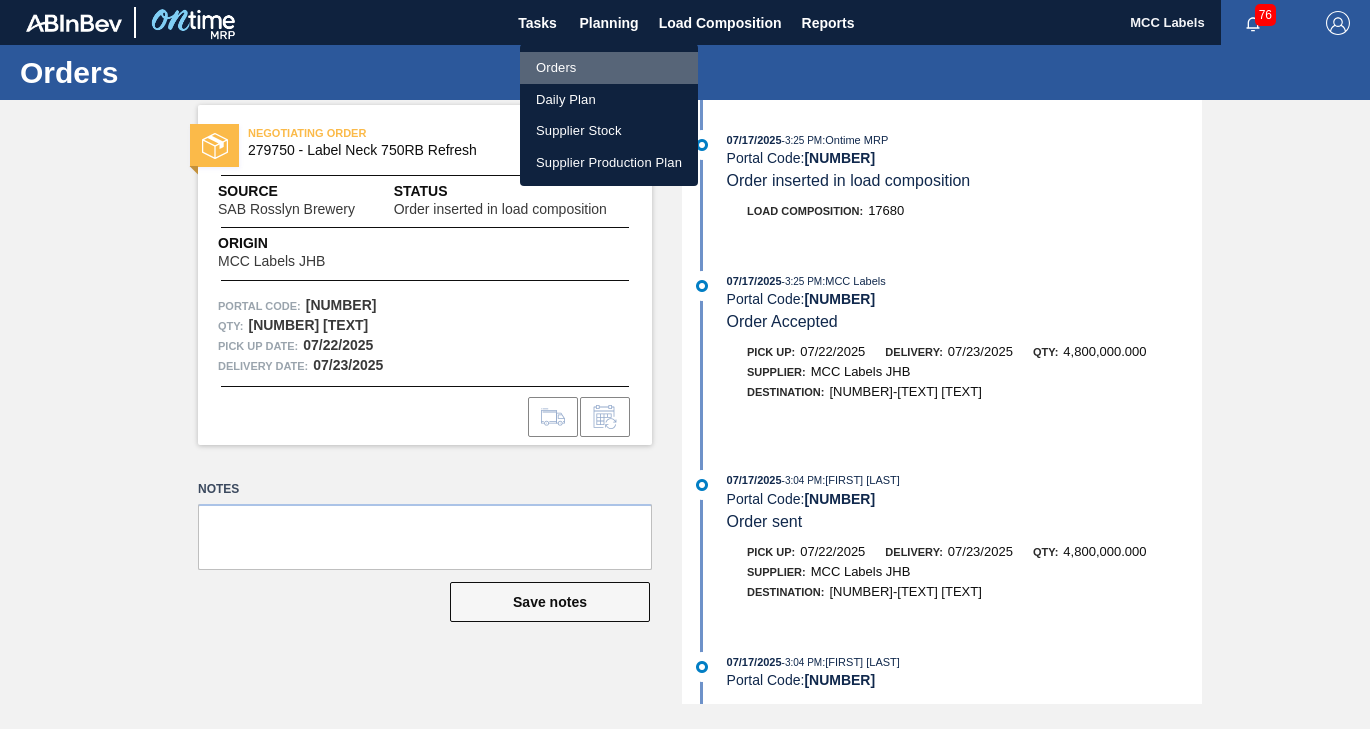 click on "Orders" at bounding box center (609, 68) 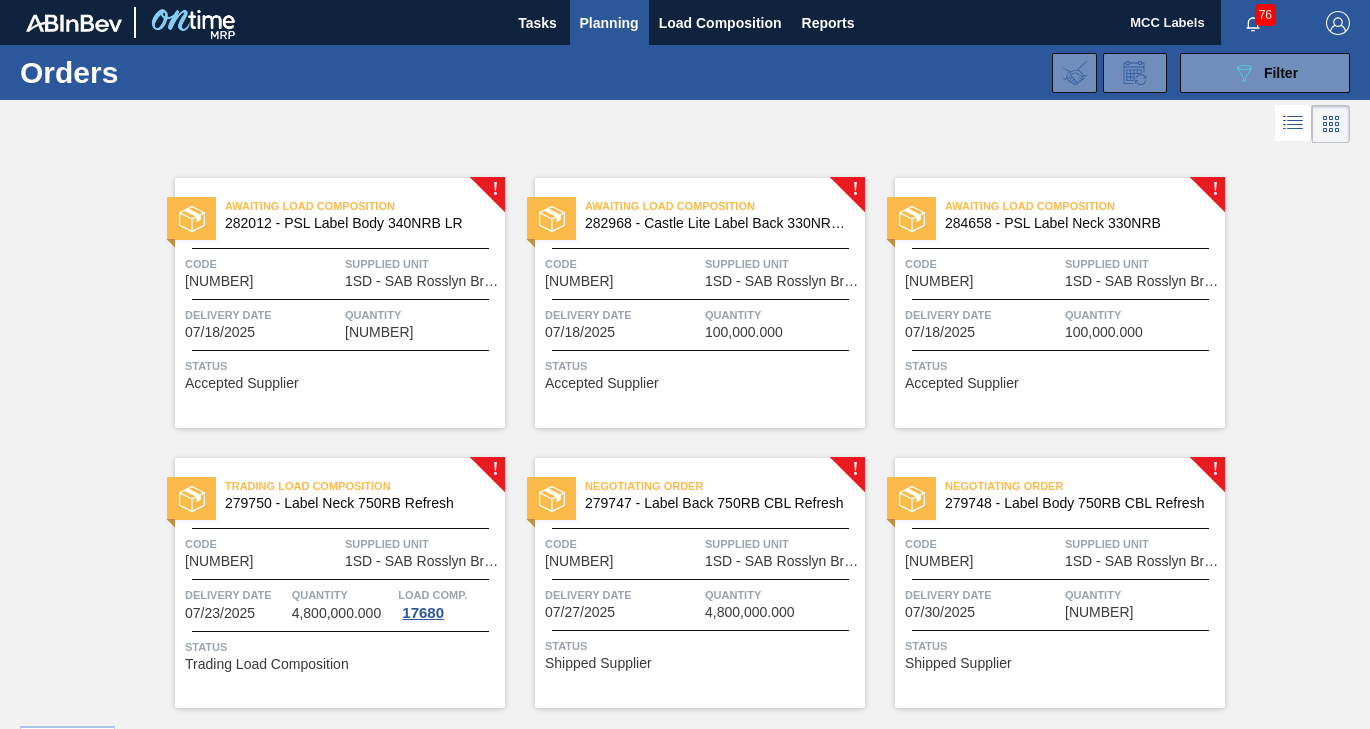 click on "[TEXT] [NUMBER] - [TEXT] [TEXT] [NUMBER] [TEXT] [NUMBER] [TEXT] [TEXT] [TEXT] [TEXT] [TEXT] [DATE] [TEXT] [NUMBER] [TEXT] [TEXT] [TEXT]" at bounding box center (700, 583) 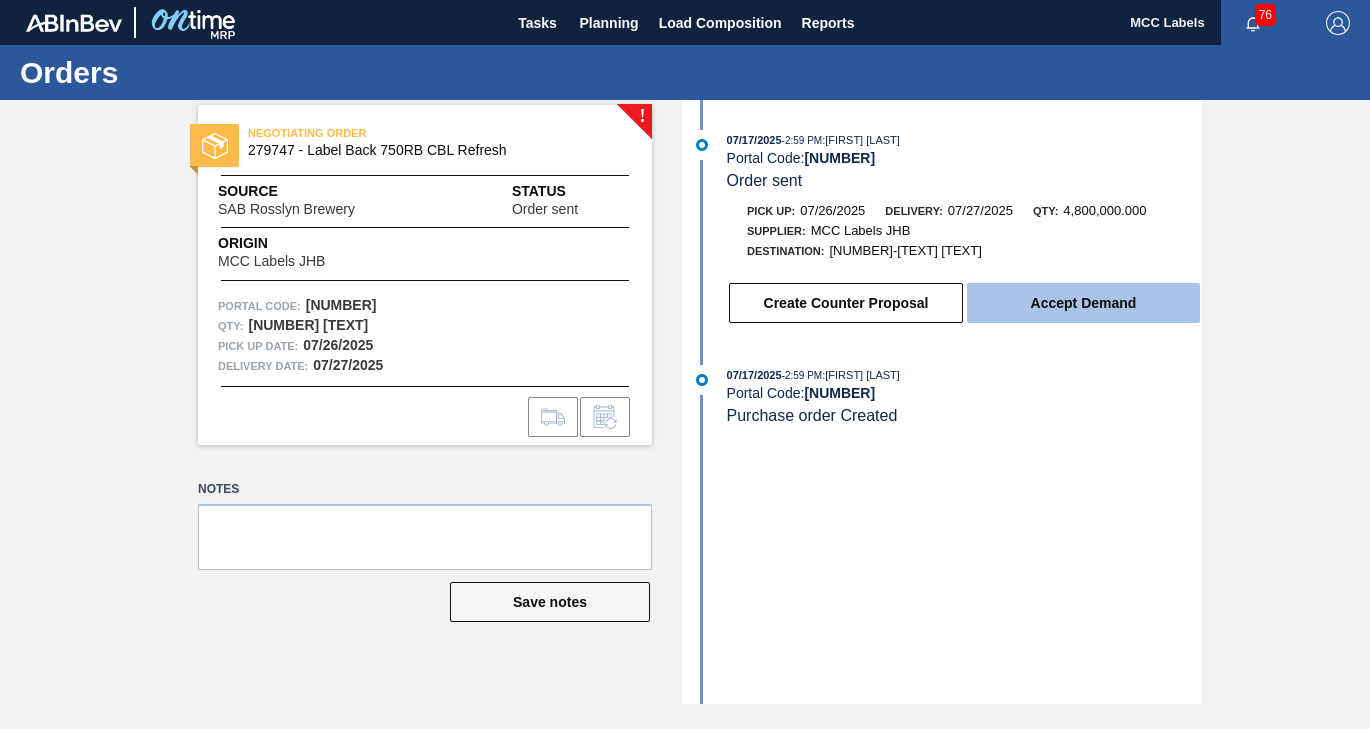click on "Accept Demand" at bounding box center [1083, 303] 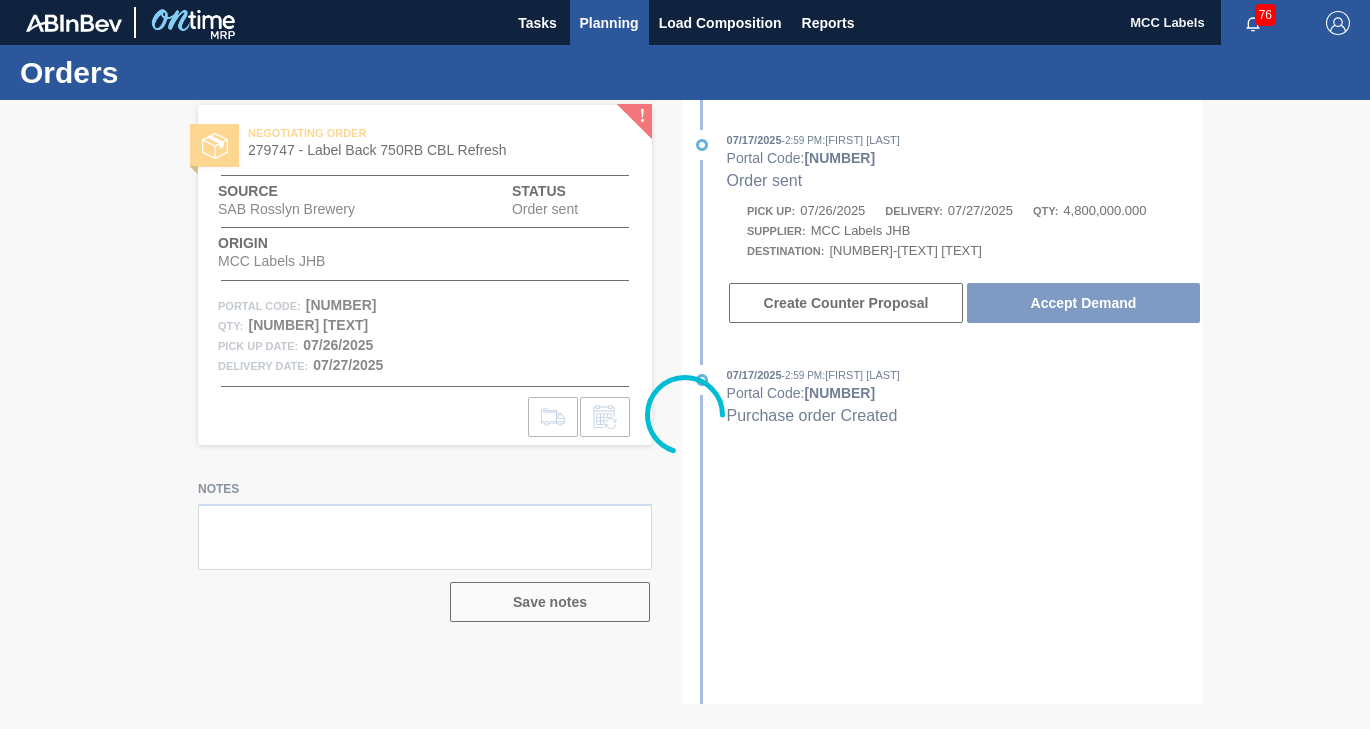 click on "Planning" at bounding box center [609, 23] 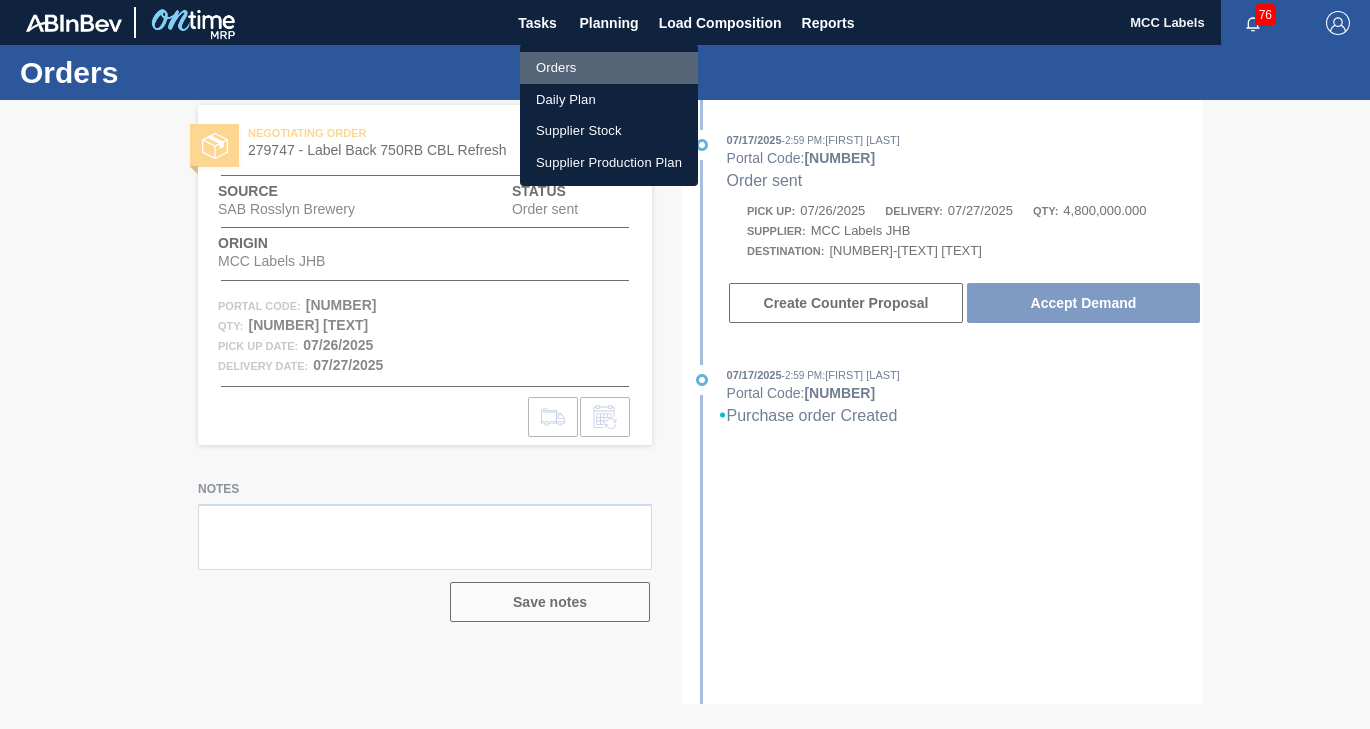 click on "Orders" at bounding box center [609, 68] 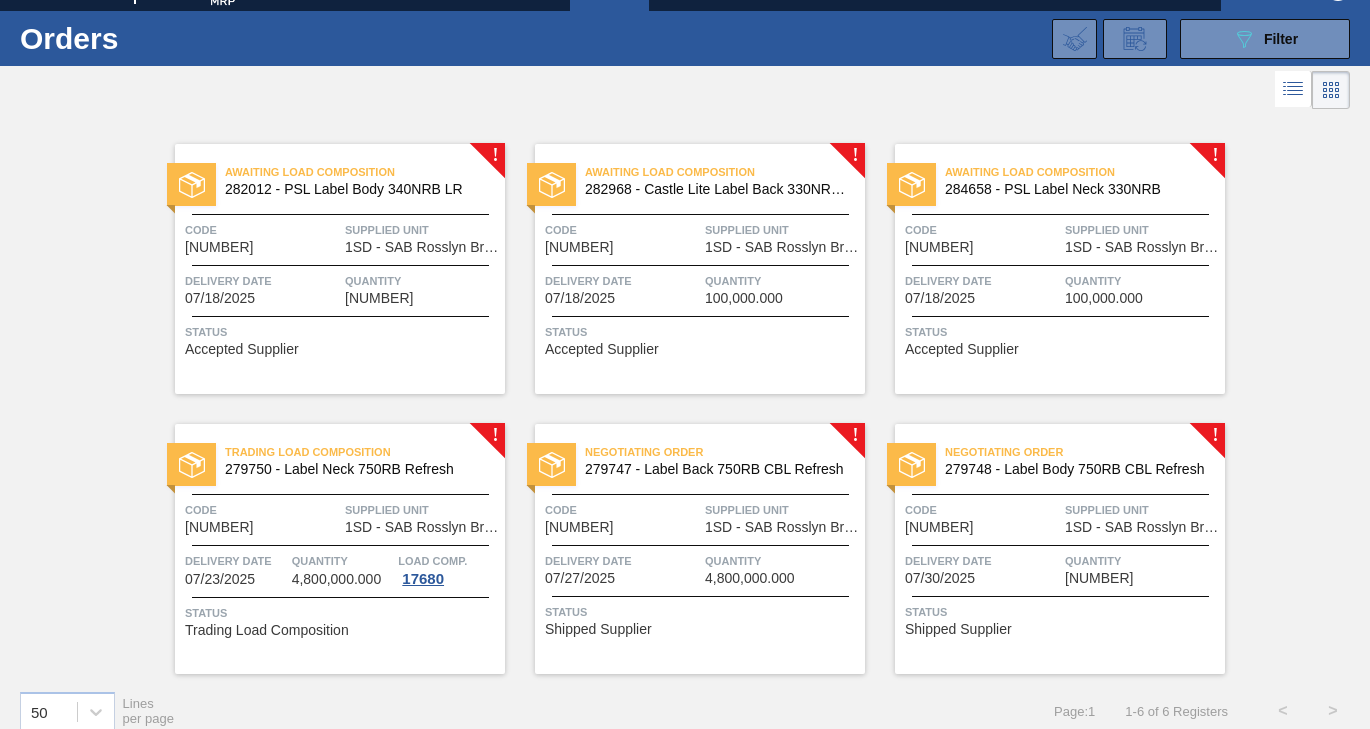 scroll, scrollTop: 53, scrollLeft: 0, axis: vertical 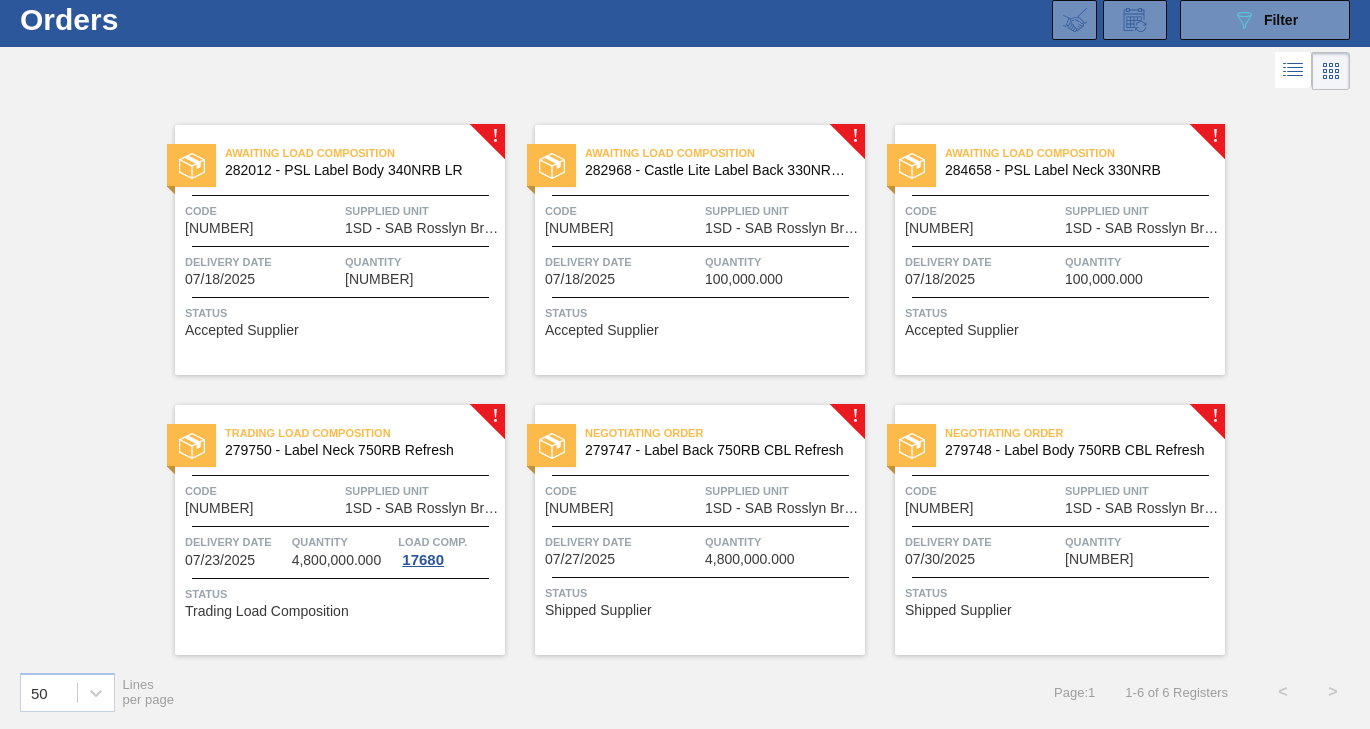 click on "Quantity" at bounding box center (782, 542) 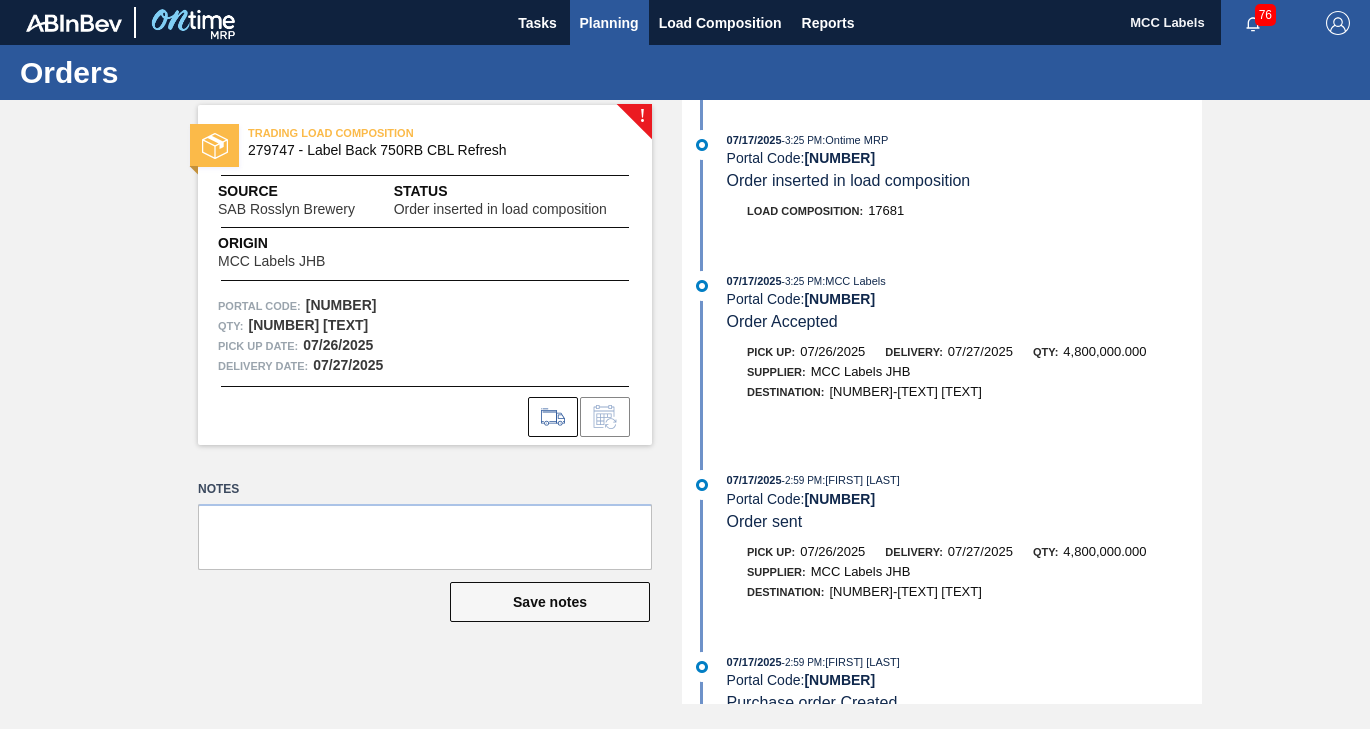 click on "Planning" at bounding box center [609, 23] 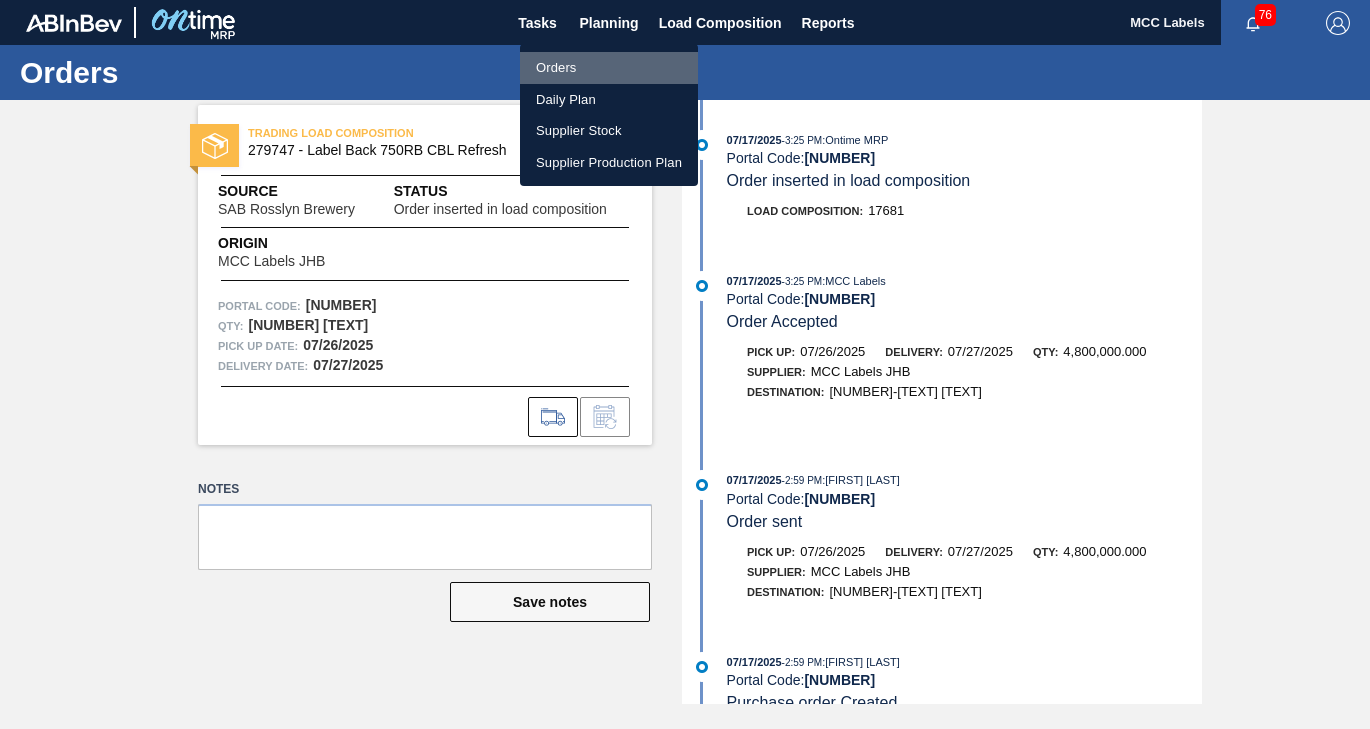 click on "Orders" at bounding box center [609, 68] 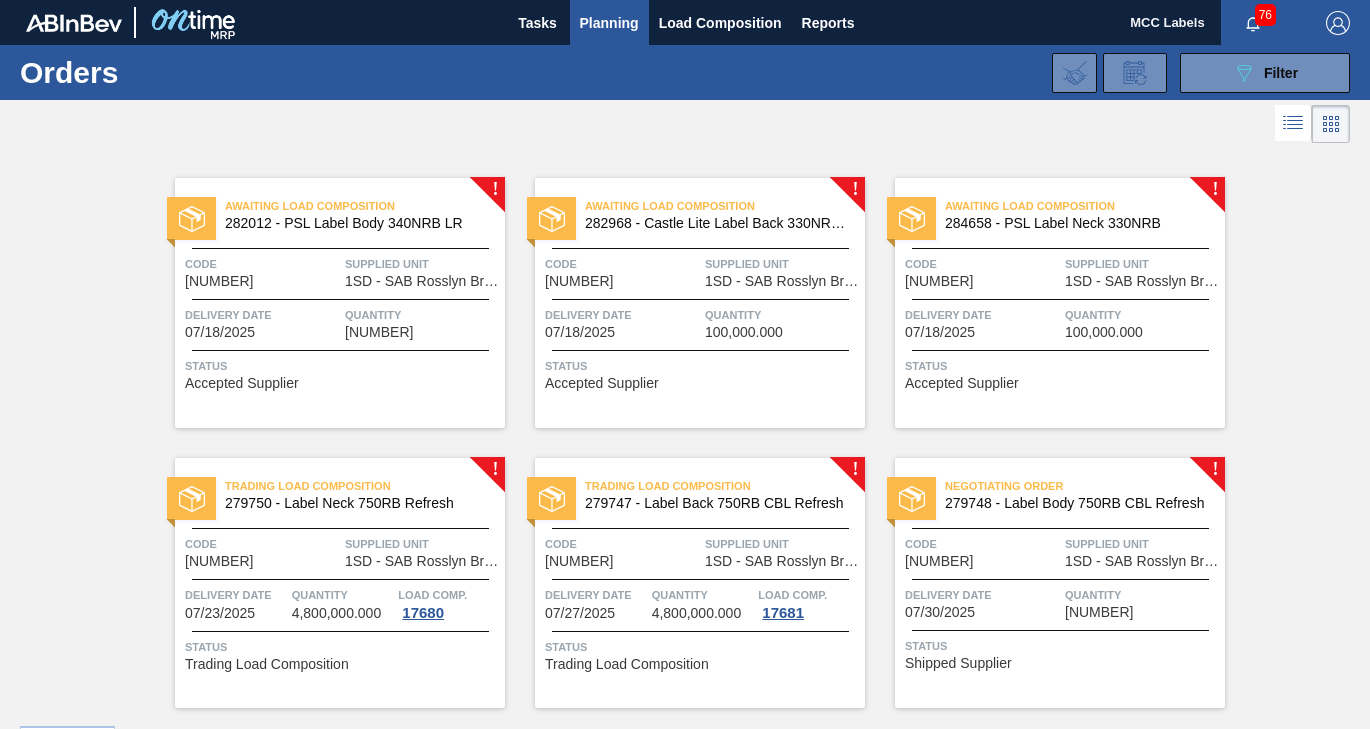 click on "[TEXT] [NUMBER] - [TEXT] [NUMBER] [TEXT] [NUMBER] [TEXT] [TEXT] [TEXT] [TEXT] [TEXT] [DATE] [TEXT] [NUMBER] [TEXT] [TEXT] [TEXT]" at bounding box center (1060, 583) 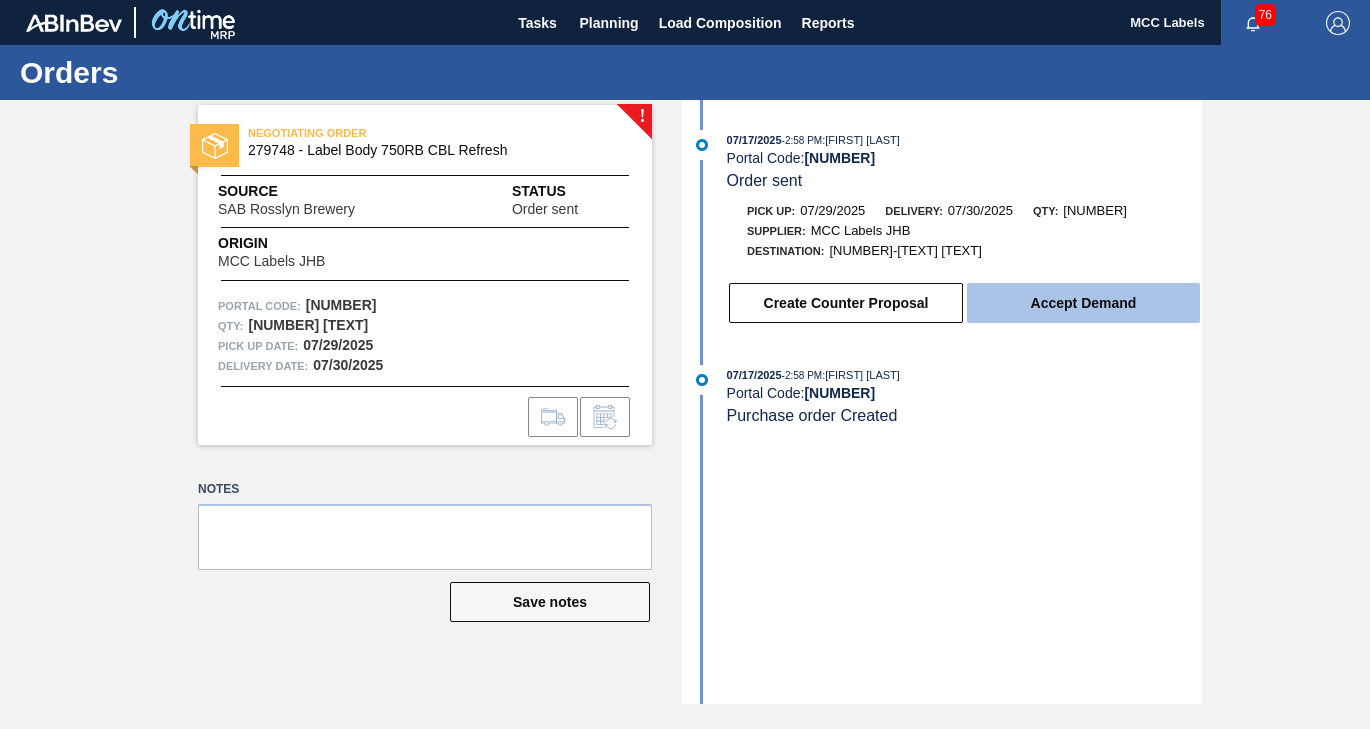 click on "Accept Demand" at bounding box center [1083, 303] 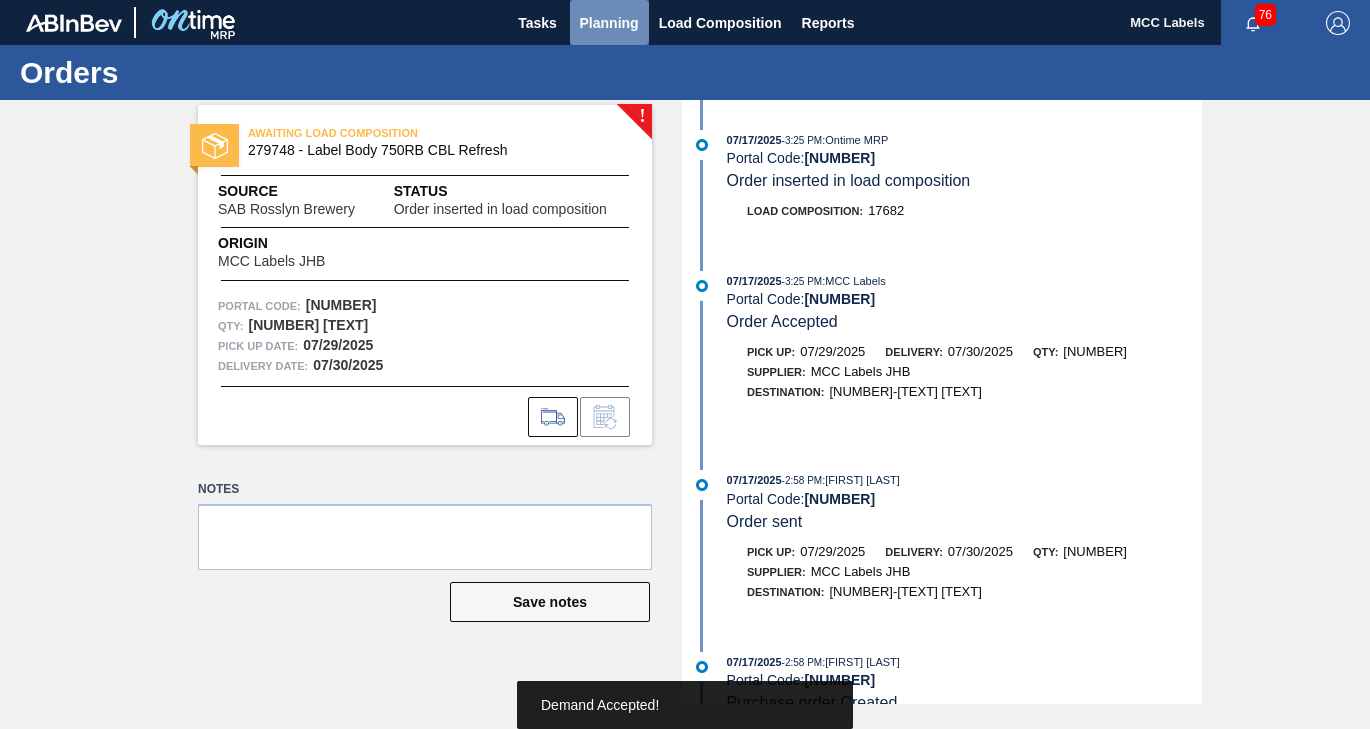 click on "Planning" at bounding box center [609, 23] 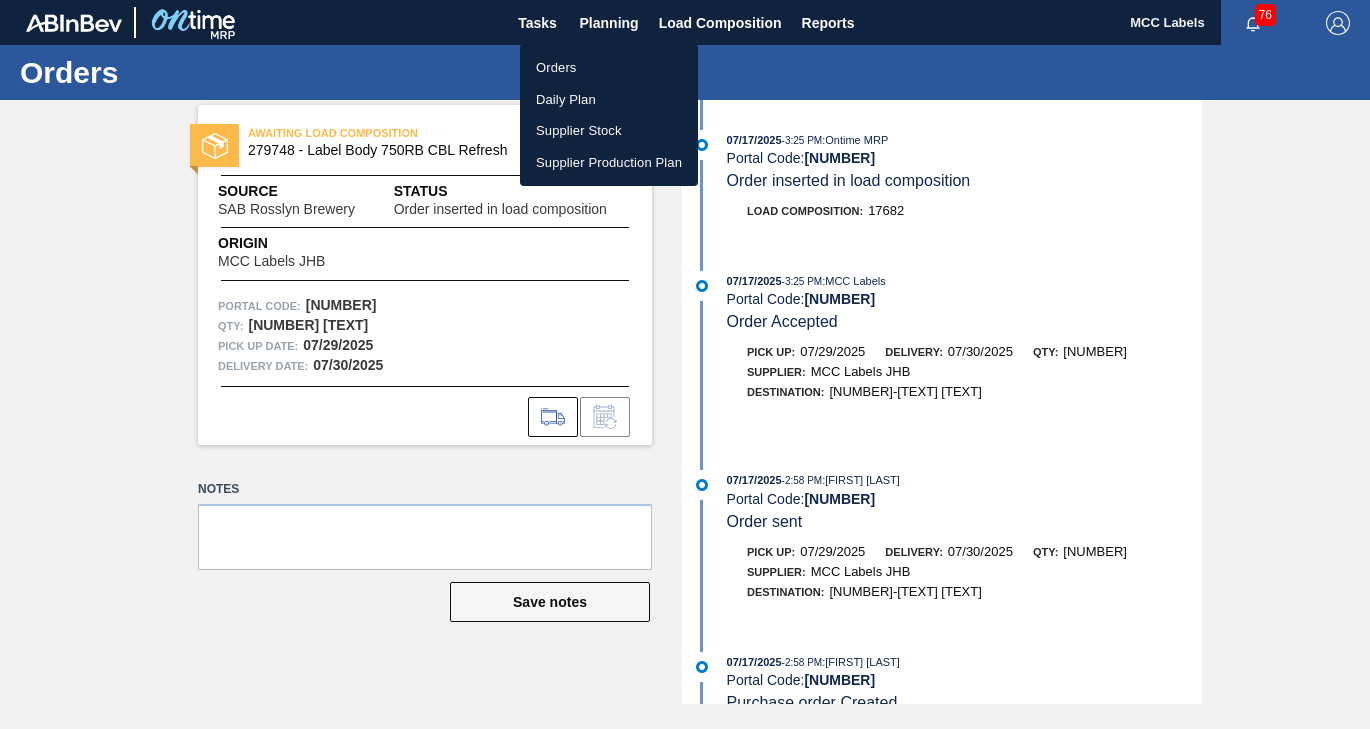 click on "Orders" at bounding box center [609, 68] 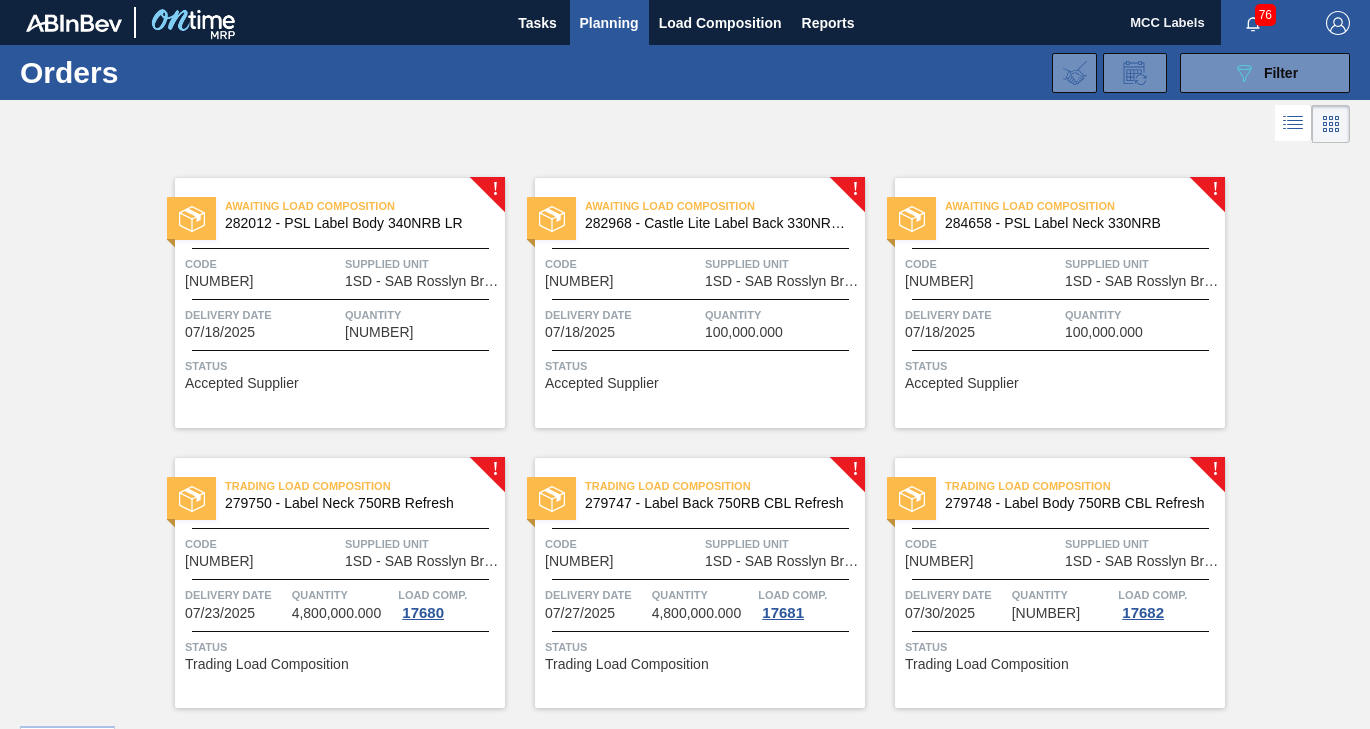 scroll, scrollTop: 53, scrollLeft: 0, axis: vertical 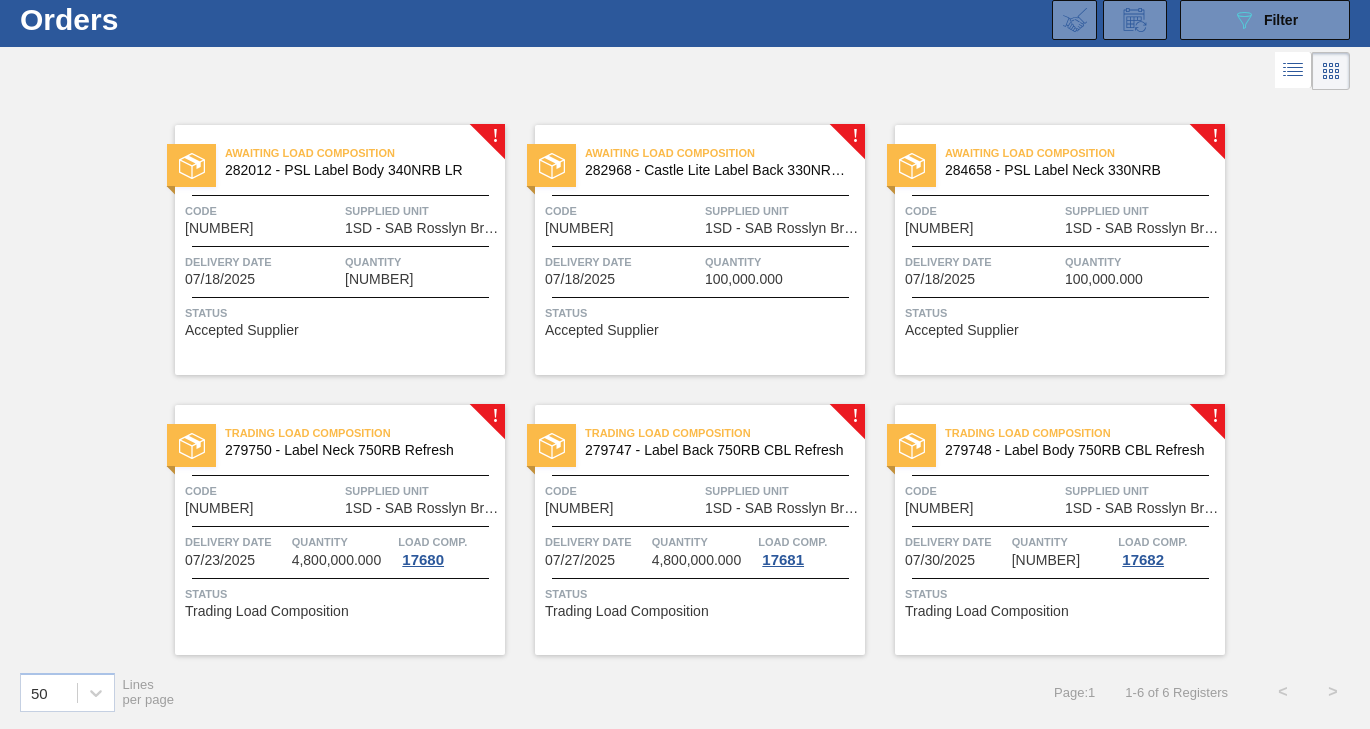 click on "[NUMBER]" at bounding box center (379, 279) 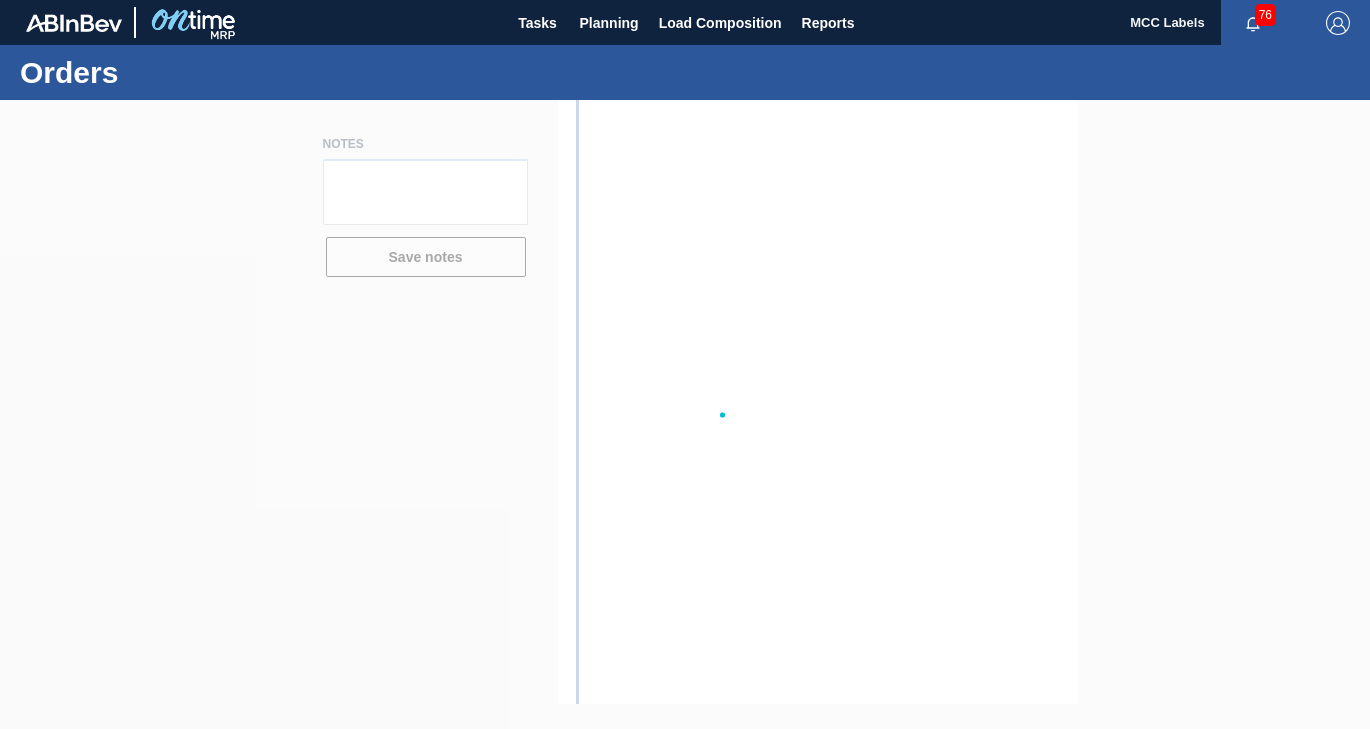 scroll, scrollTop: 0, scrollLeft: 0, axis: both 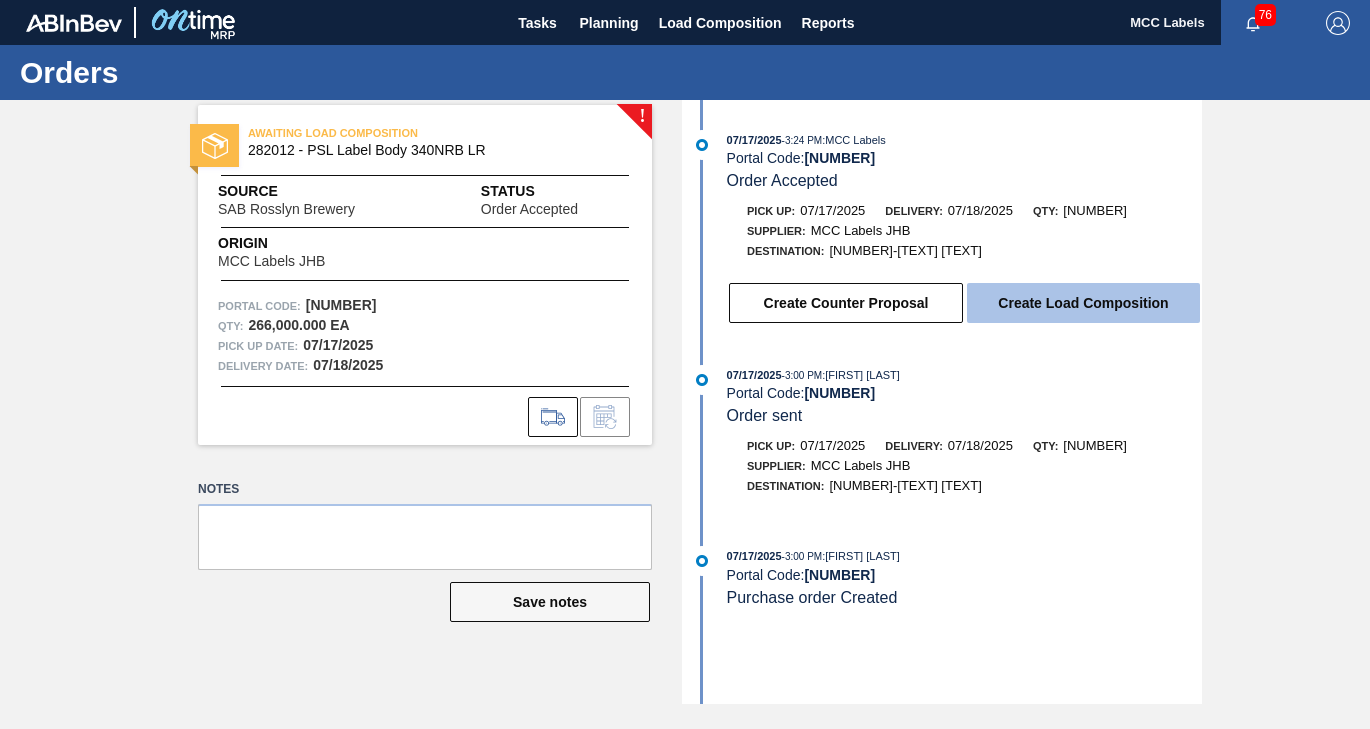 click on "Create Load Composition" at bounding box center (1083, 303) 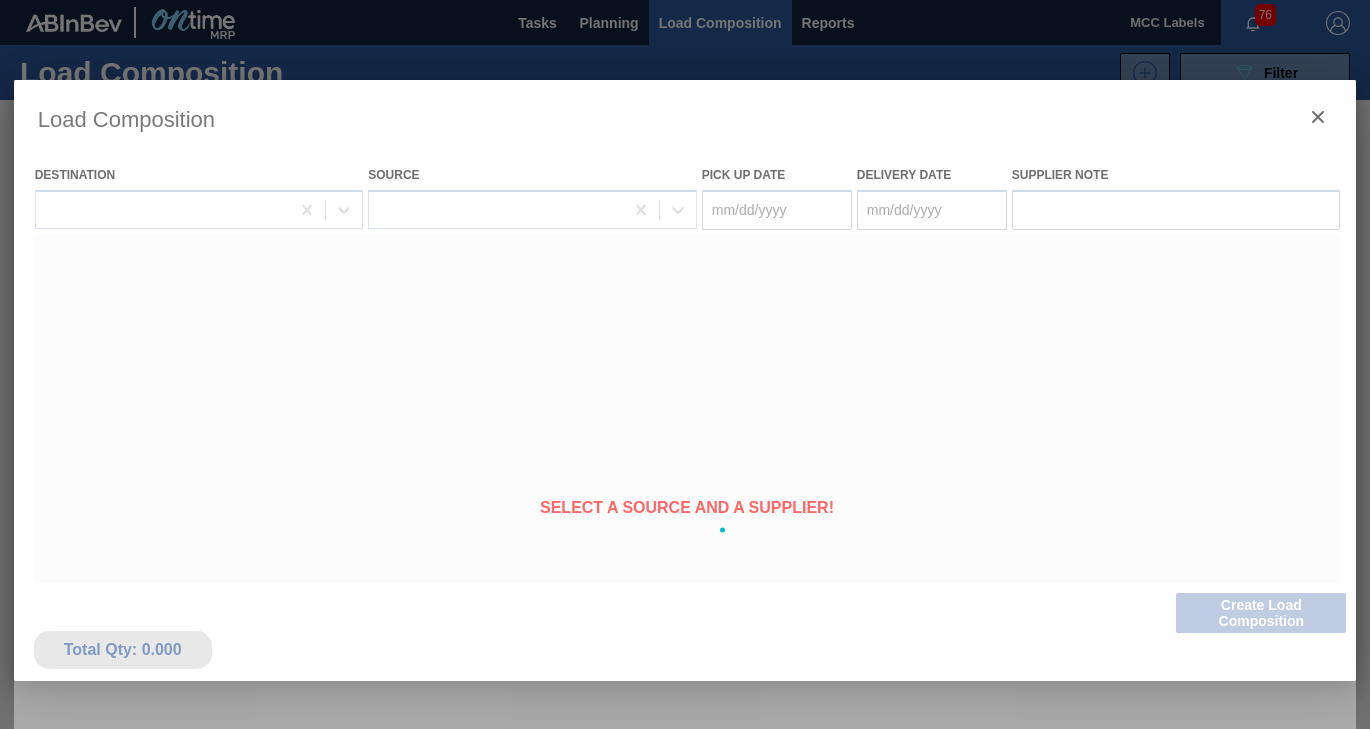 type on "07/17/2025" 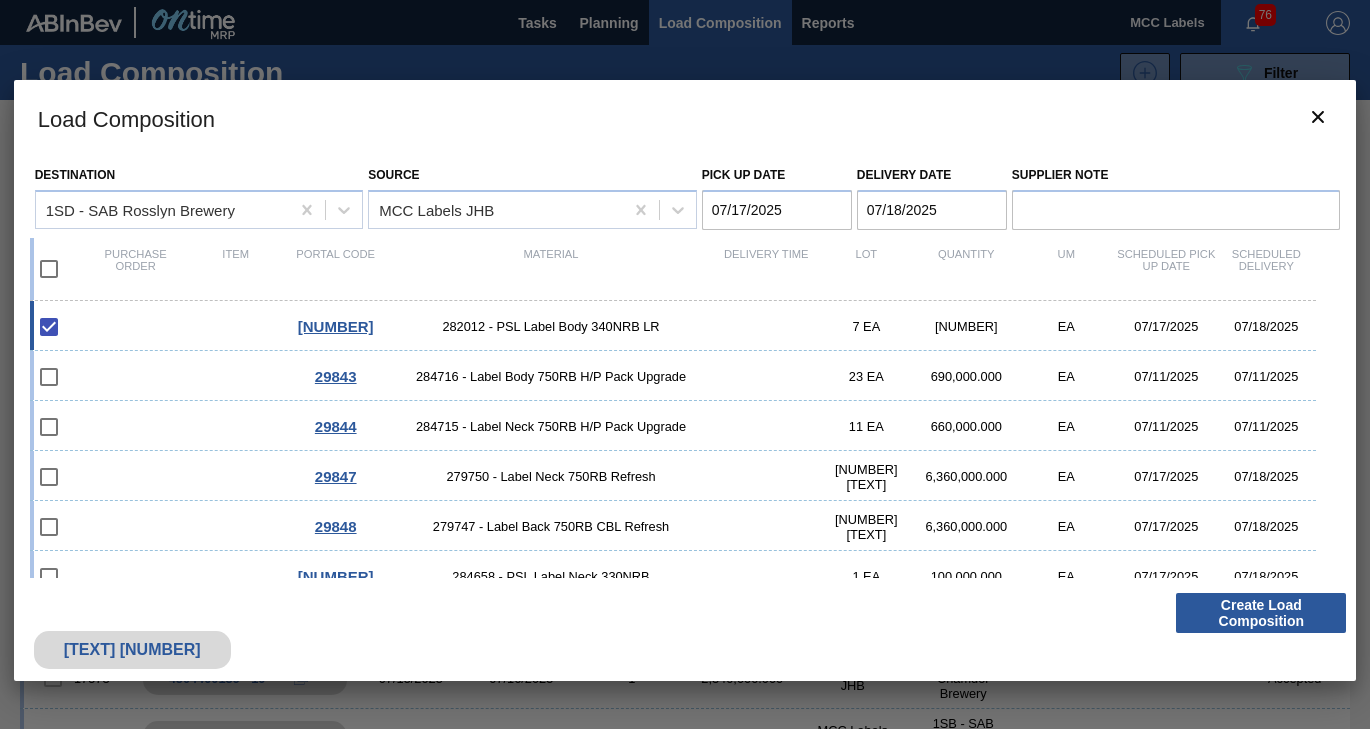 click at bounding box center (49, 269) 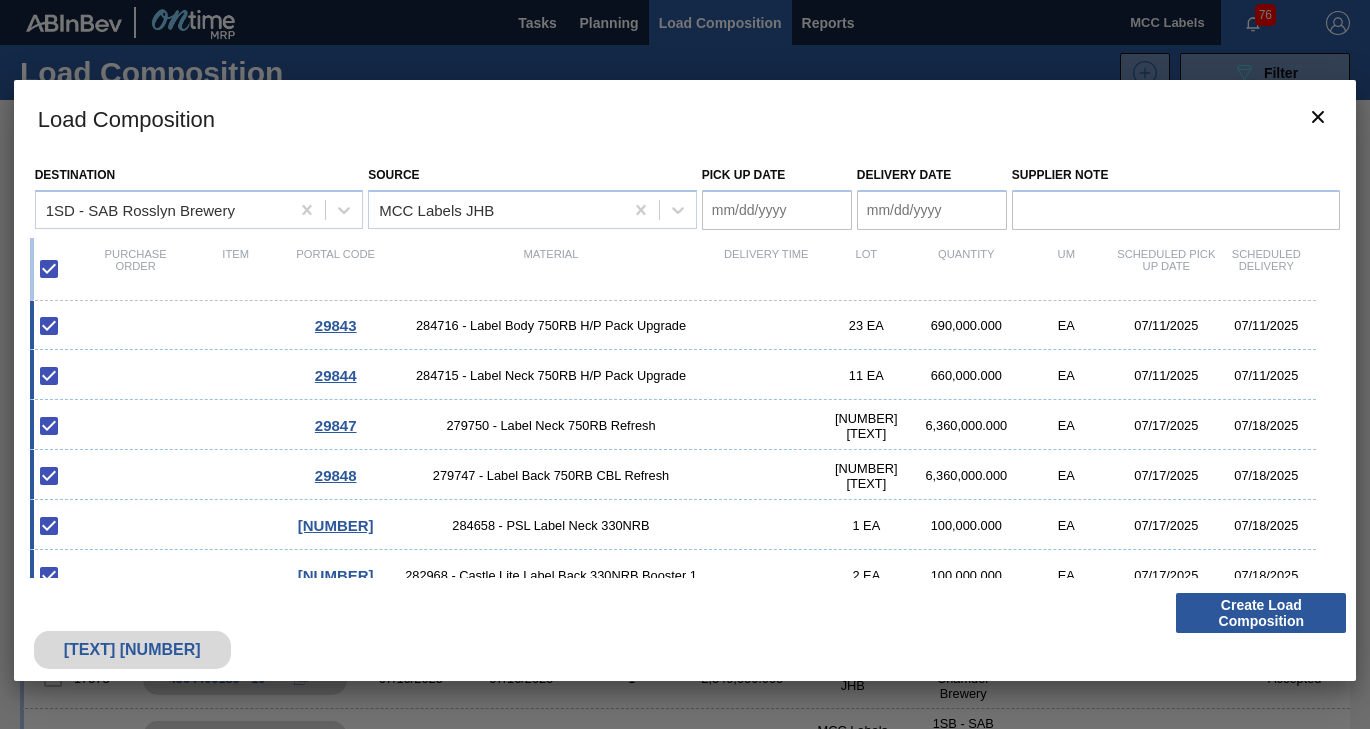 scroll, scrollTop: 100, scrollLeft: 0, axis: vertical 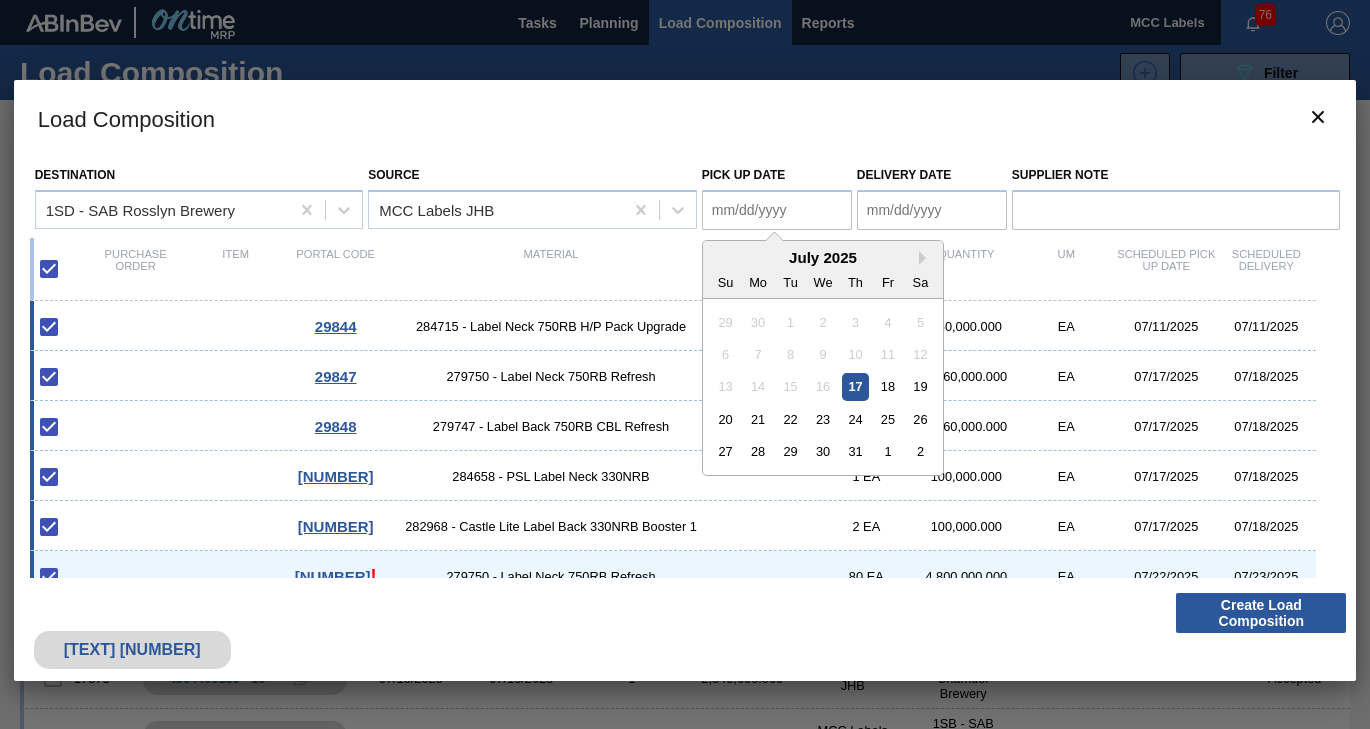 click on "Pick up Date" at bounding box center (777, 210) 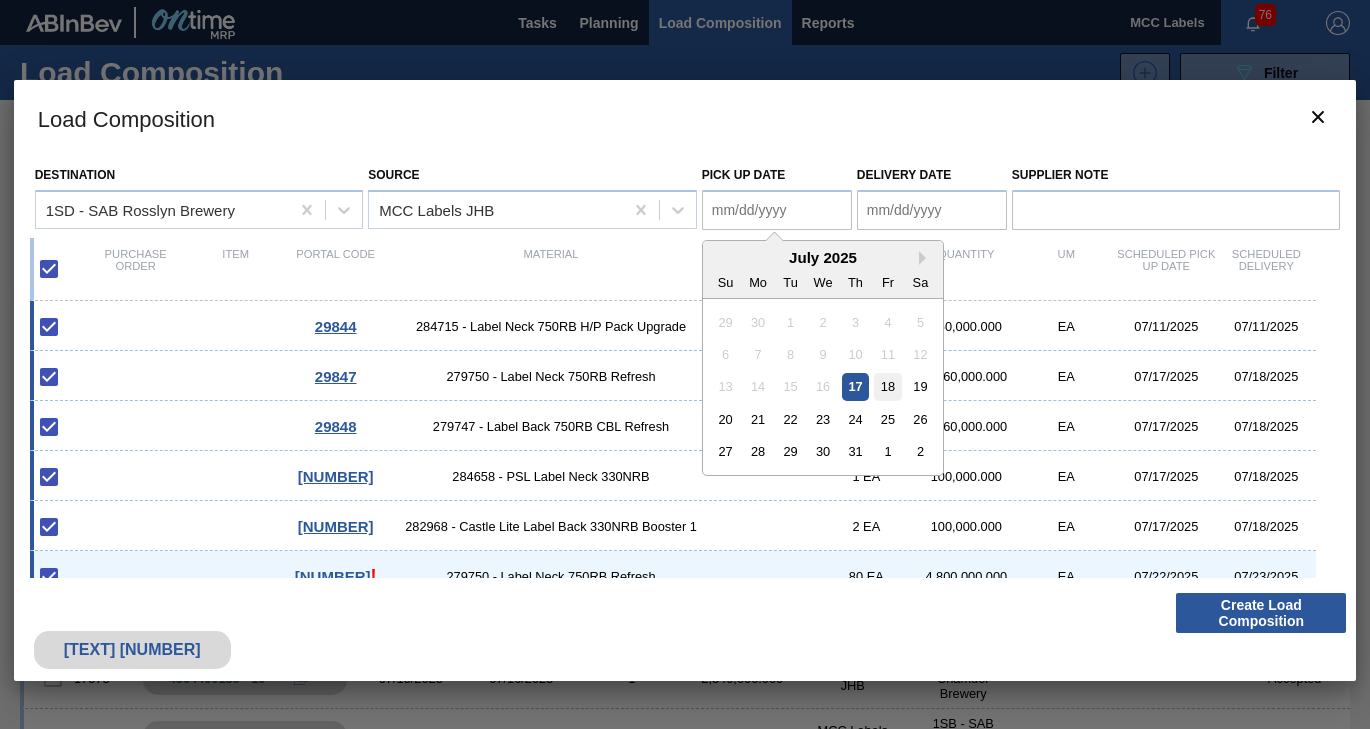 click on "18" at bounding box center (887, 386) 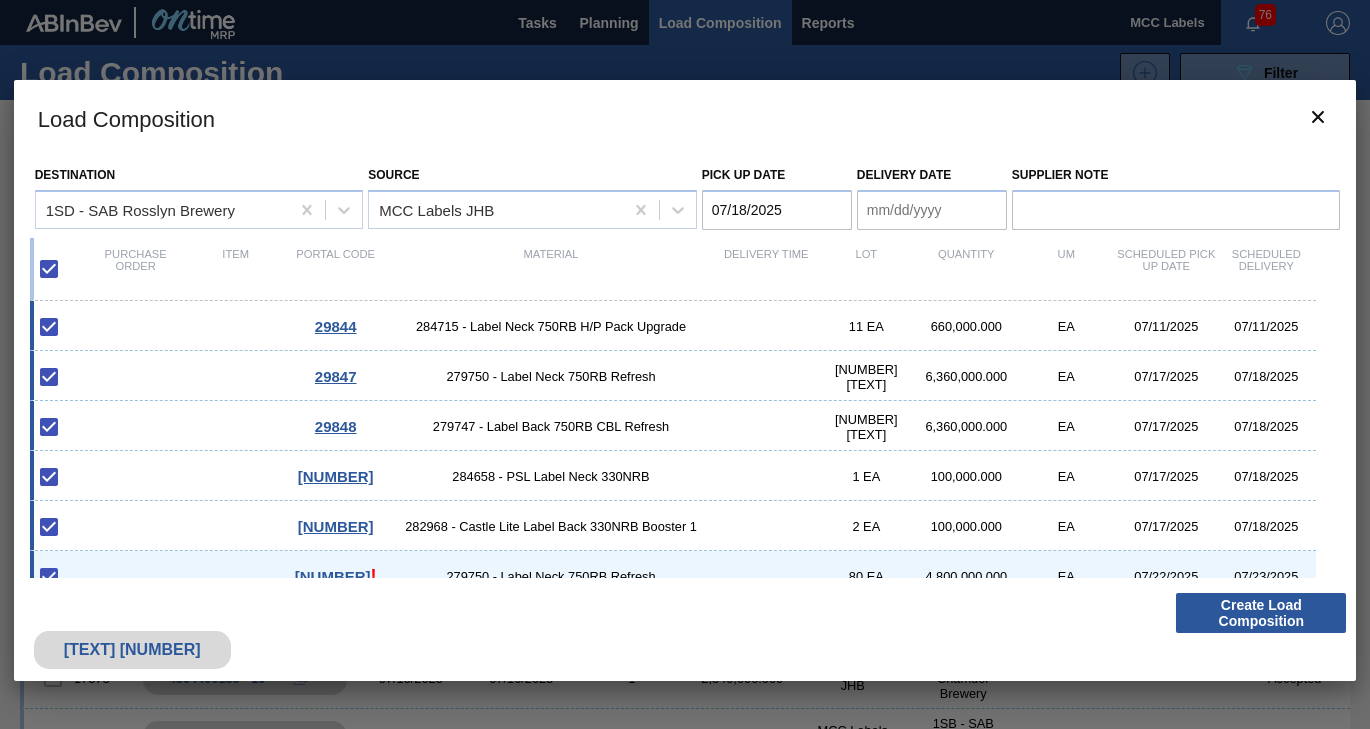 click on "Delivery Date" at bounding box center [932, 210] 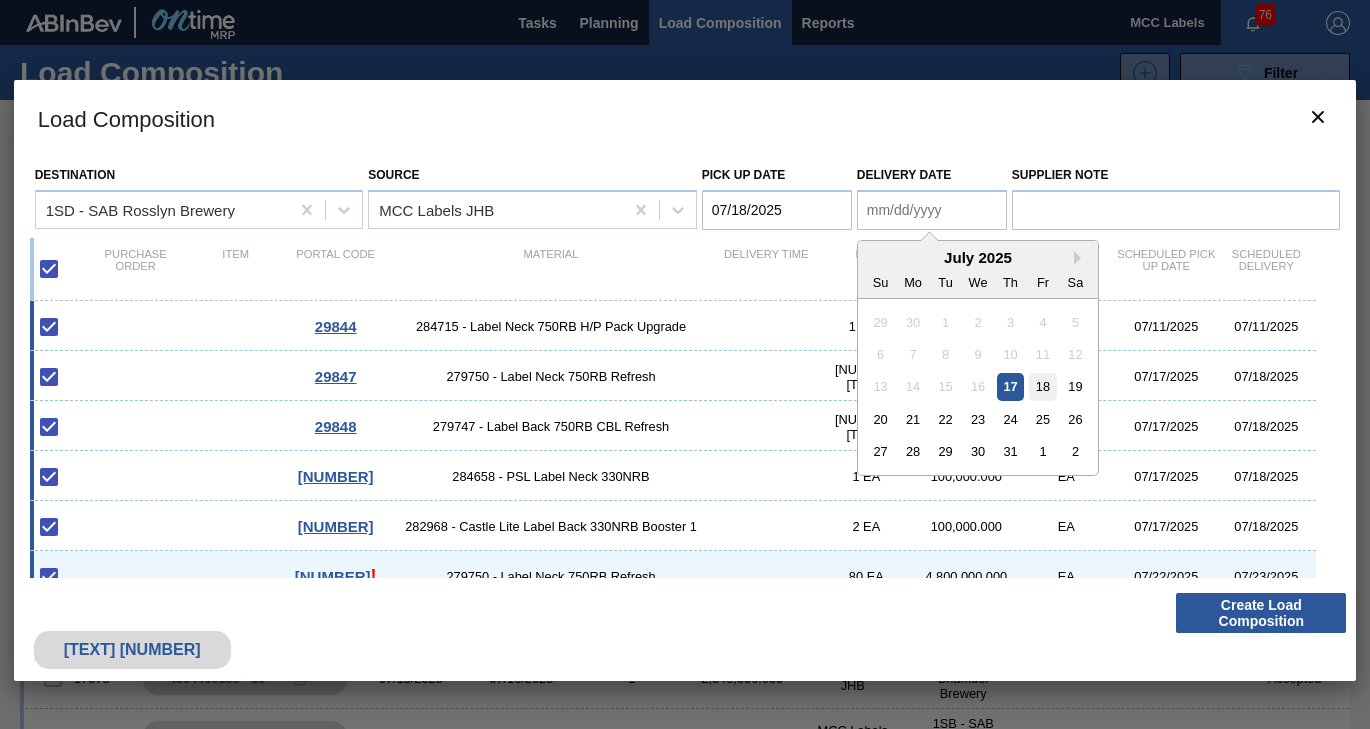 click on "18" at bounding box center (1042, 386) 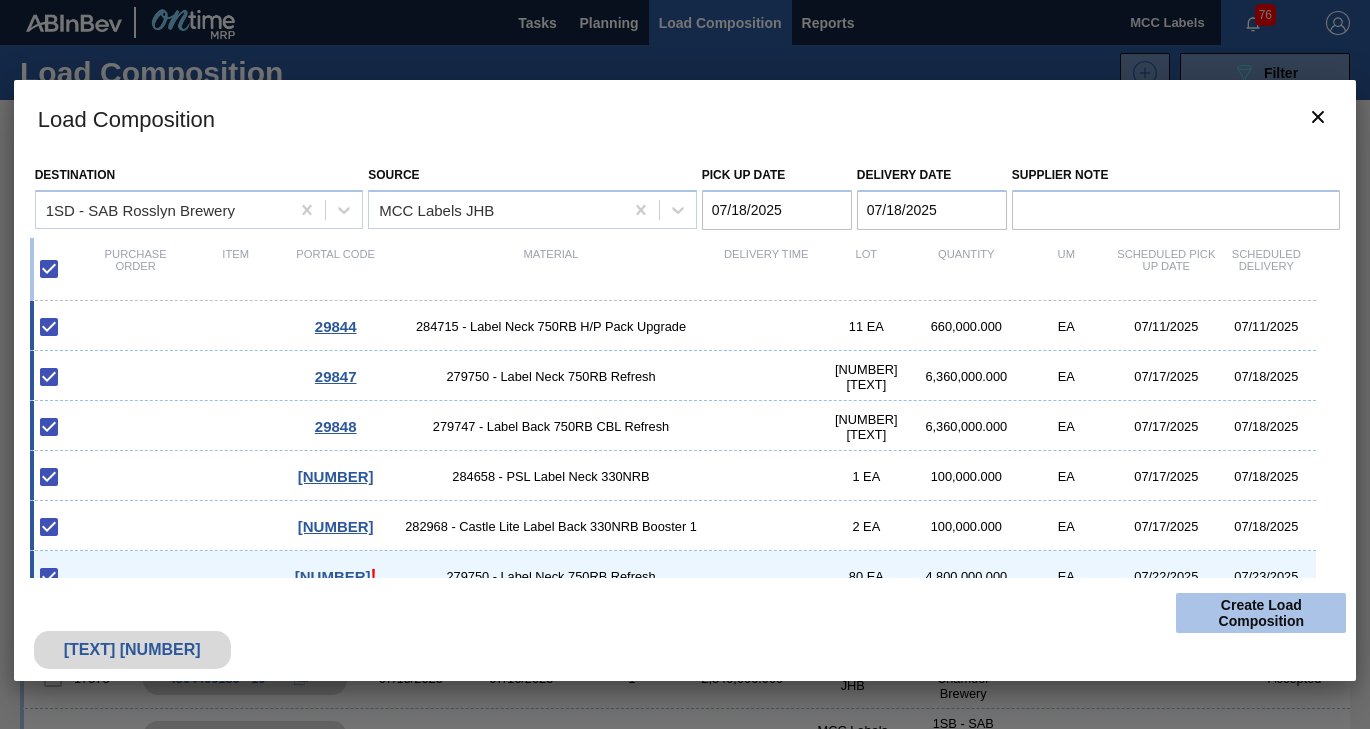 click on "Create Load Composition" at bounding box center [1261, 613] 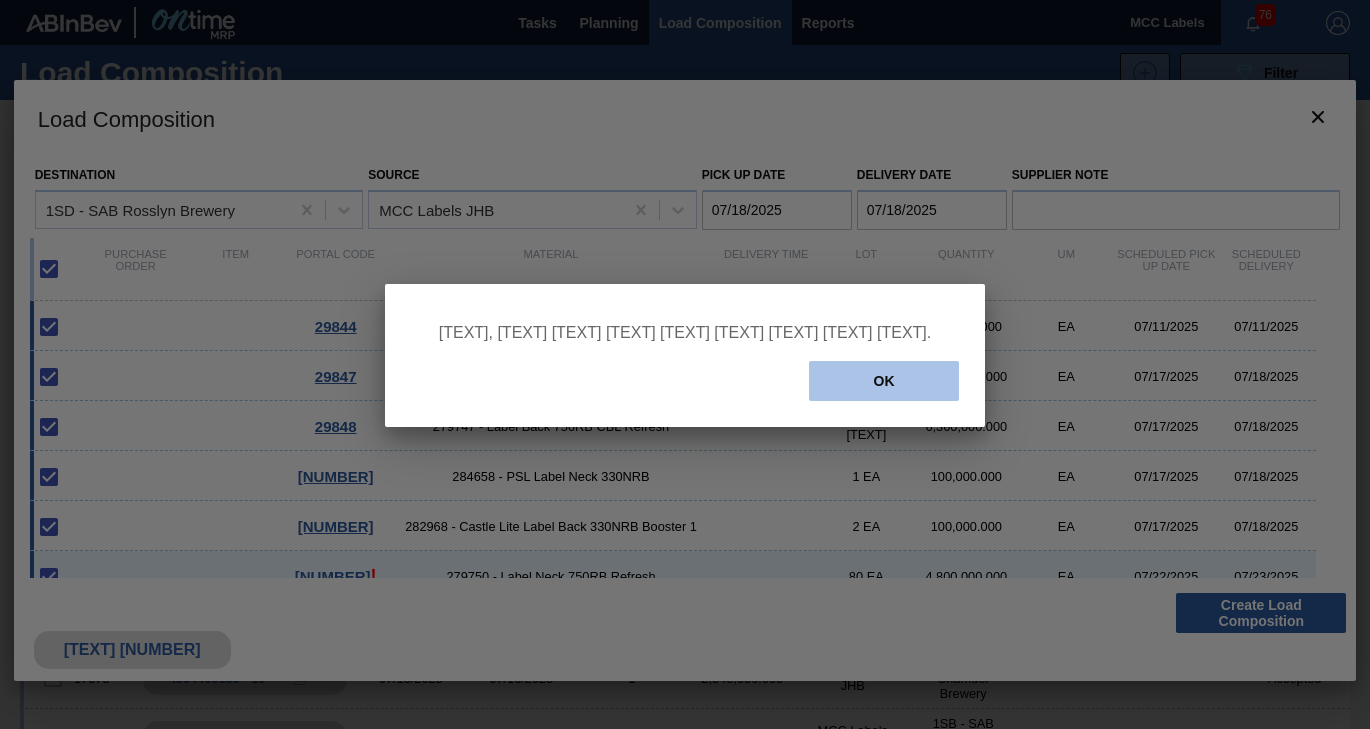 click on "OK" at bounding box center (884, 381) 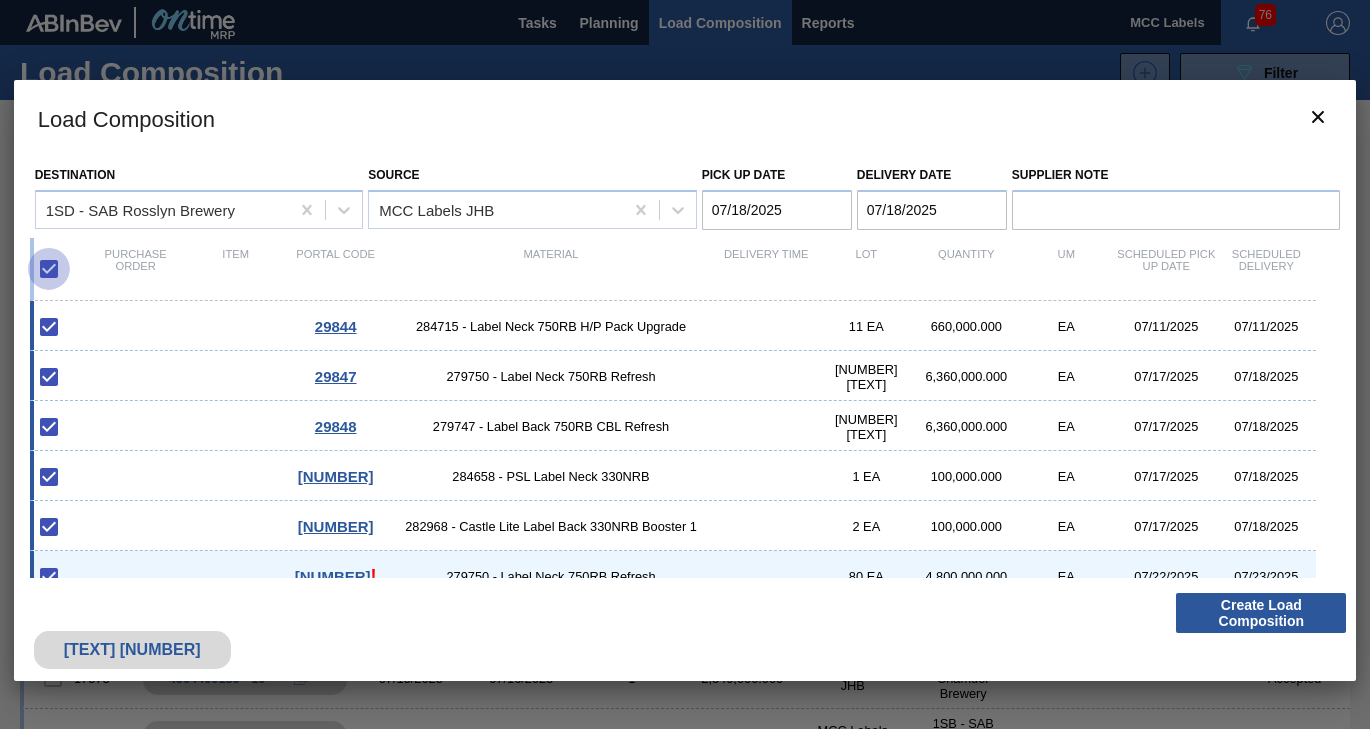 click at bounding box center (49, 269) 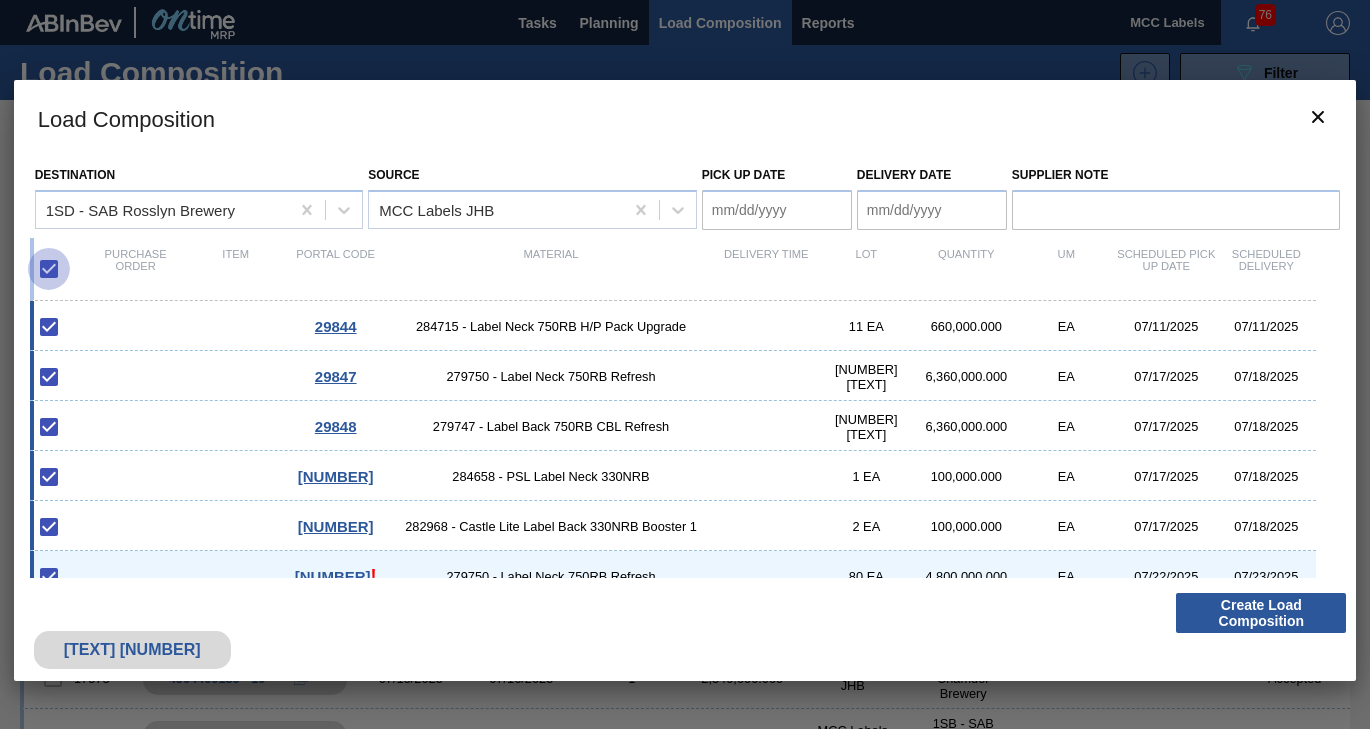 checkbox on "false" 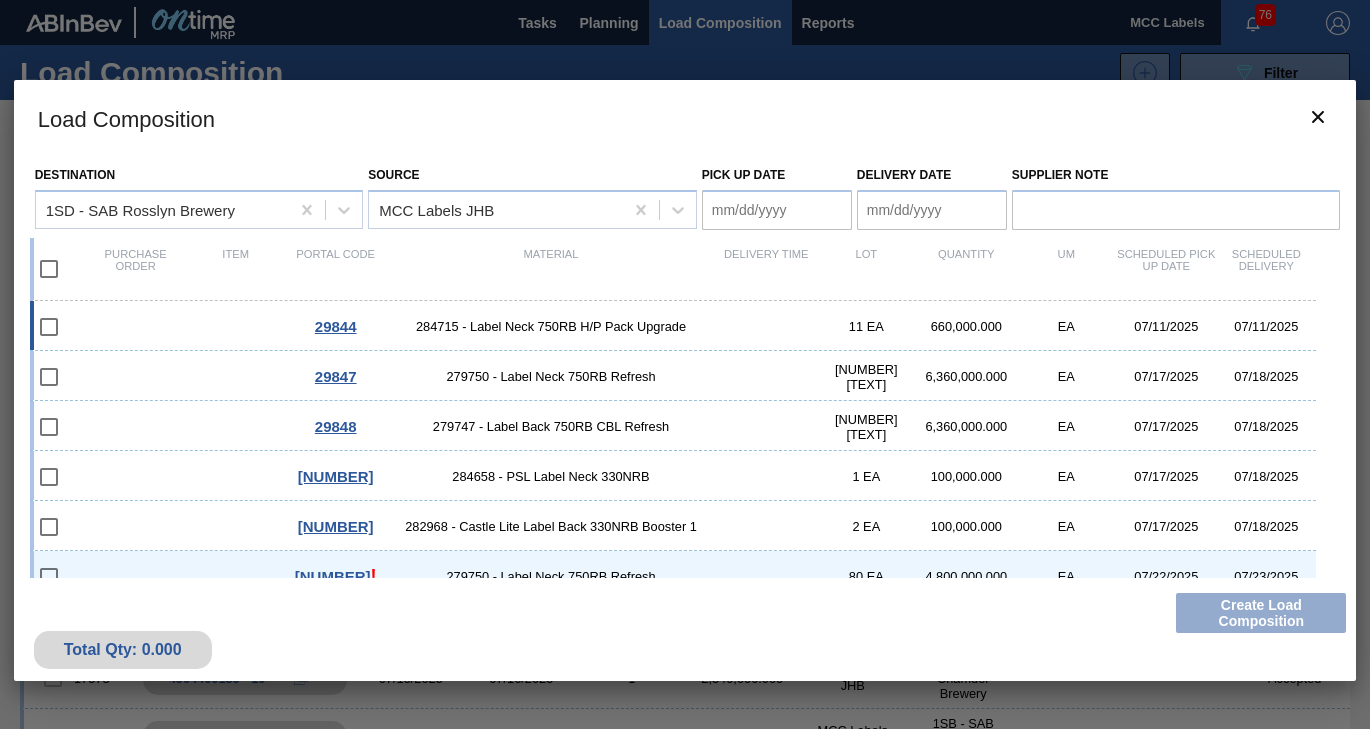 drag, startPoint x: 49, startPoint y: 312, endPoint x: 58, endPoint y: 340, distance: 29.410883 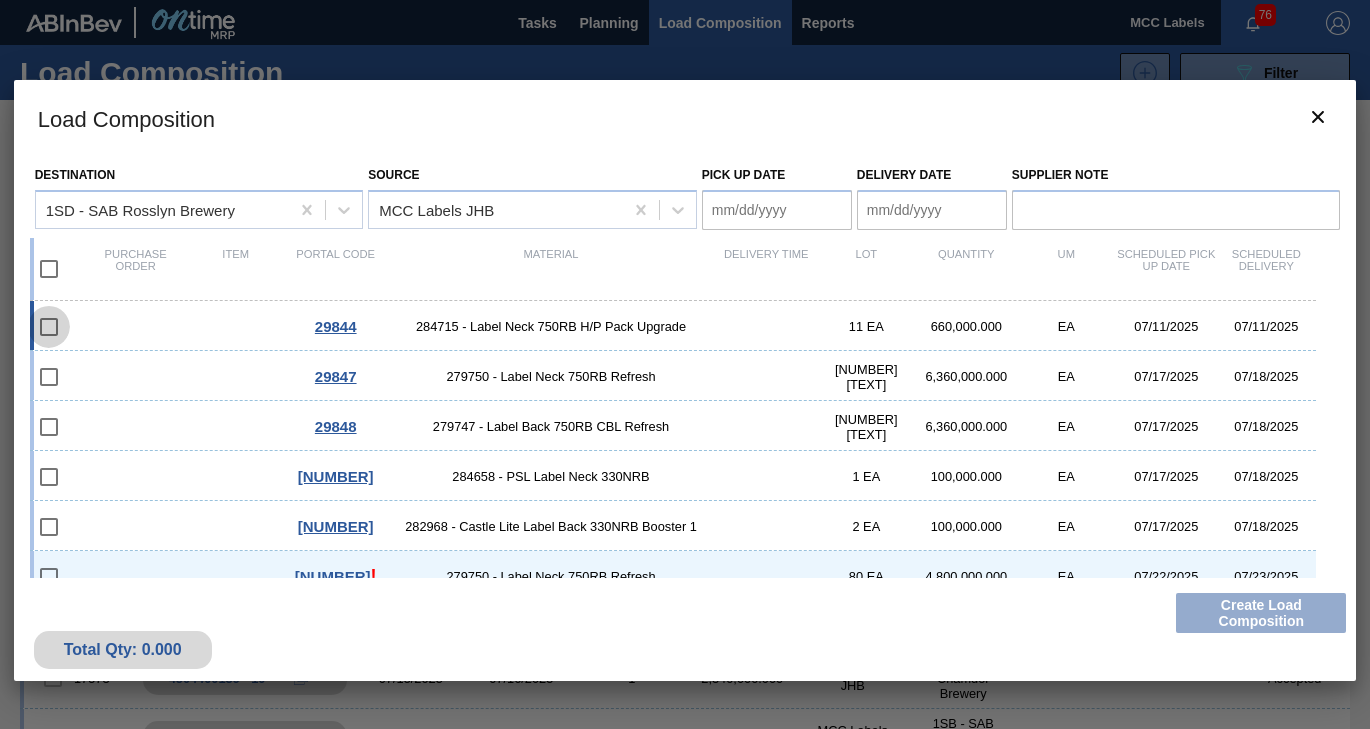 click at bounding box center [49, 327] 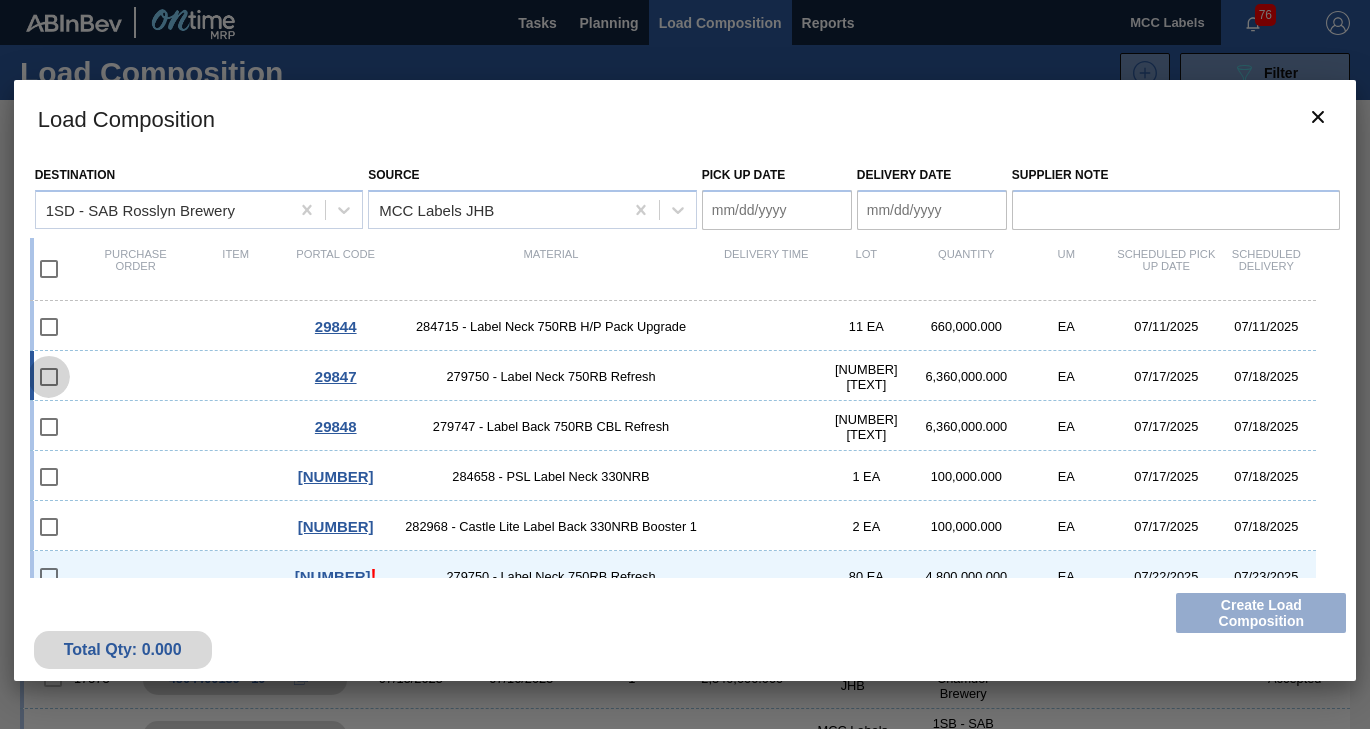 click at bounding box center [49, 377] 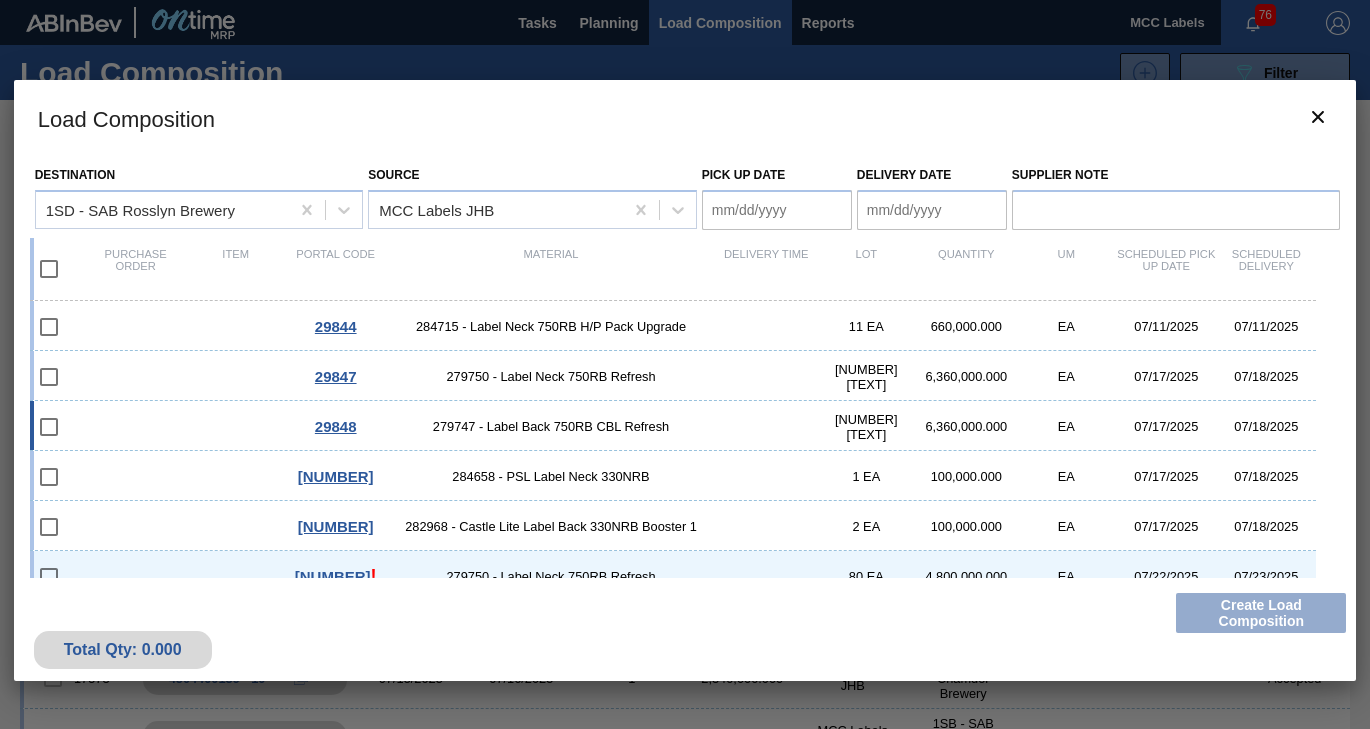 drag, startPoint x: 47, startPoint y: 404, endPoint x: 49, endPoint y: 423, distance: 19.104973 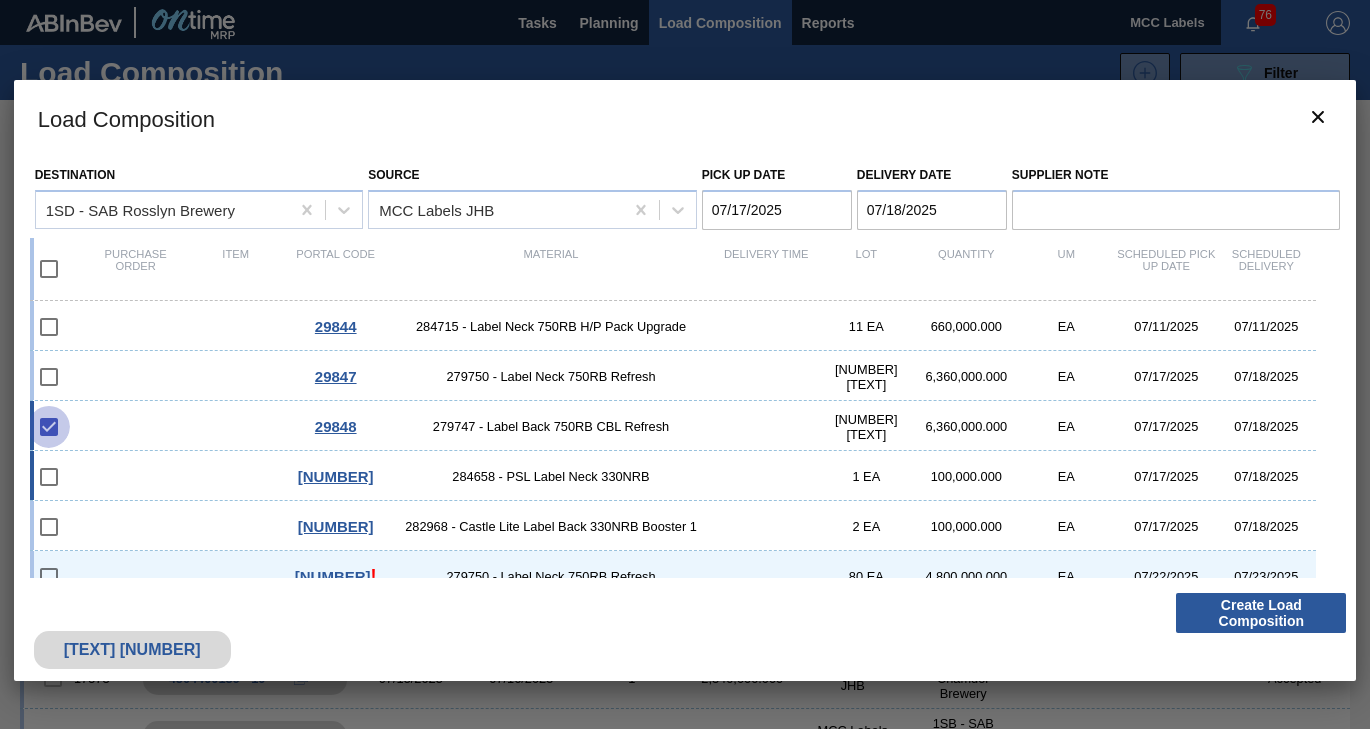 drag, startPoint x: 49, startPoint y: 435, endPoint x: 47, endPoint y: 459, distance: 24.083189 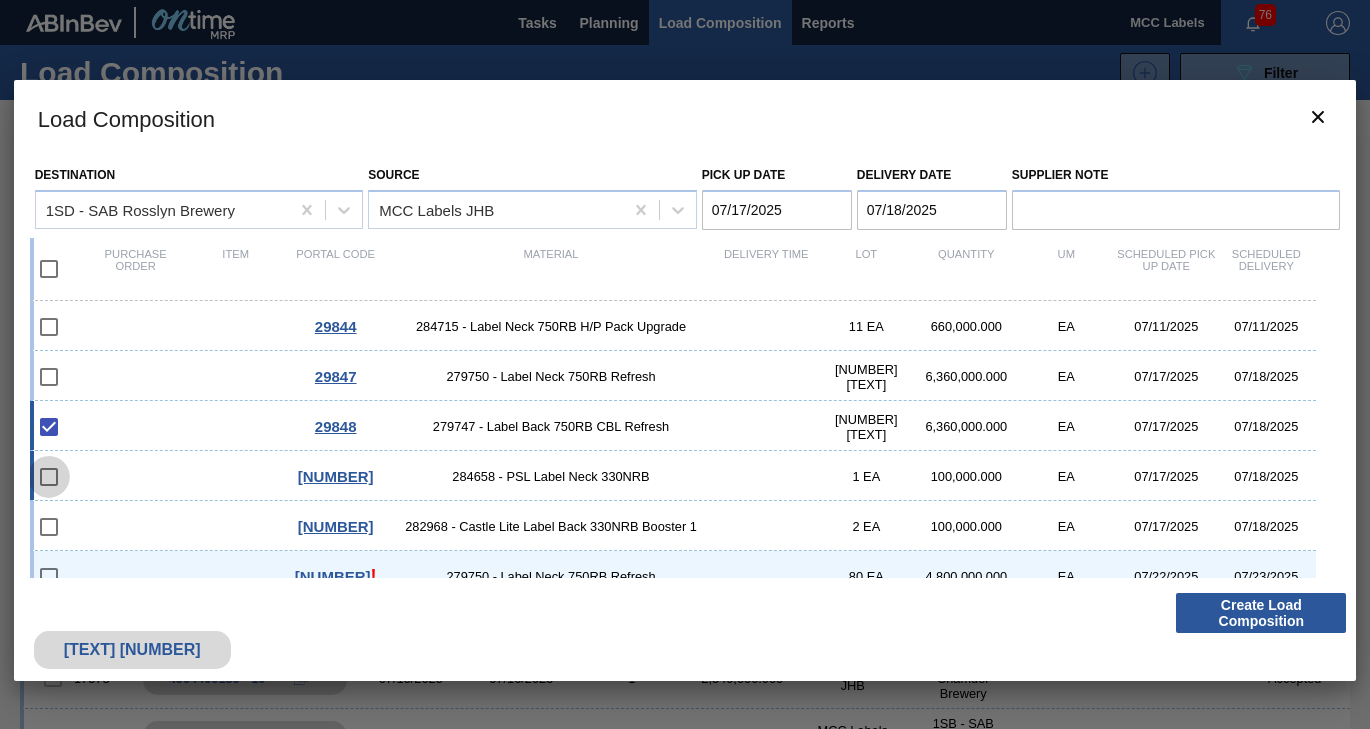 click at bounding box center (49, 477) 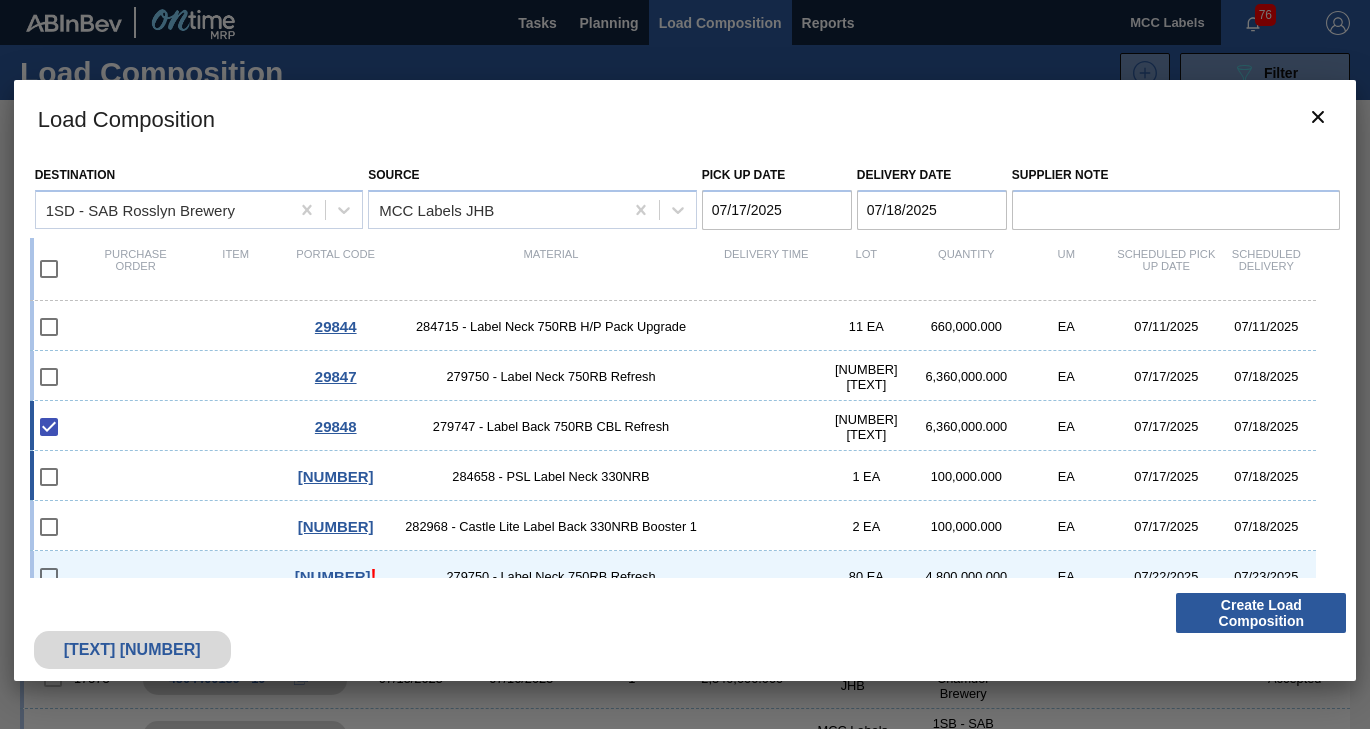 click at bounding box center [49, 477] 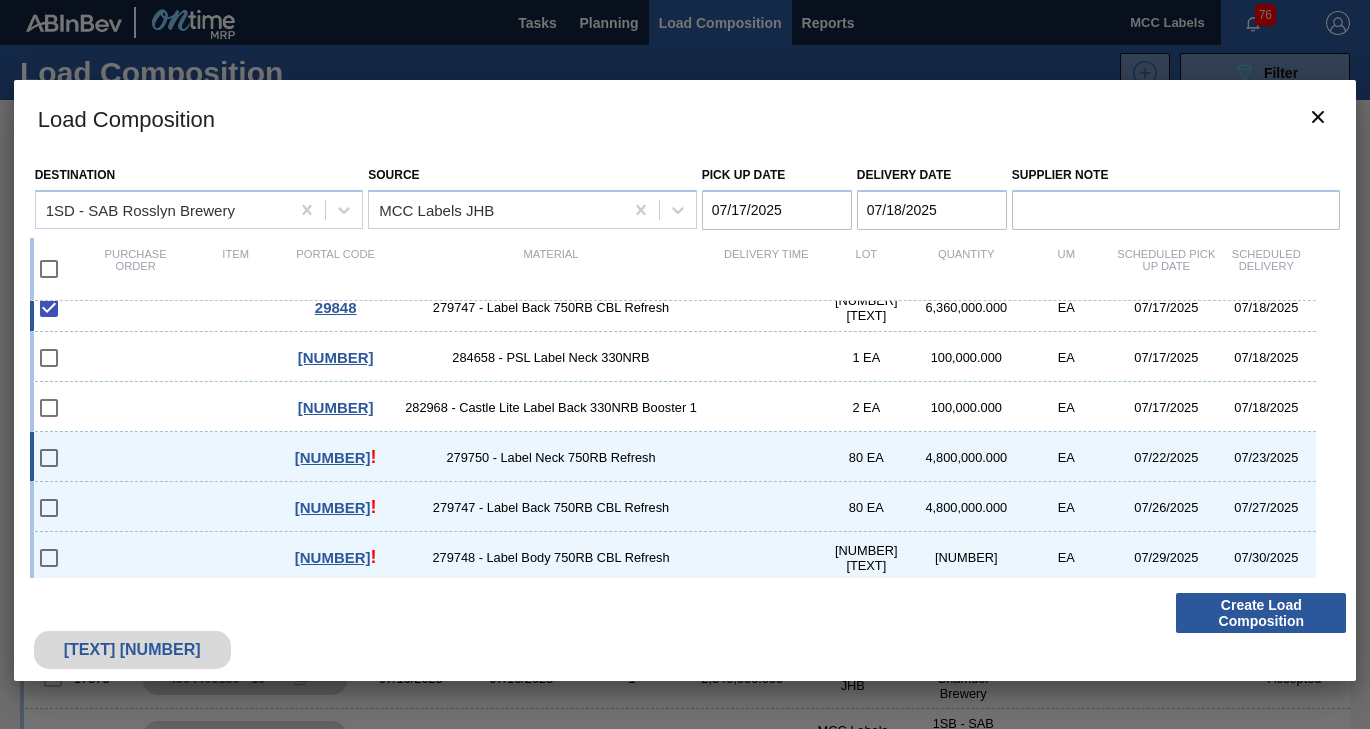 scroll, scrollTop: 223, scrollLeft: 0, axis: vertical 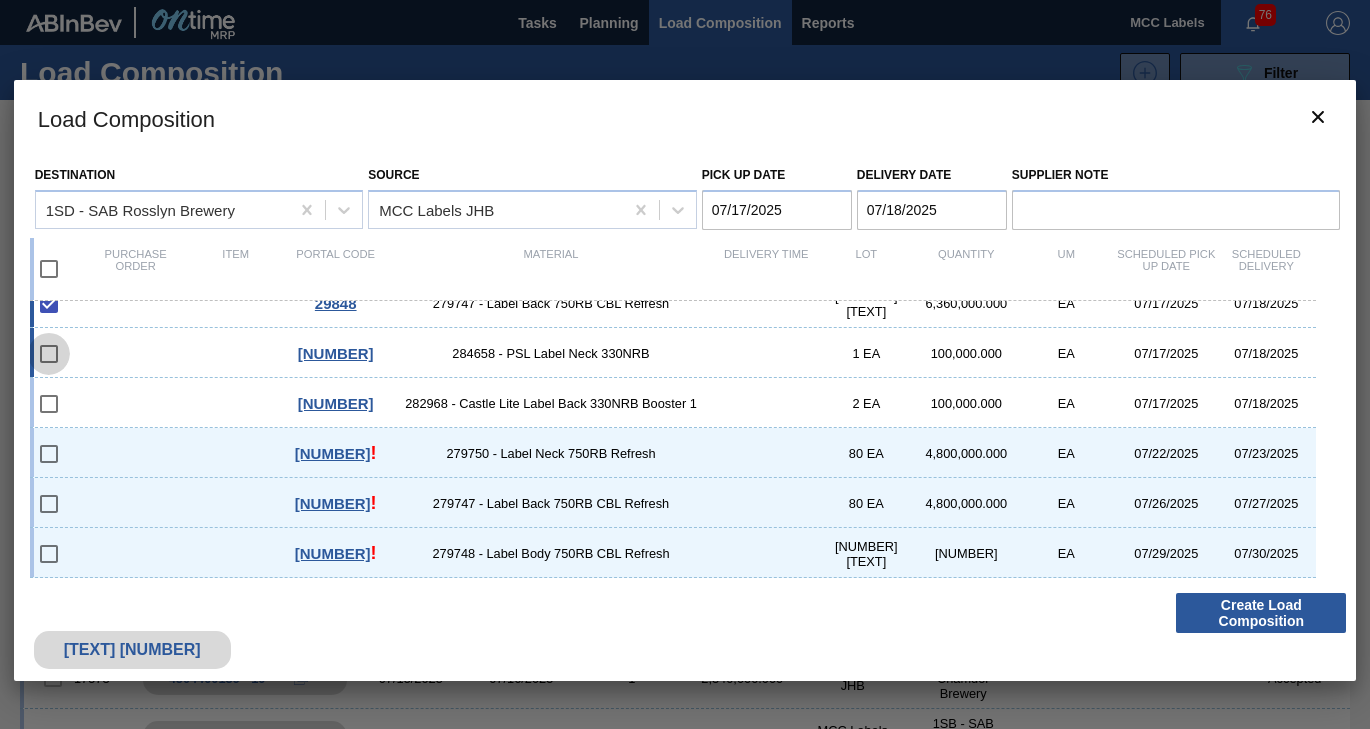 click at bounding box center (49, 354) 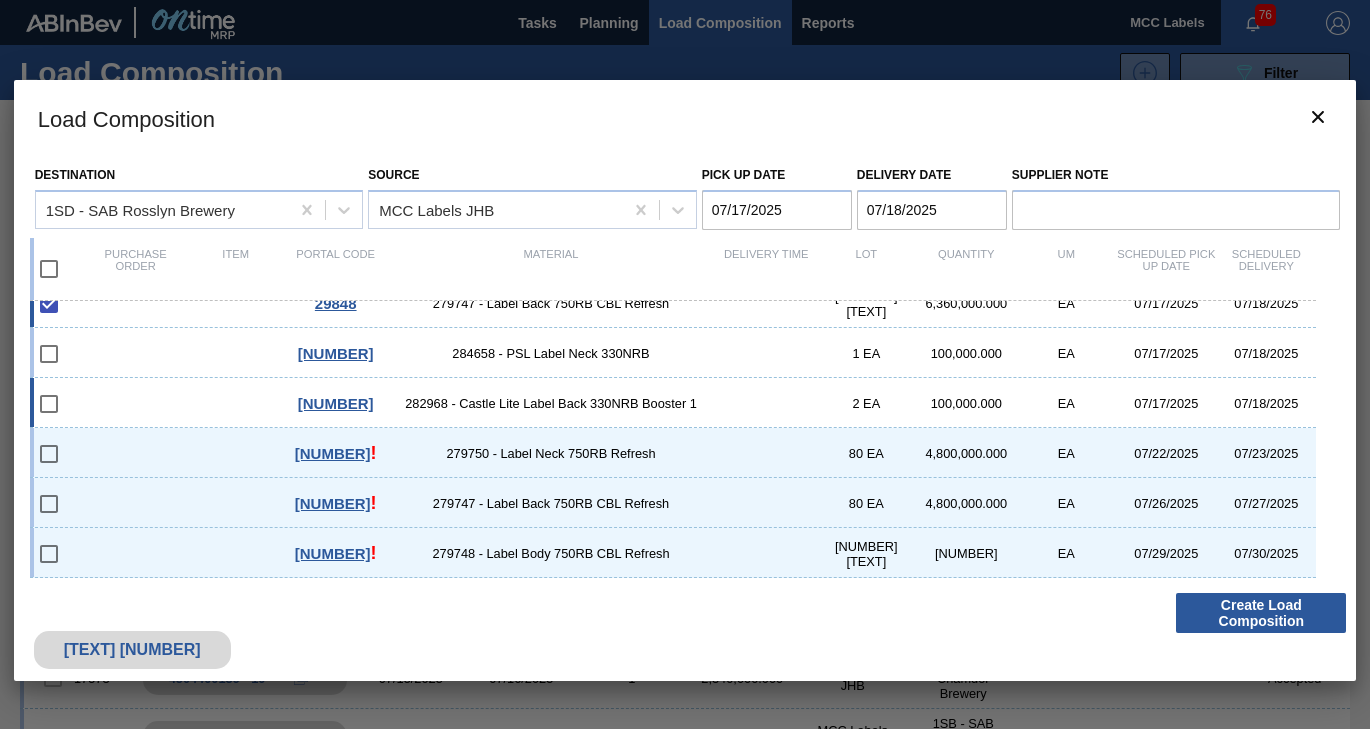 click at bounding box center [49, 404] 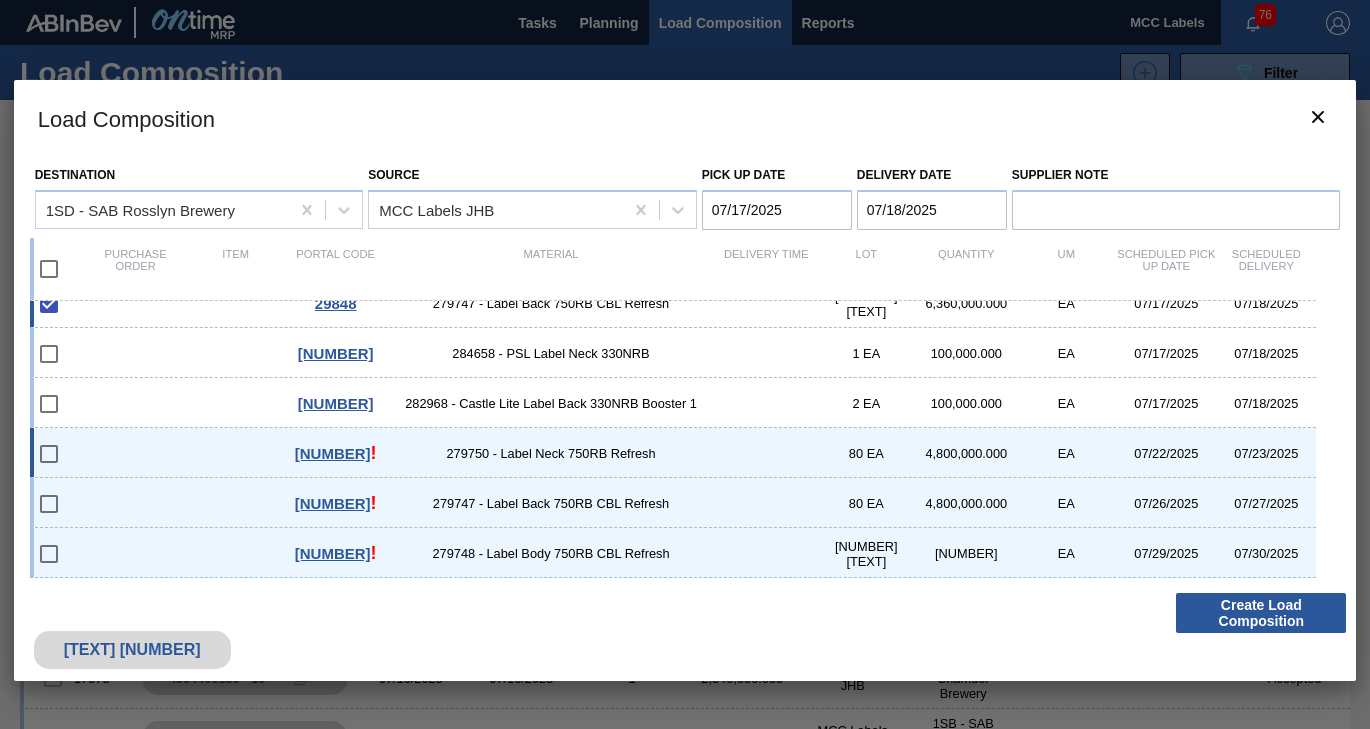 drag, startPoint x: 49, startPoint y: 447, endPoint x: 46, endPoint y: 467, distance: 20.22375 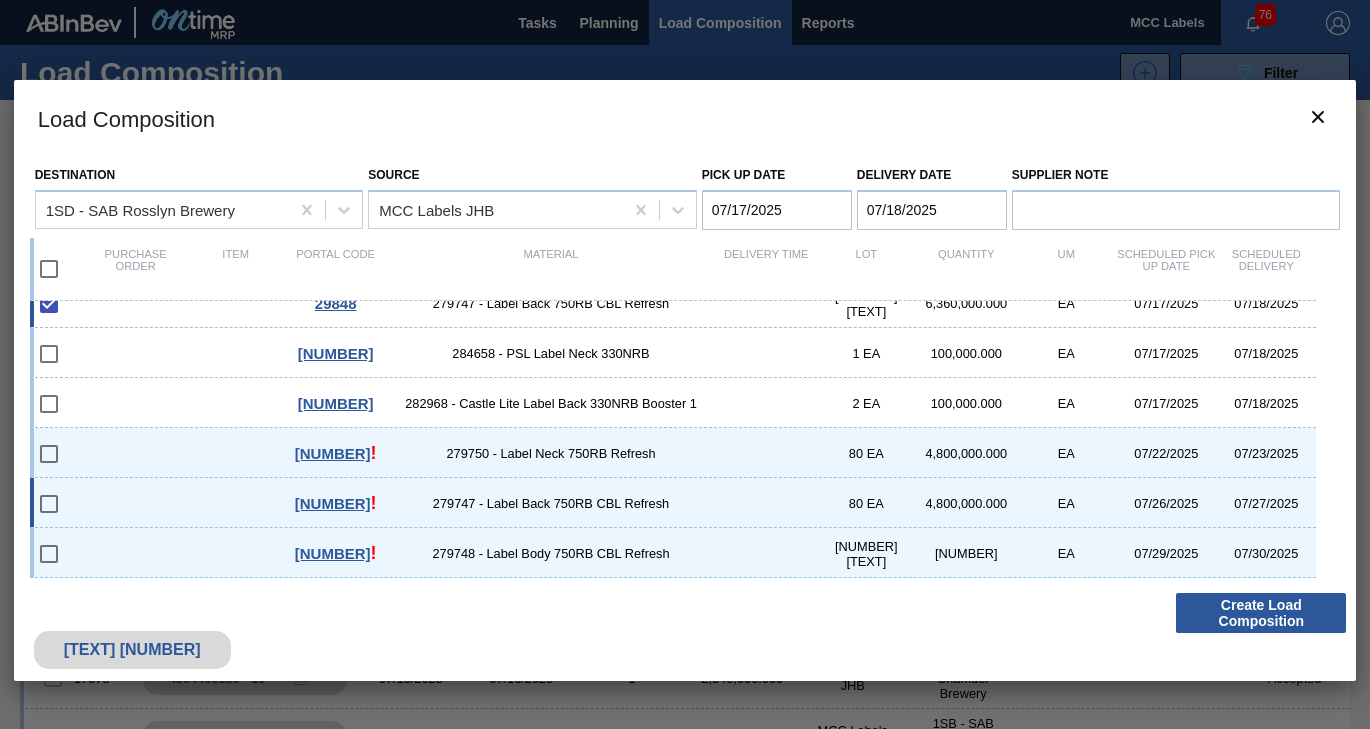 click at bounding box center (49, 504) 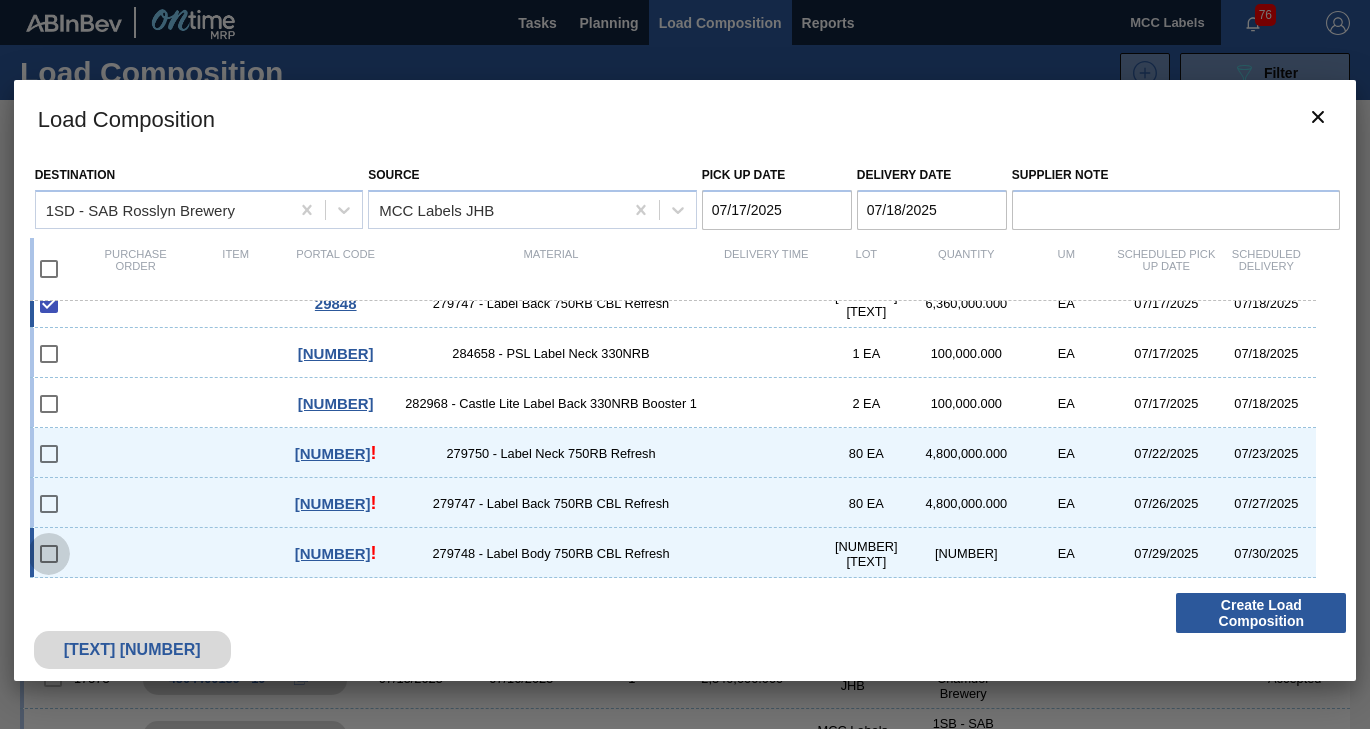 click at bounding box center [49, 554] 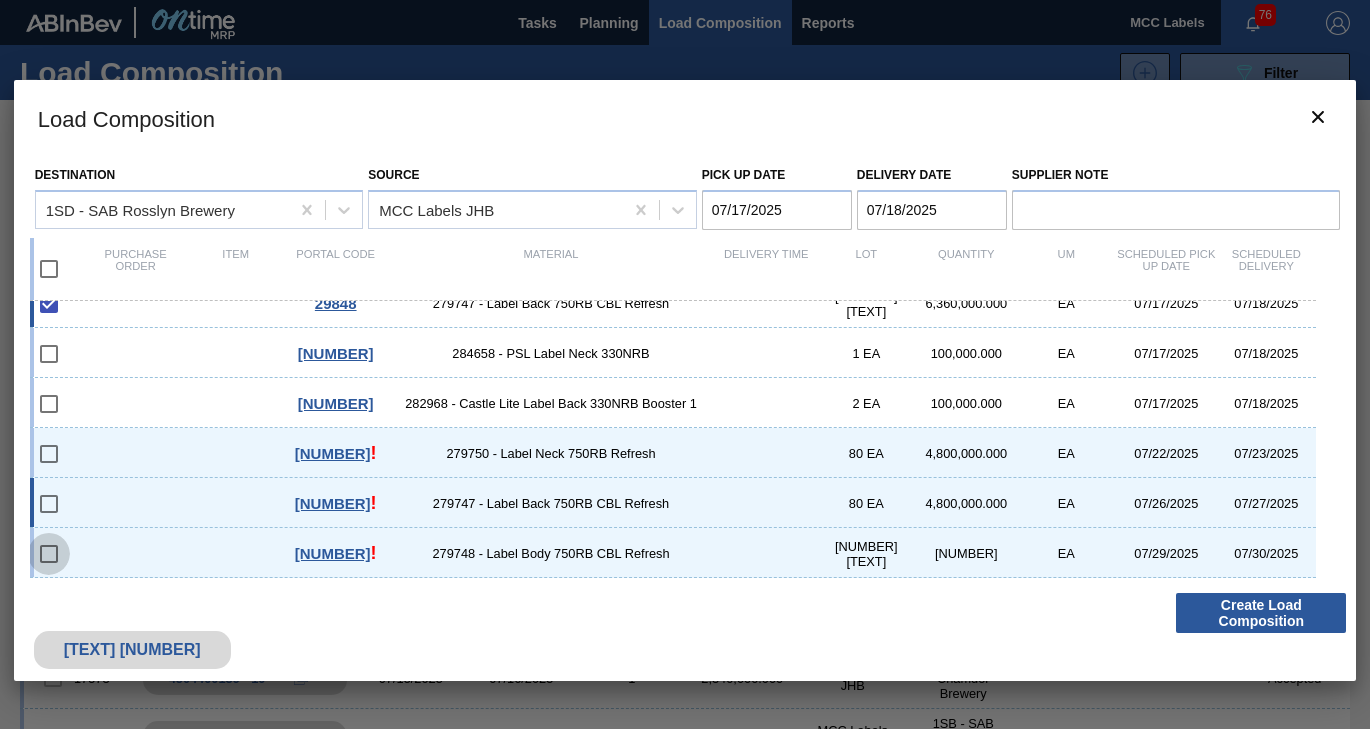 drag, startPoint x: 43, startPoint y: 550, endPoint x: 45, endPoint y: 517, distance: 33.06055 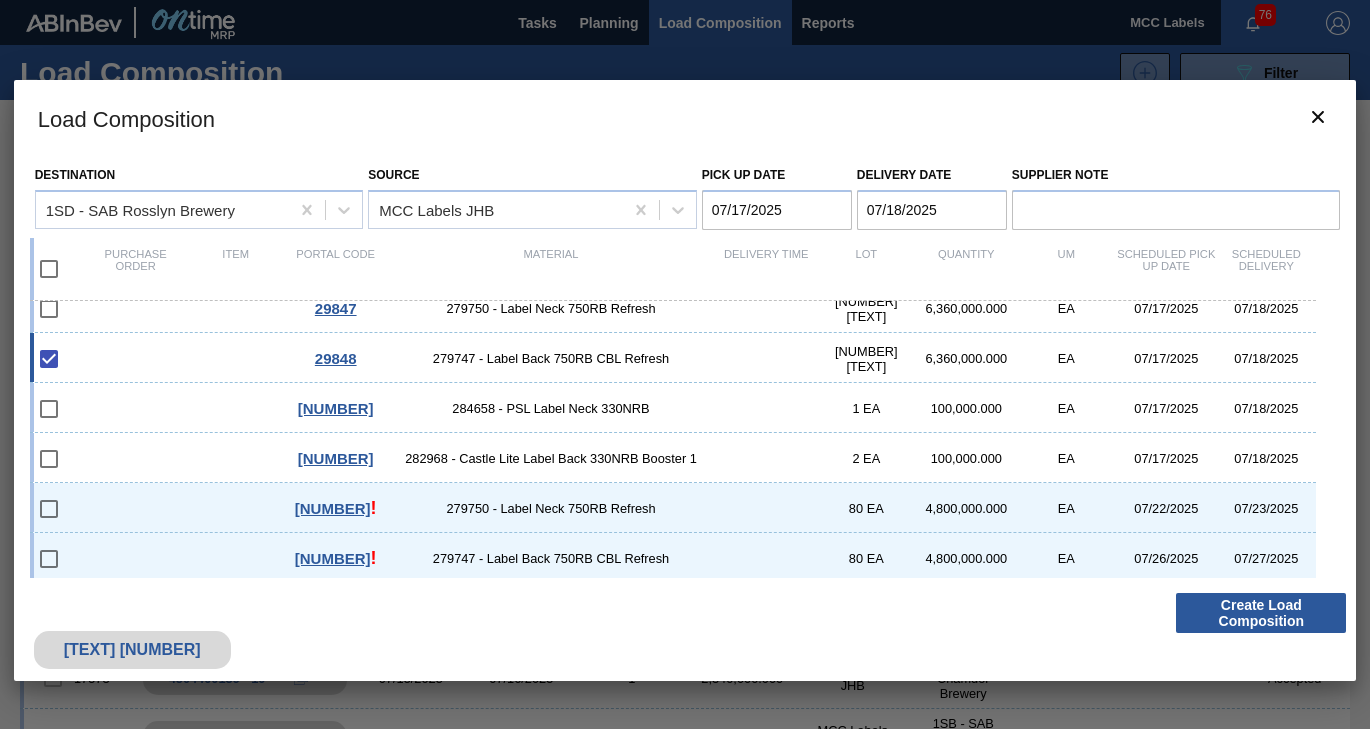 scroll, scrollTop: 123, scrollLeft: 0, axis: vertical 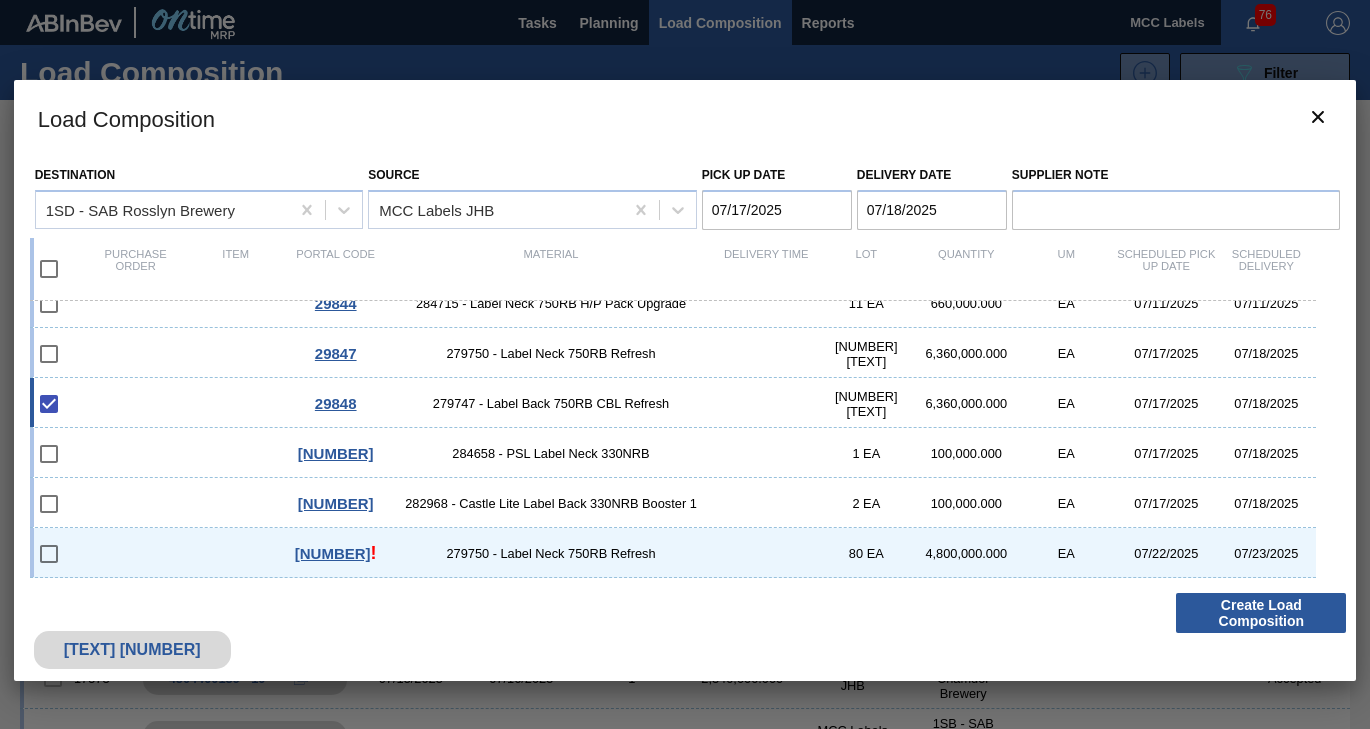 click at bounding box center (49, 269) 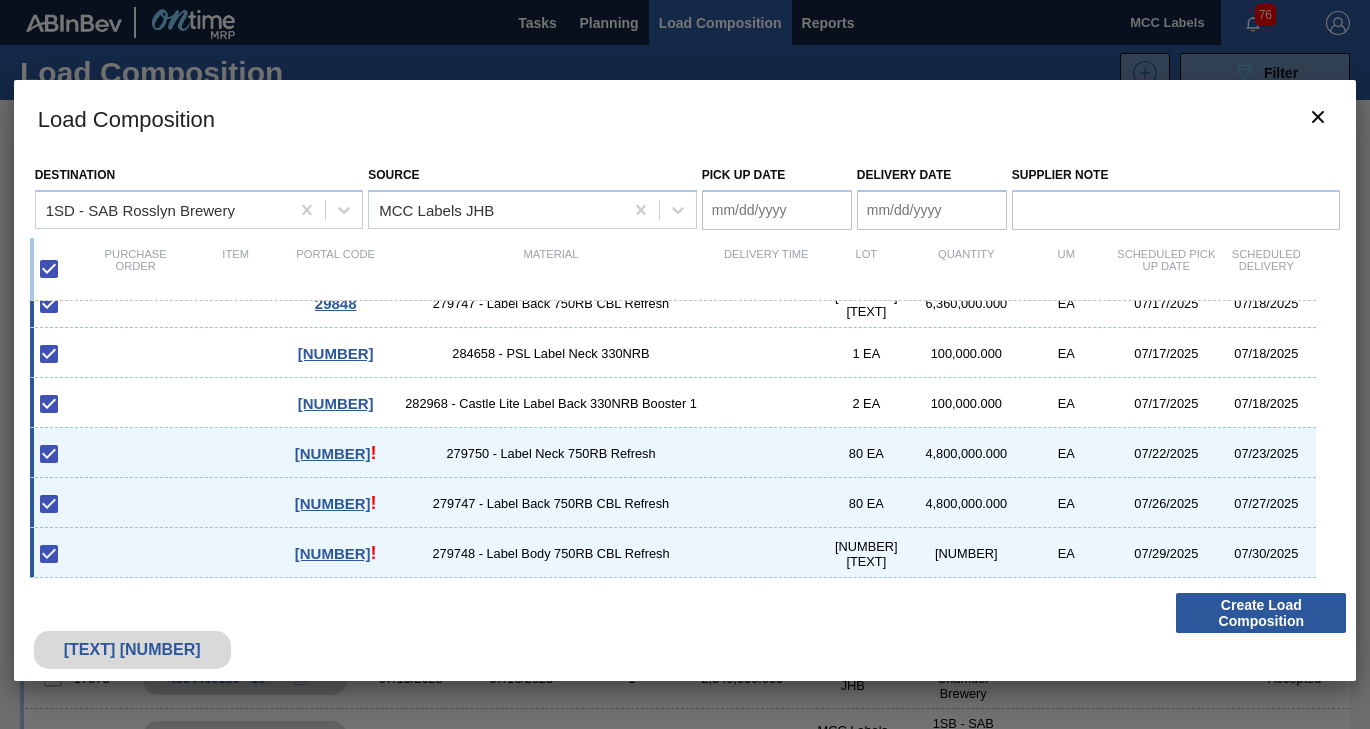 scroll, scrollTop: 123, scrollLeft: 0, axis: vertical 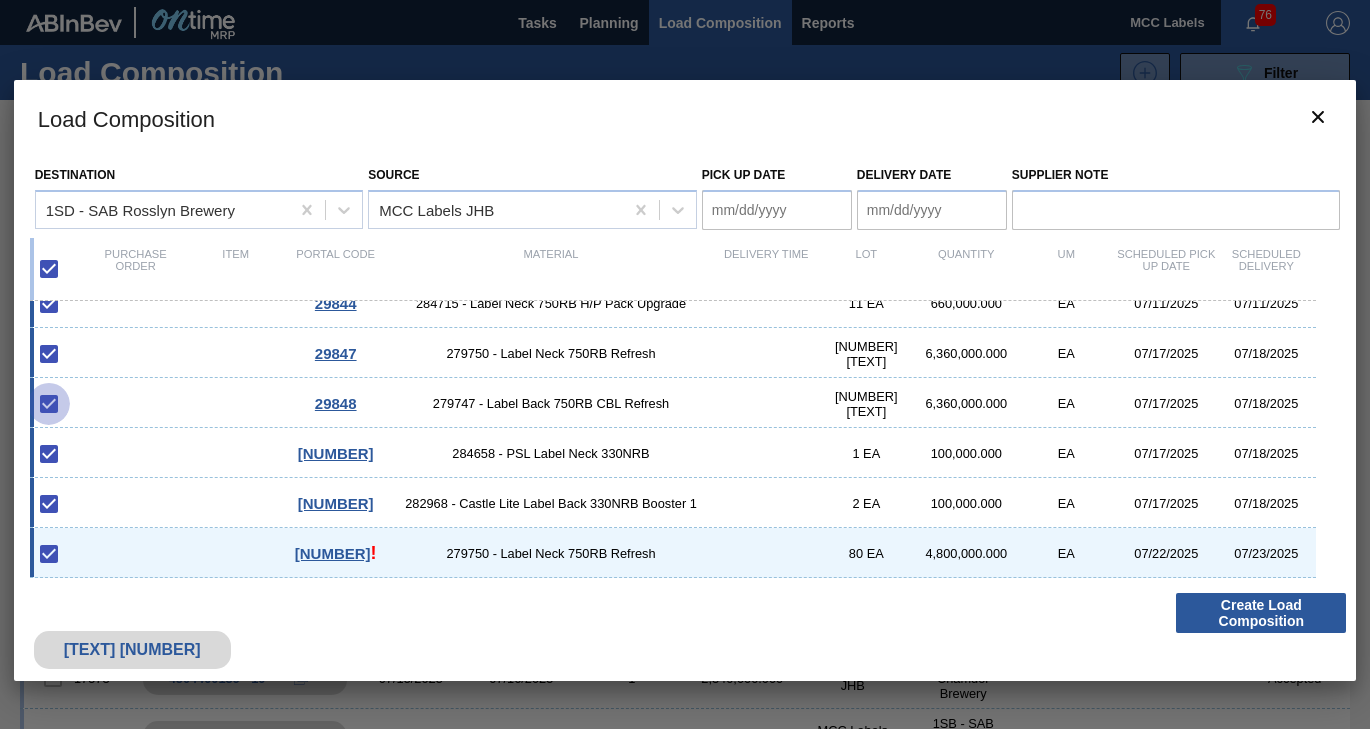 click at bounding box center [49, 404] 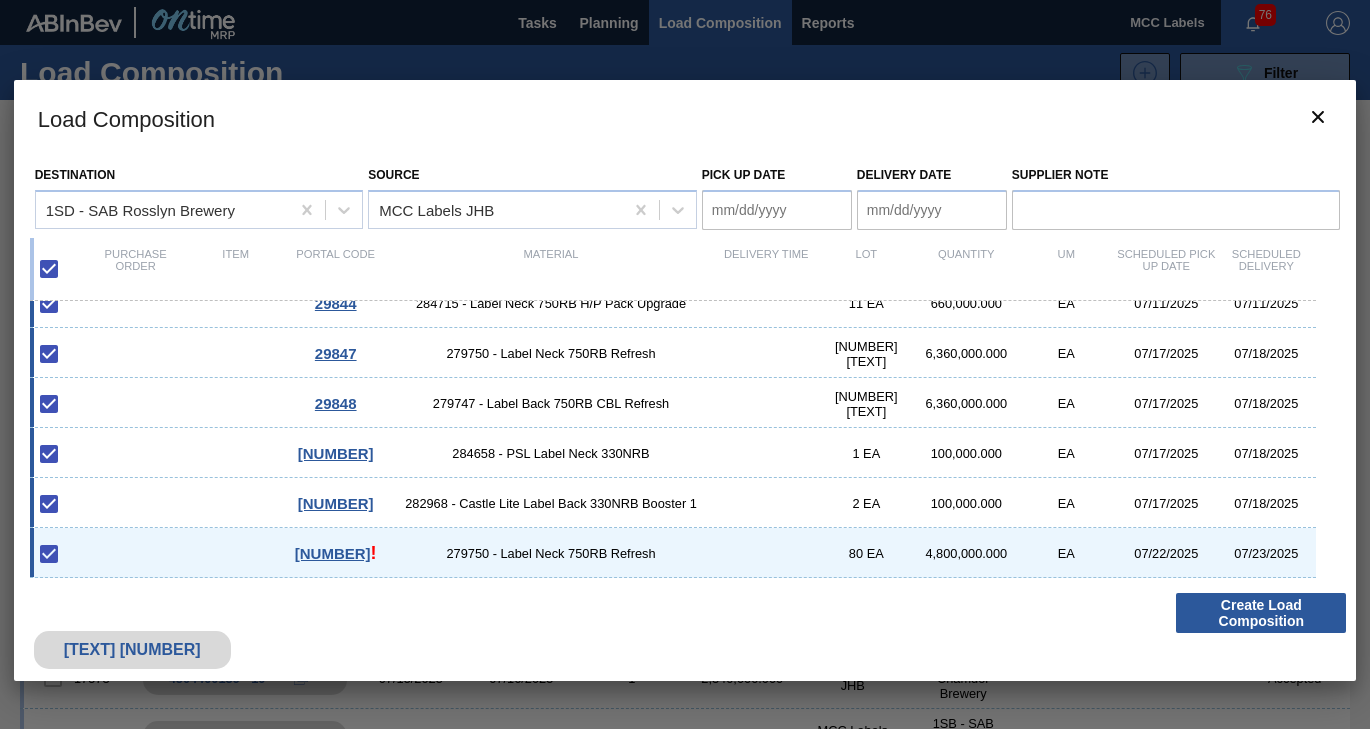 click at bounding box center (49, 354) 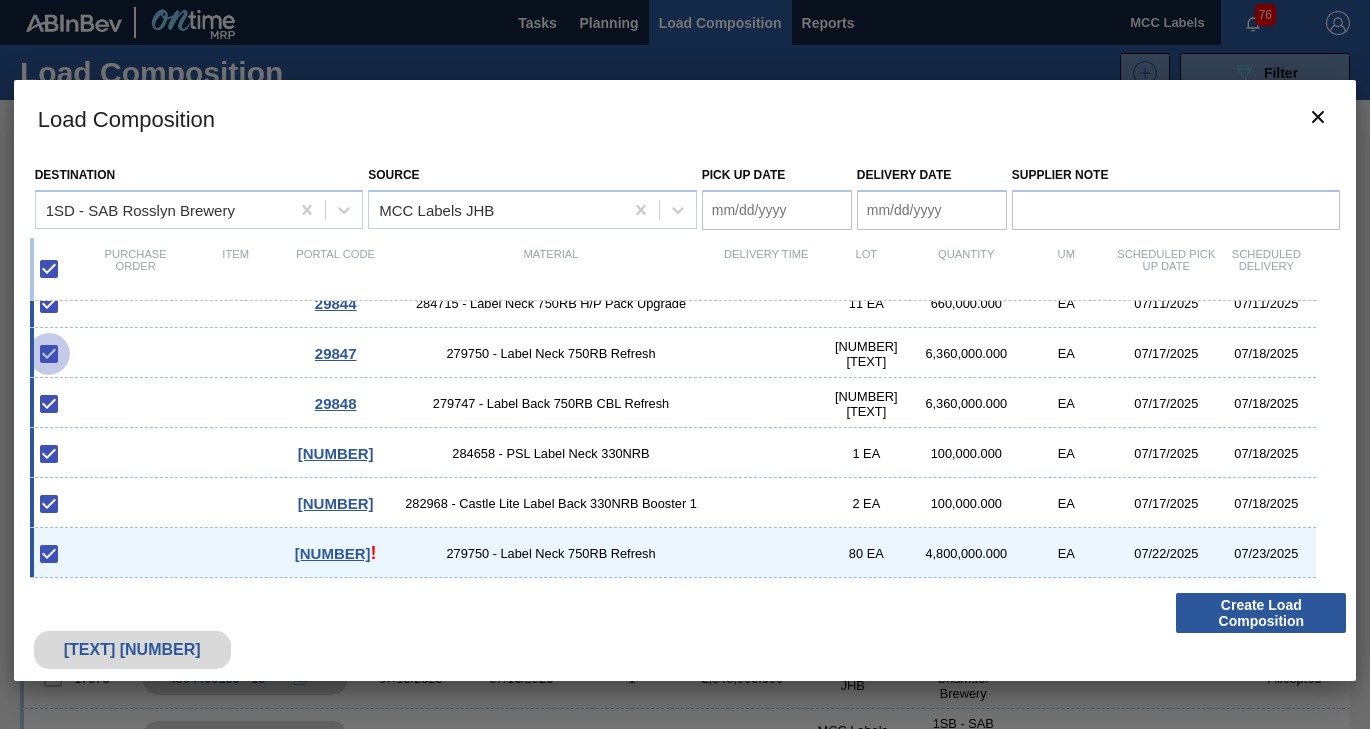 drag, startPoint x: 48, startPoint y: 357, endPoint x: 51, endPoint y: 298, distance: 59.07622 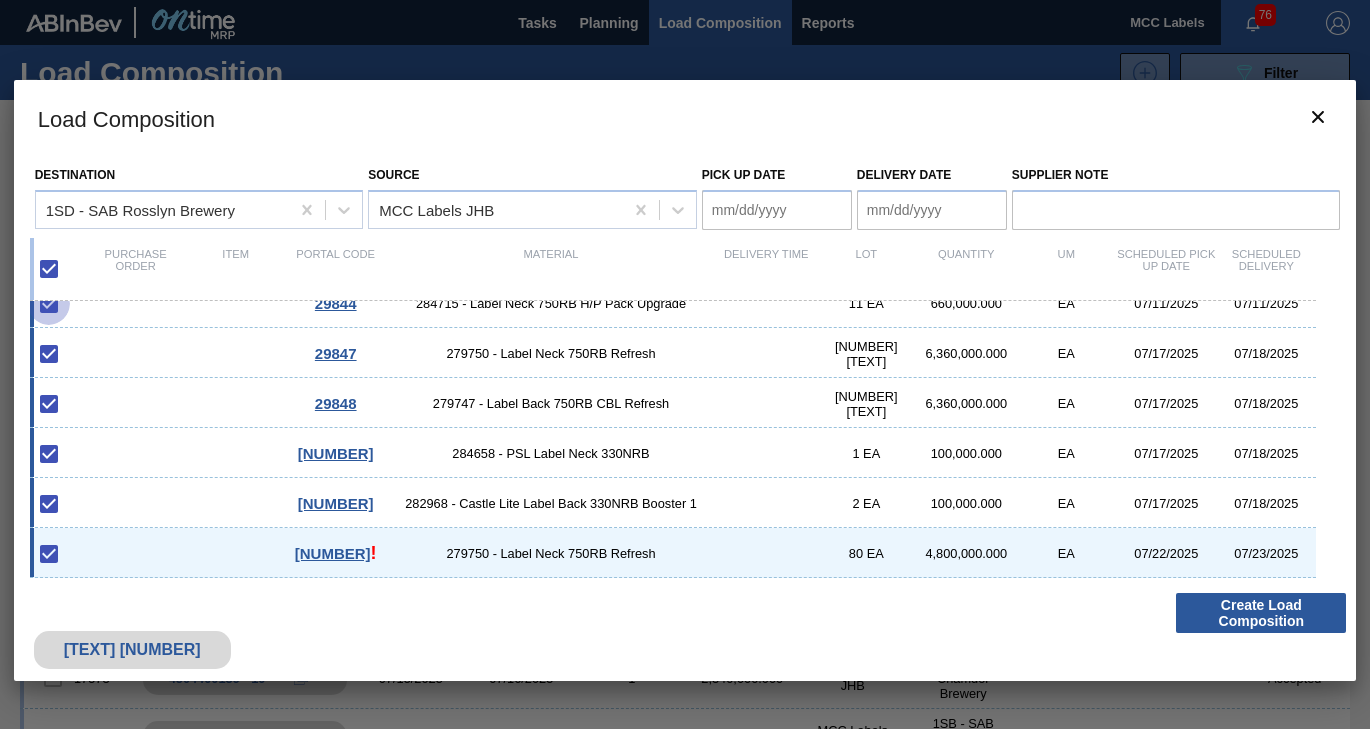 click at bounding box center [49, 304] 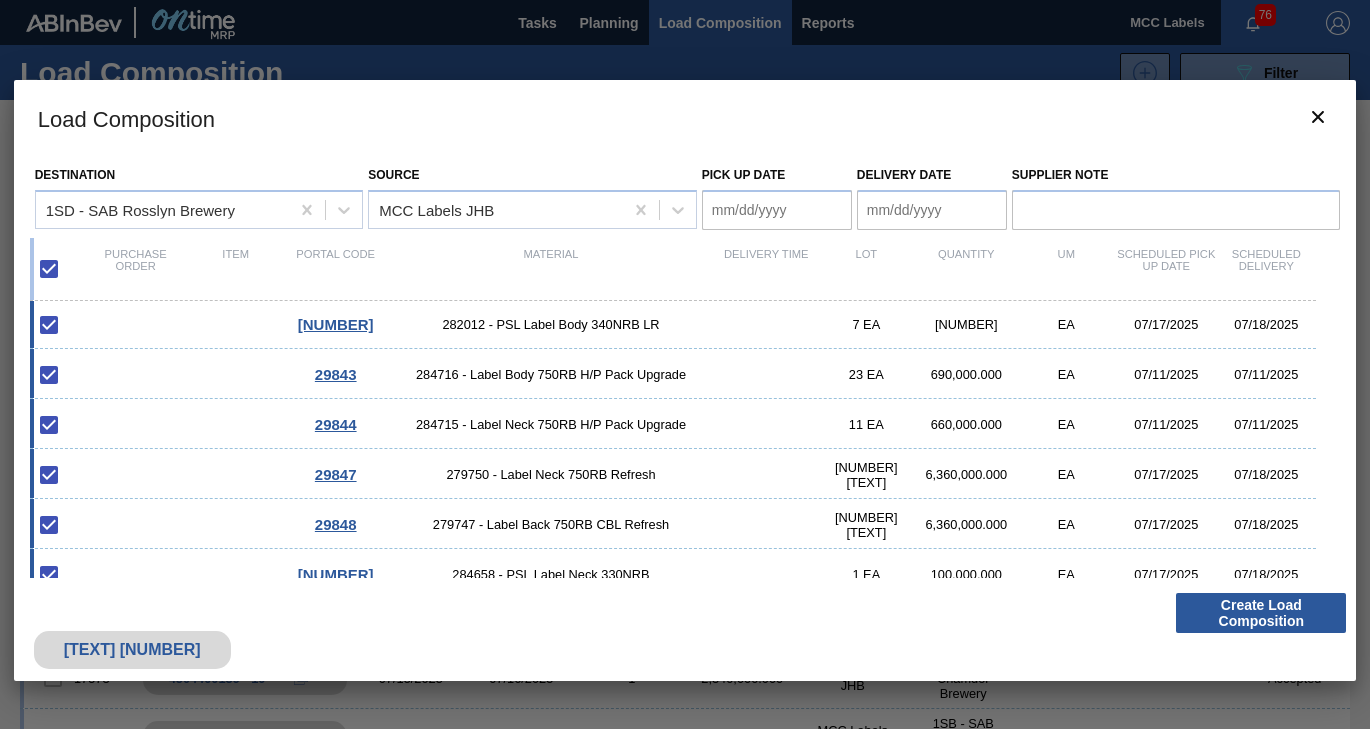 scroll, scrollTop: 0, scrollLeft: 0, axis: both 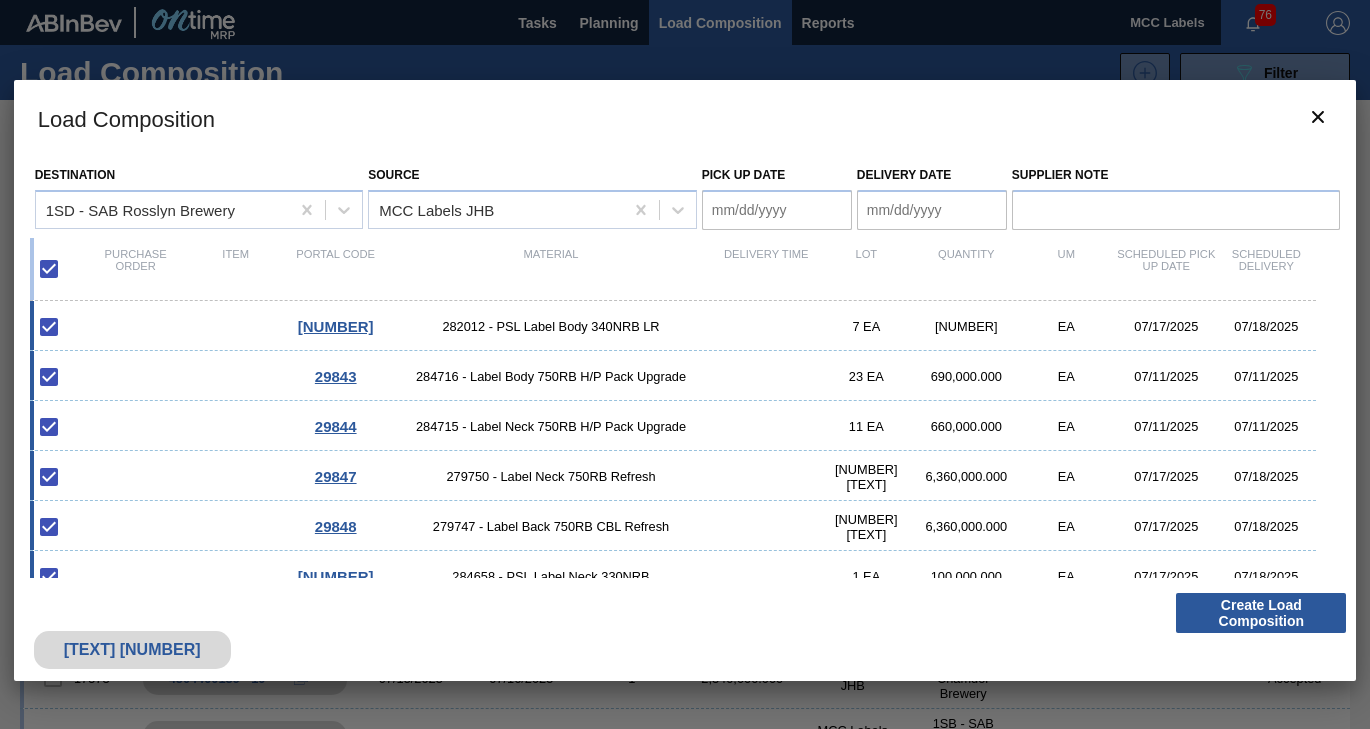click on "Pick up Date" at bounding box center (777, 210) 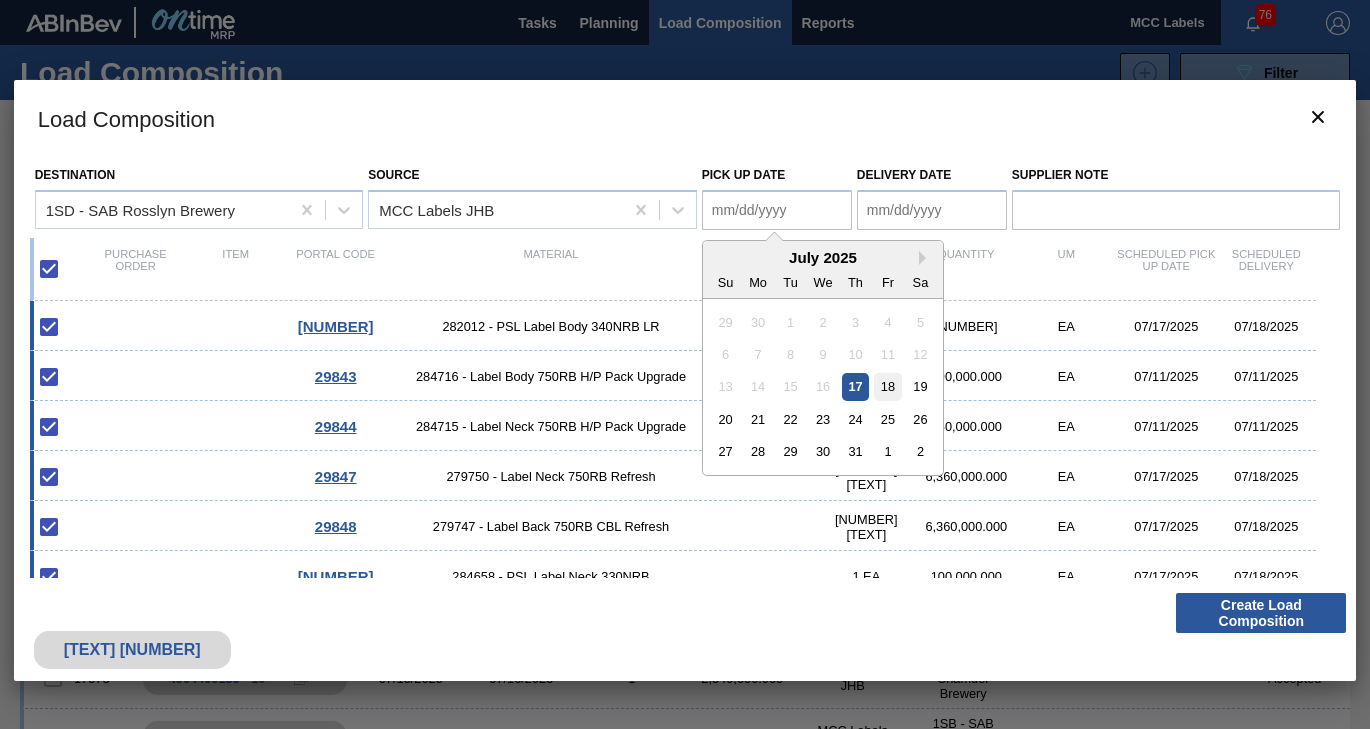 click on "18" at bounding box center (887, 386) 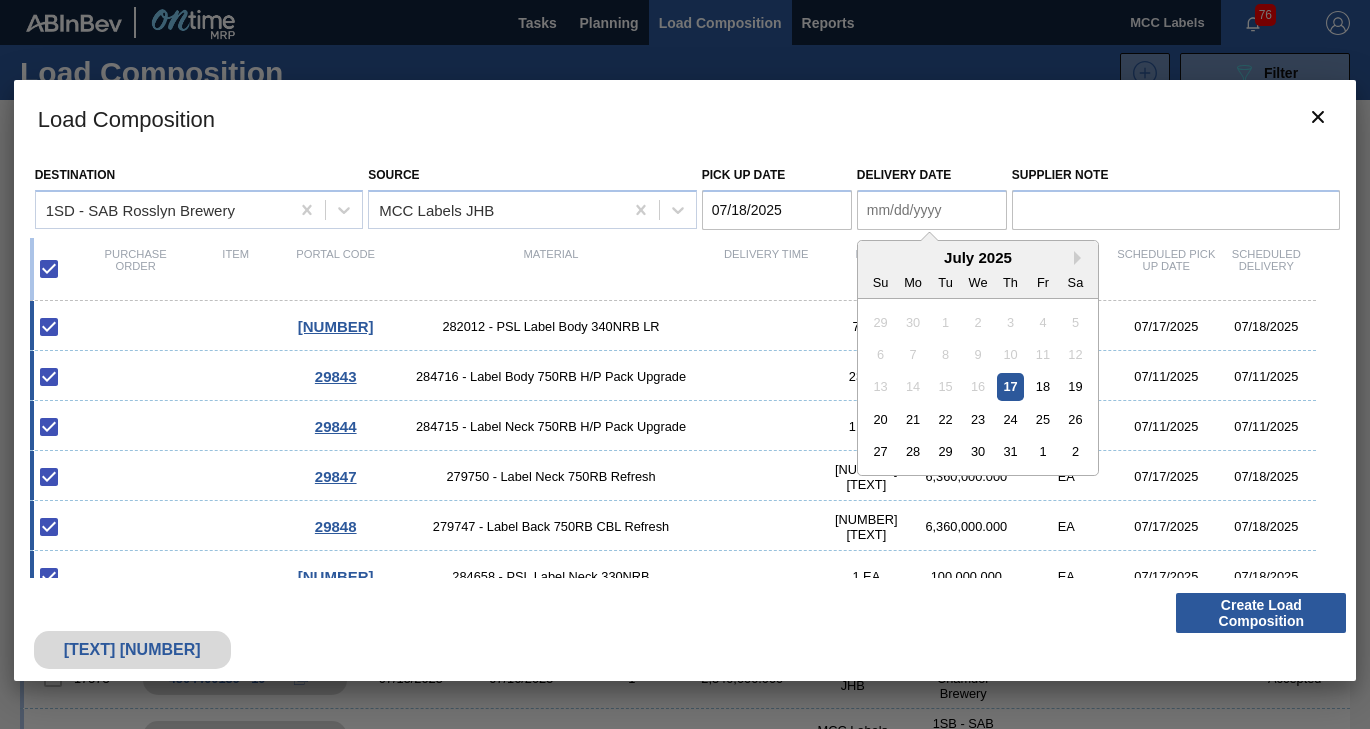 click on "Delivery Date" at bounding box center (932, 210) 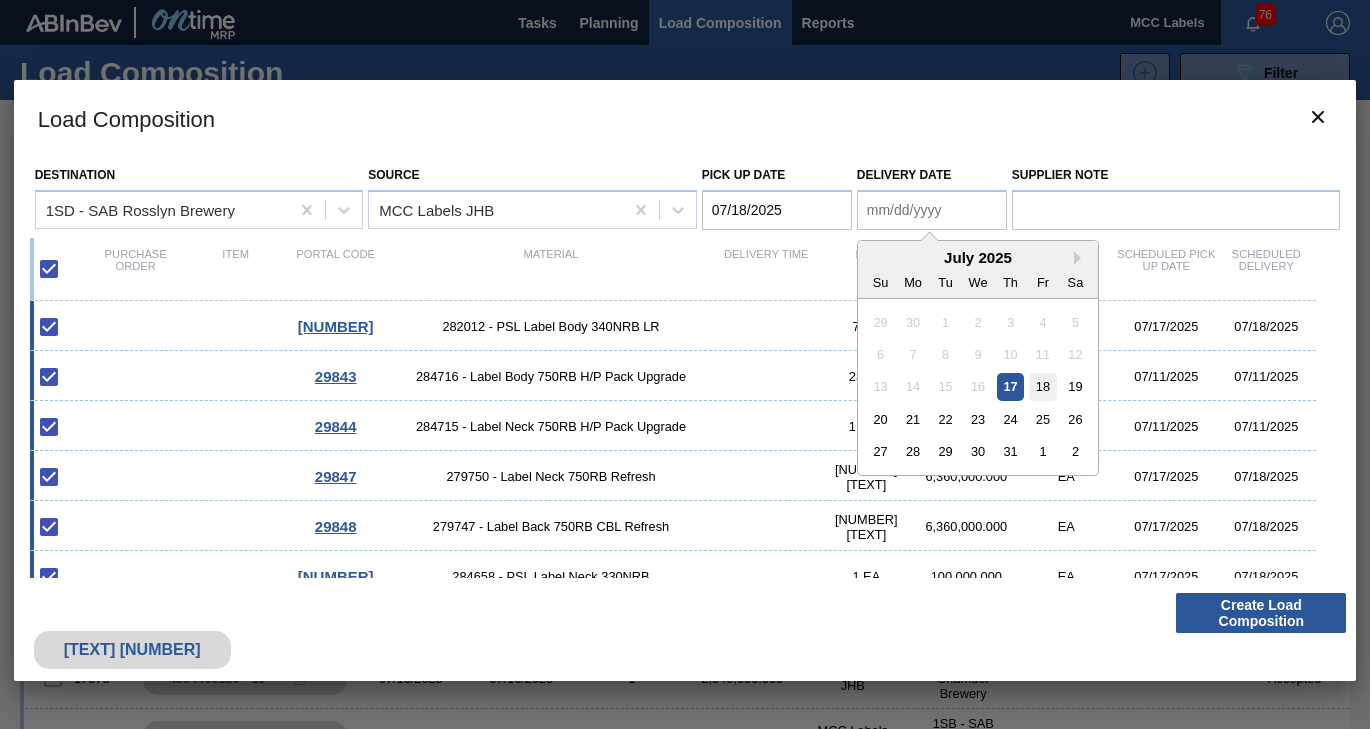 click on "18" at bounding box center [1042, 386] 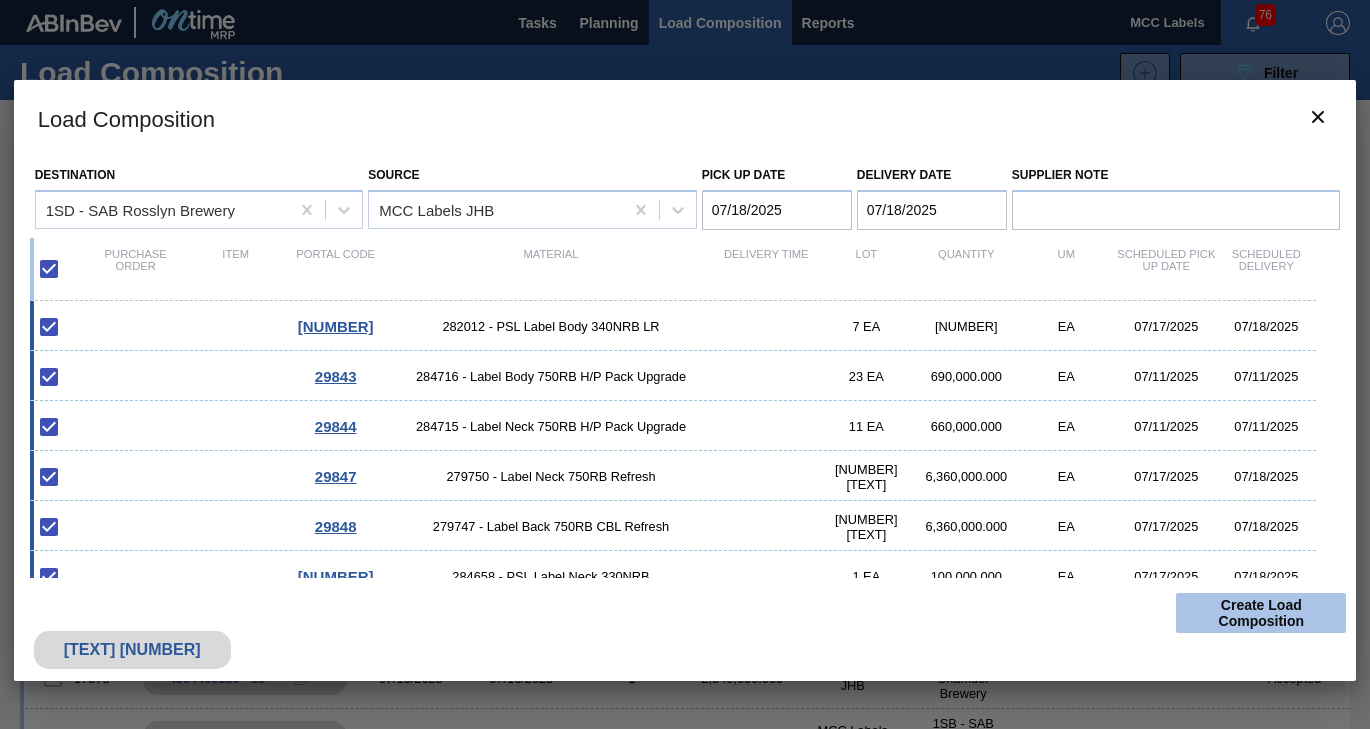 click on "Create Load Composition" at bounding box center (1261, 613) 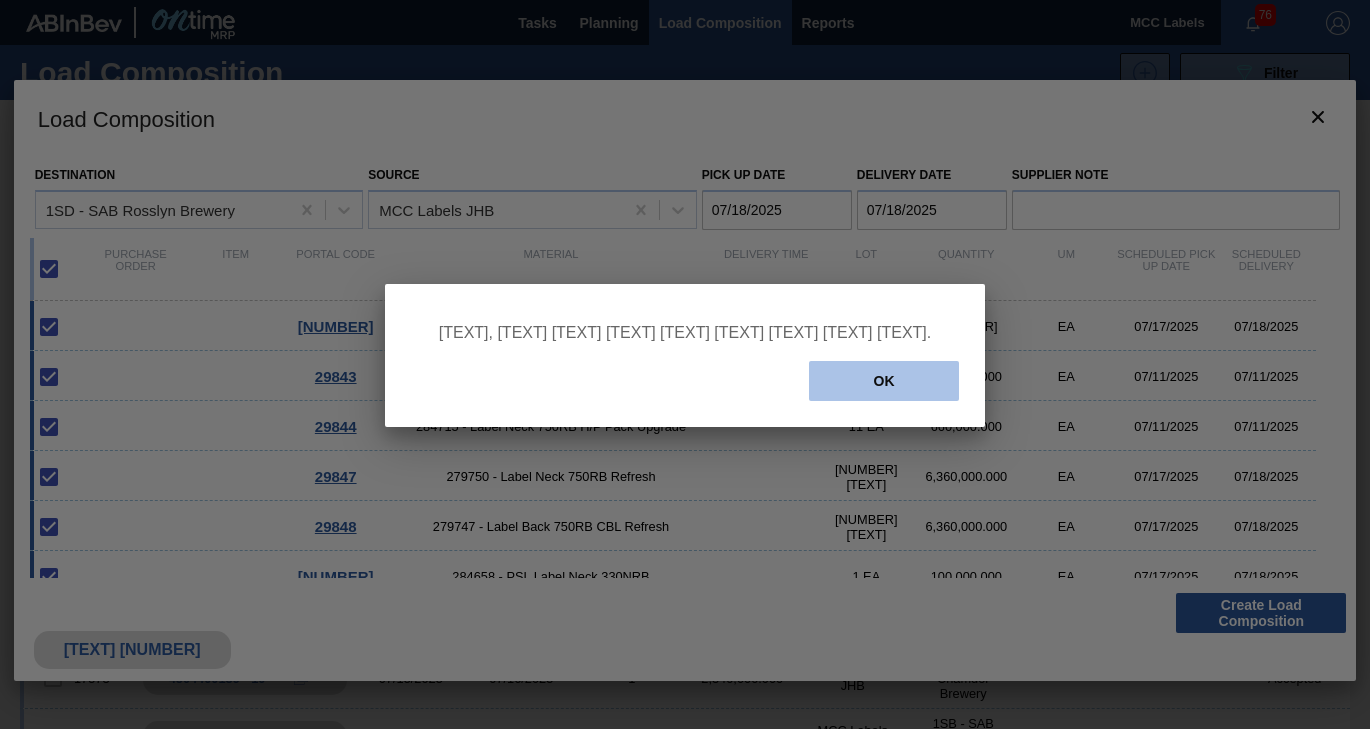 click on "OK" at bounding box center (884, 381) 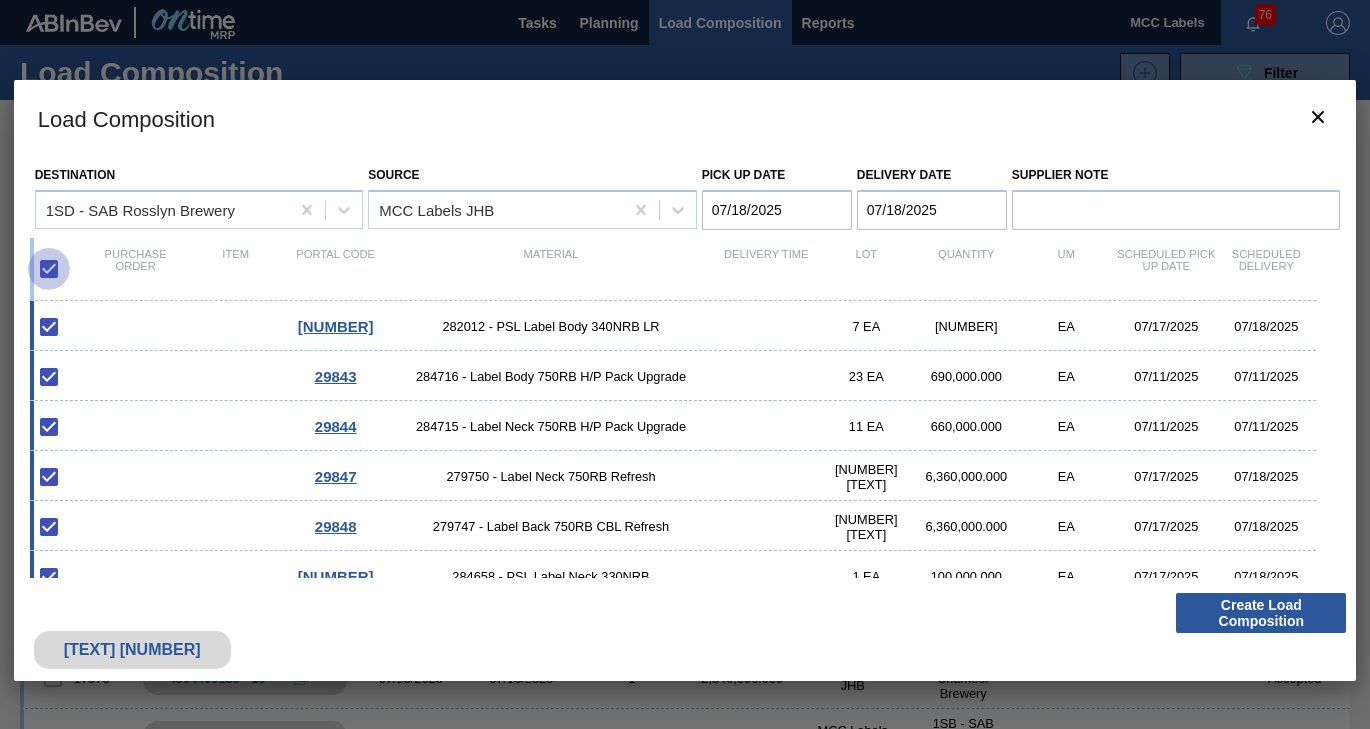click at bounding box center [49, 269] 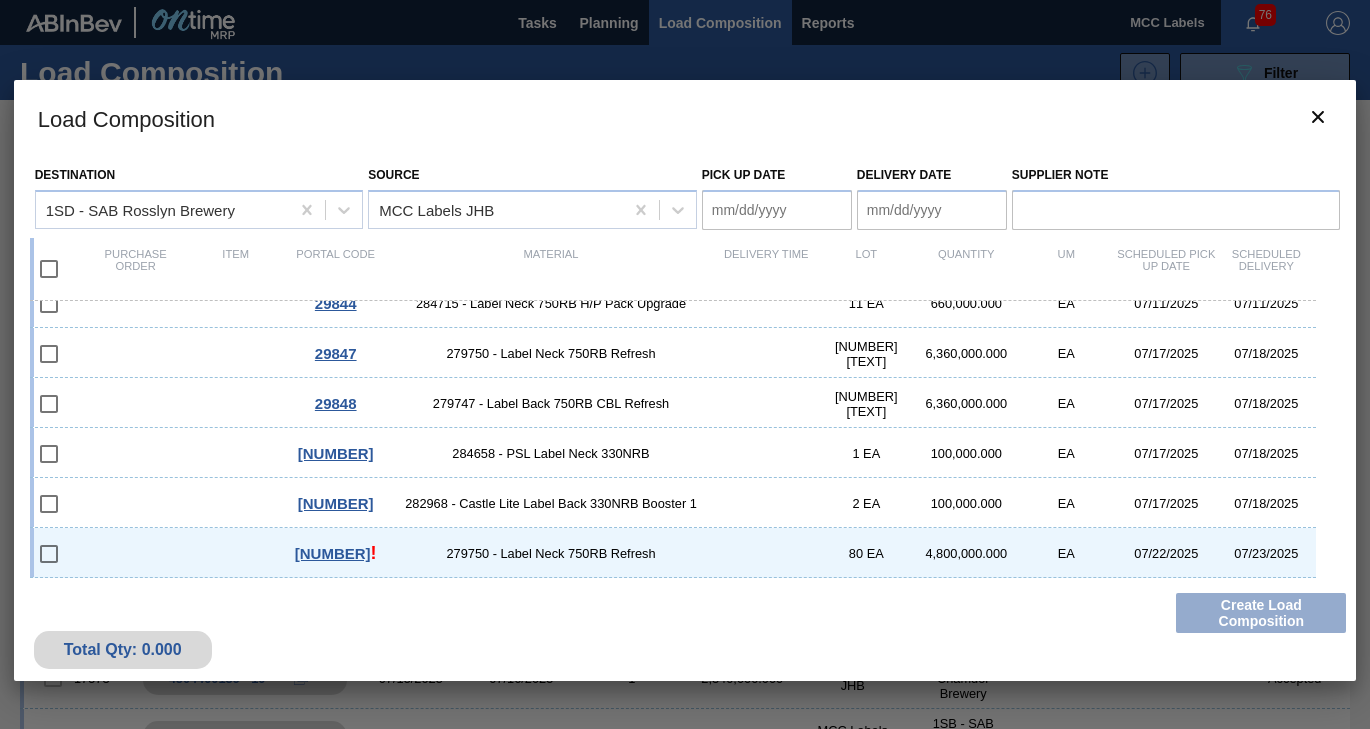 scroll, scrollTop: 0, scrollLeft: 0, axis: both 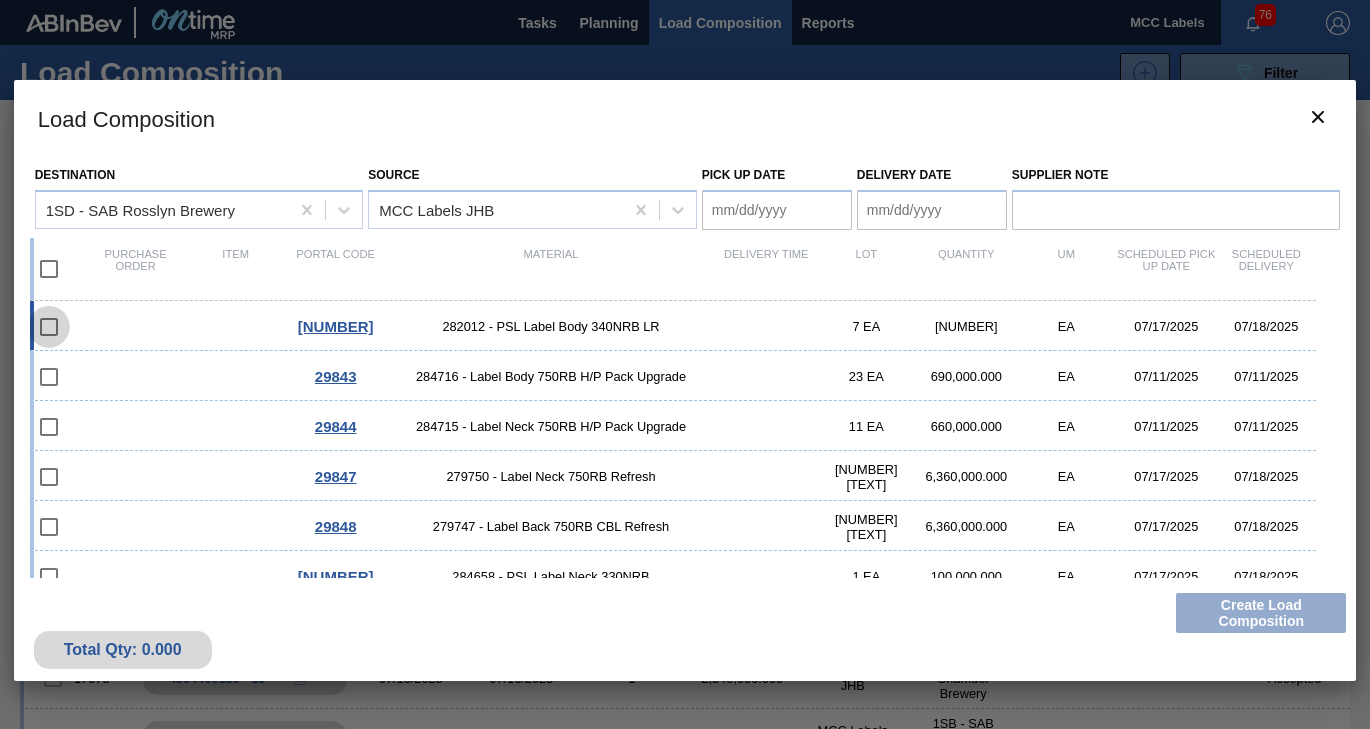 click at bounding box center [49, 327] 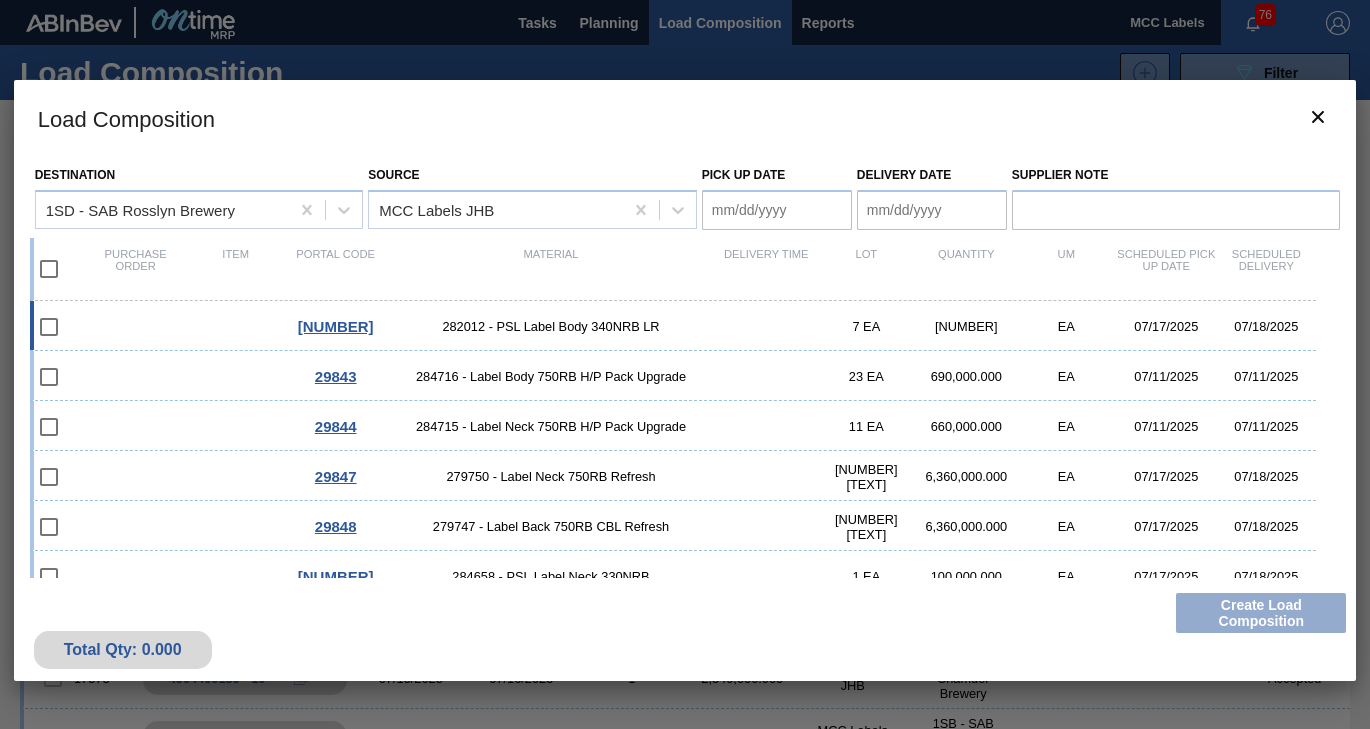 click at bounding box center [49, 327] 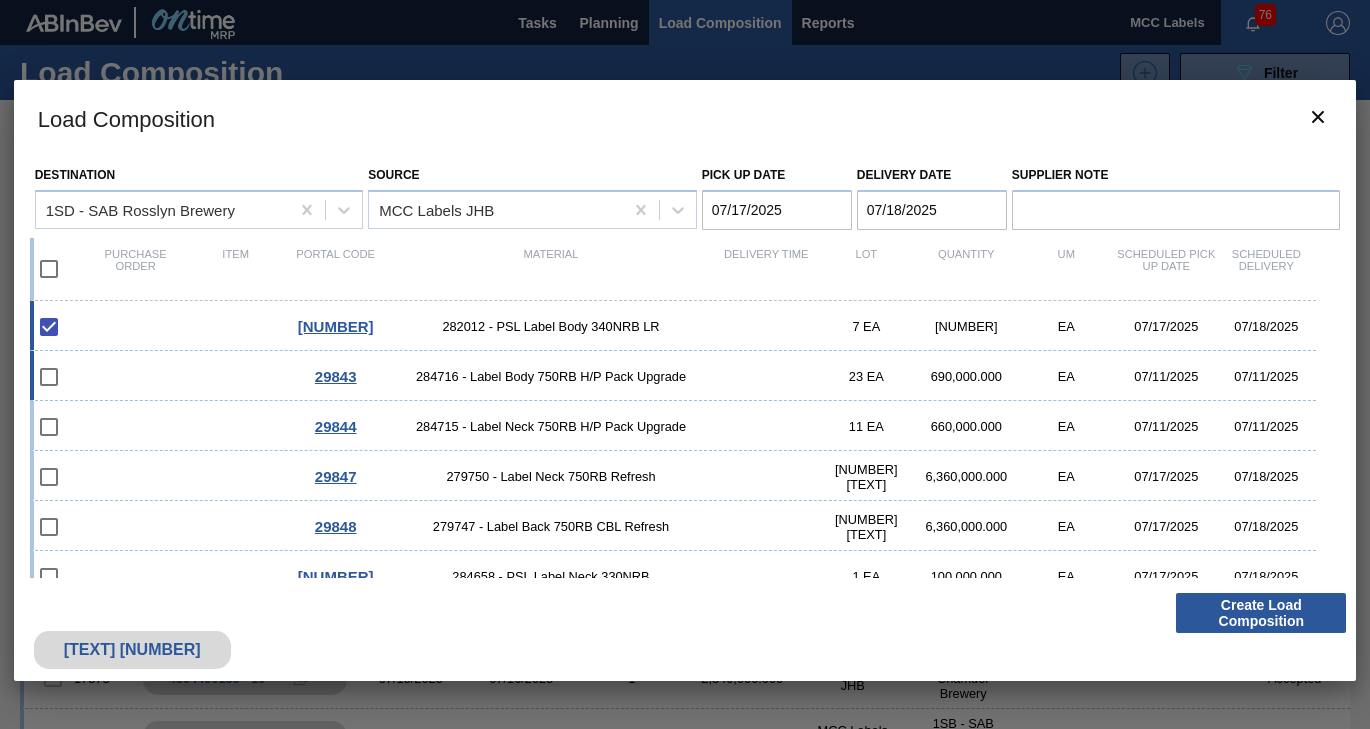click on "[NUMBER] [NUMBER] - [TEXT] [TEXT] [NUMBER] [TEXT] [NUMBER] [NUMBER] [DATE] [DATE]" at bounding box center [673, 376] 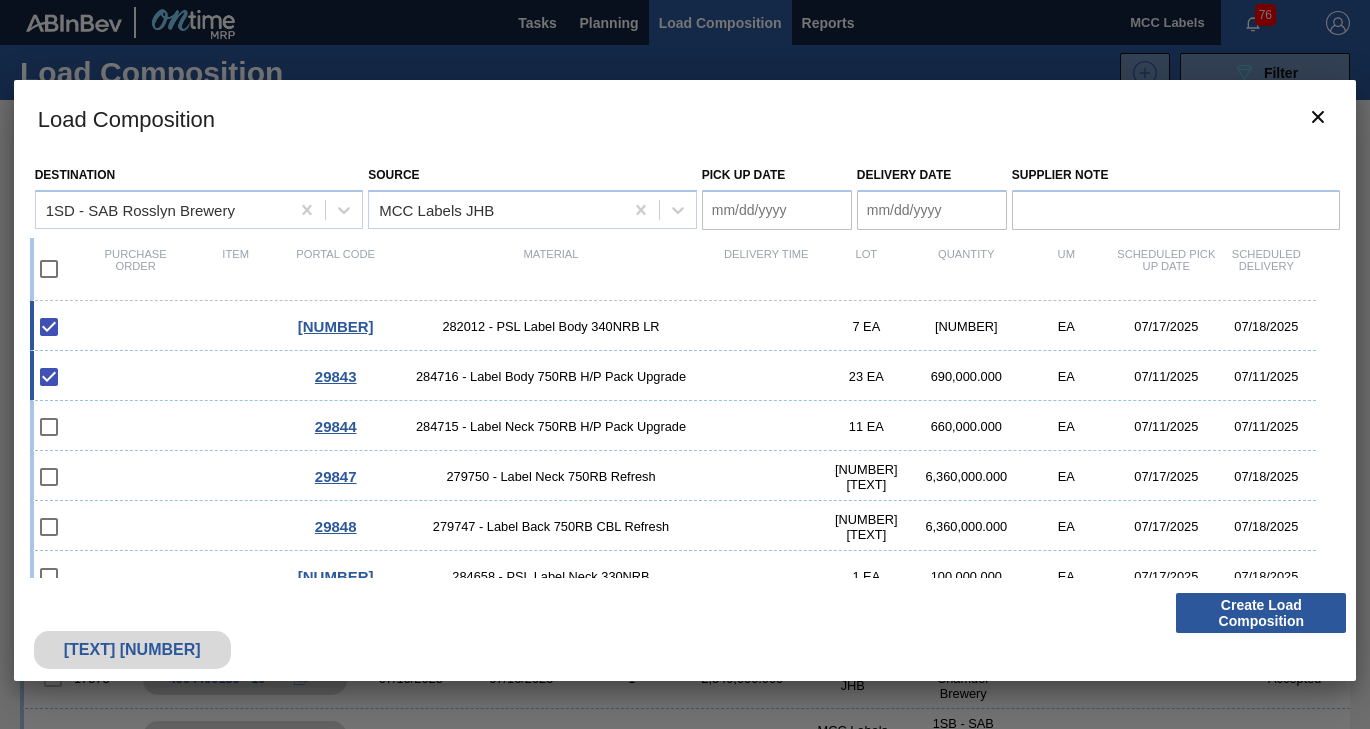 click on "[NUMBER] [NUMBER] - [TEXT] [TEXT] [TEXT] [TEXT] [NUMBER] [TEXT] [NUMBER] [TEXT] [DATE] [DATE]" at bounding box center (673, 326) 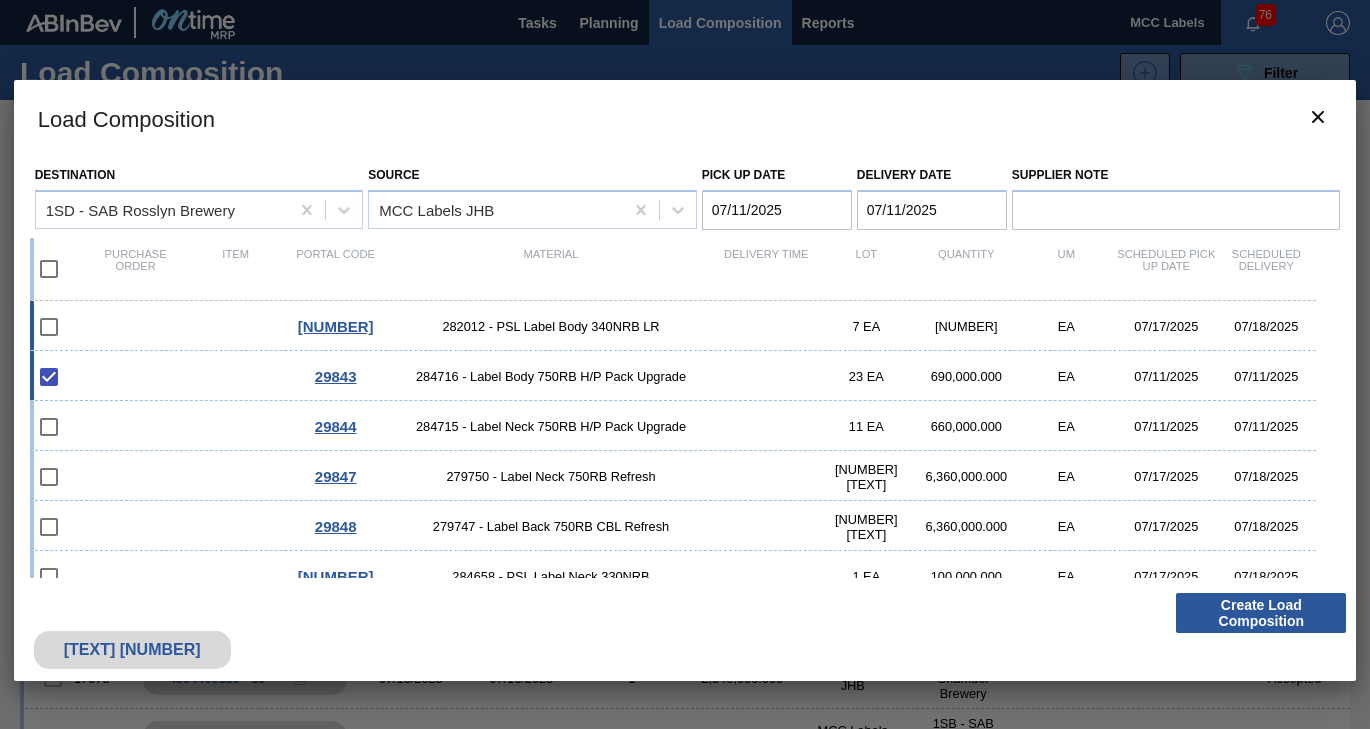 click on "[NUMBER] [NUMBER] - [TEXT] [TEXT] [TEXT] [TEXT] [NUMBER] [TEXT] [NUMBER] [TEXT] [DATE] [DATE]" at bounding box center [673, 326] 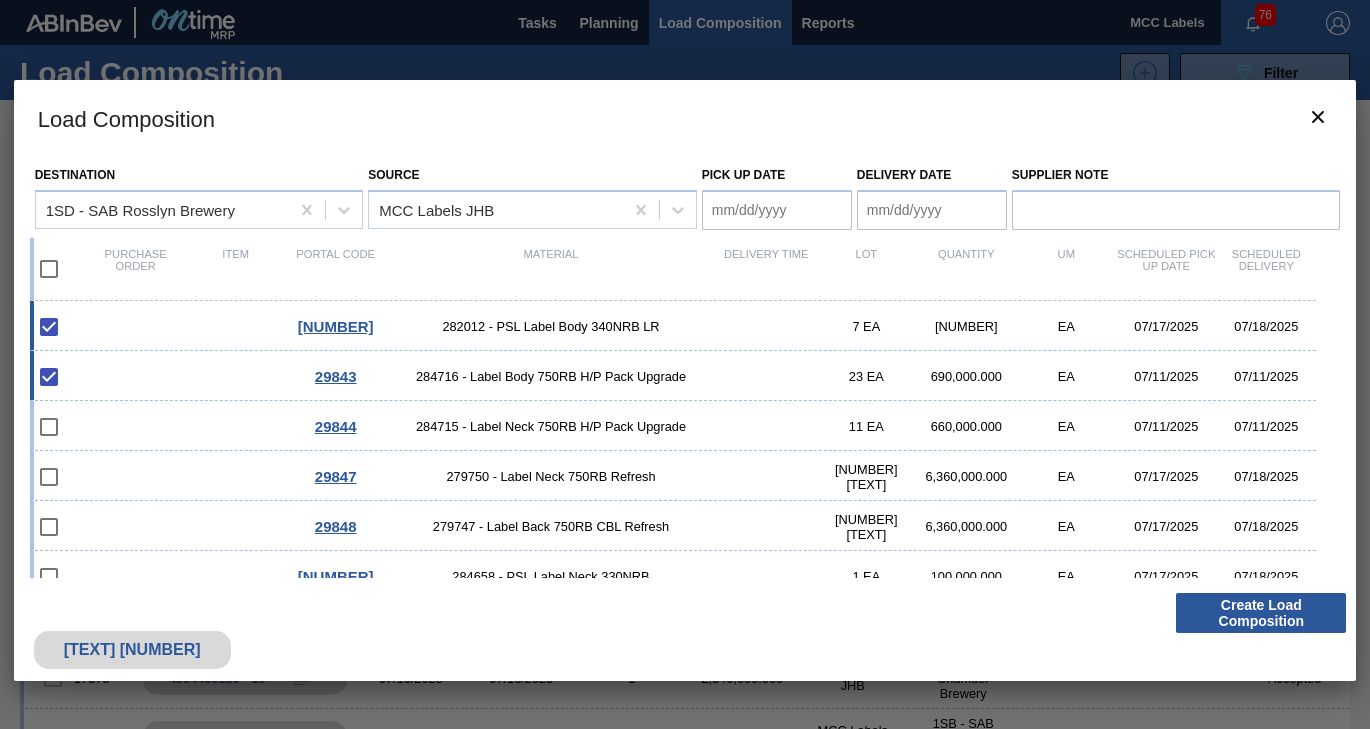 click on "[NUMBER] [NUMBER] - [TEXT] [TEXT] [TEXT] [TEXT] [NUMBER] [TEXT] [NUMBER] [TEXT] [DATE] [DATE]" at bounding box center [673, 326] 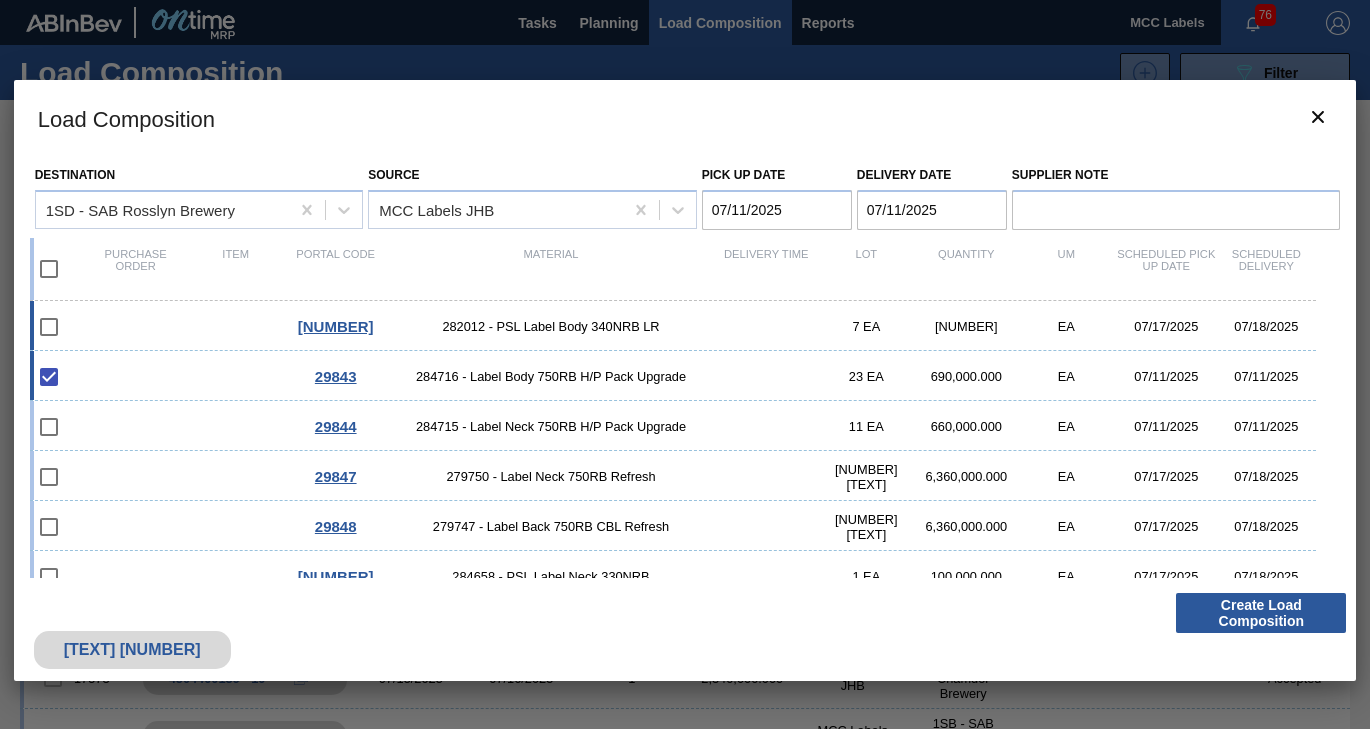 click on "[NUMBER] [NUMBER] - [TEXT] [TEXT] [TEXT] [TEXT] [NUMBER] [TEXT] [NUMBER] [TEXT] [DATE] [DATE]" at bounding box center (673, 326) 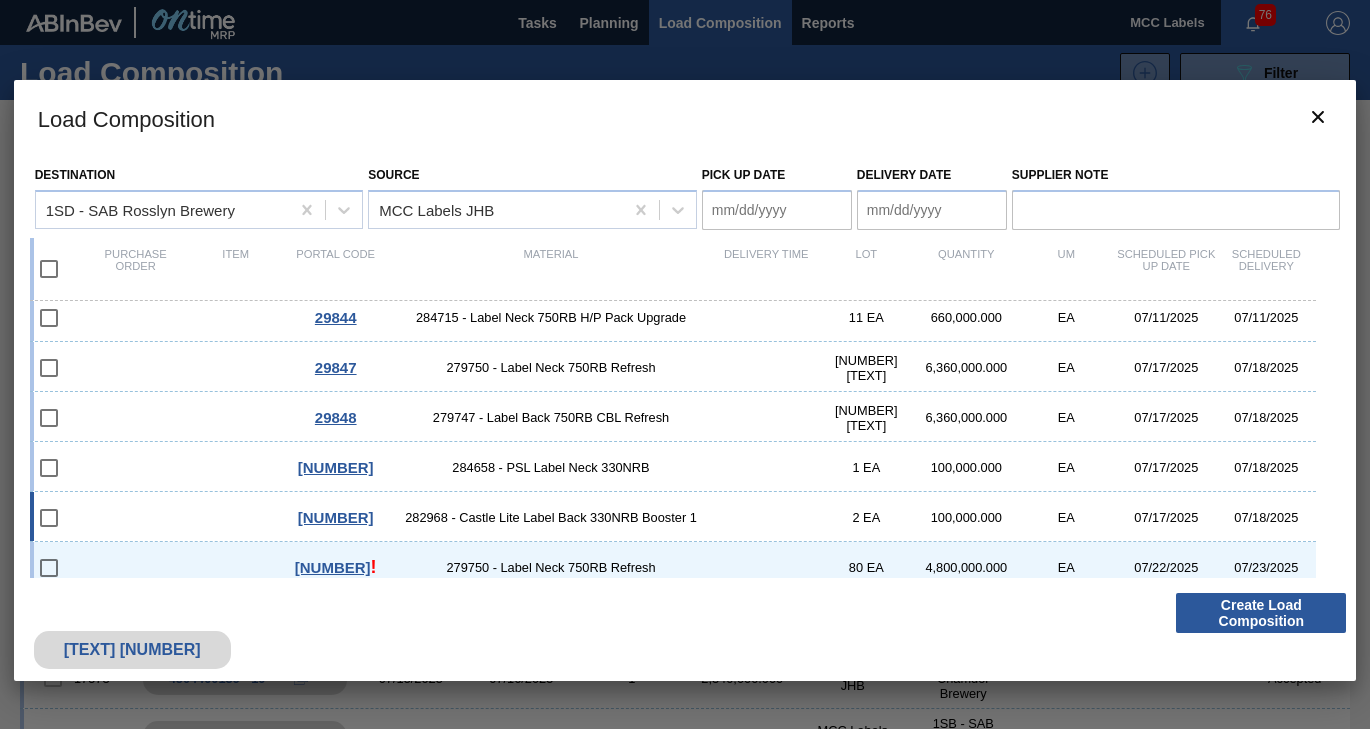 scroll, scrollTop: 223, scrollLeft: 0, axis: vertical 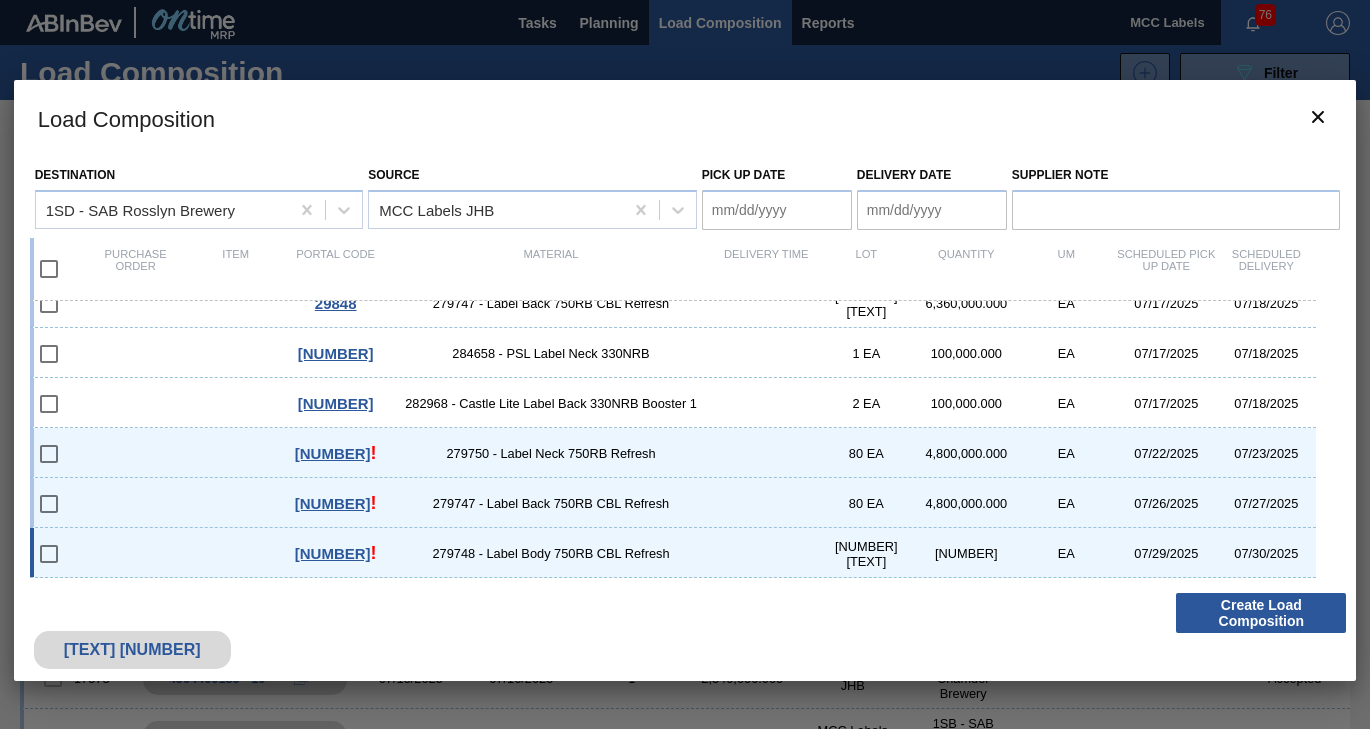 click on "[NUMBER] ! [NUMBER] - [TEXT] [TEXT] [NUMBER] [TEXT] [NUMBER] [NUMBER] [DATE] [DATE]" at bounding box center [673, 553] 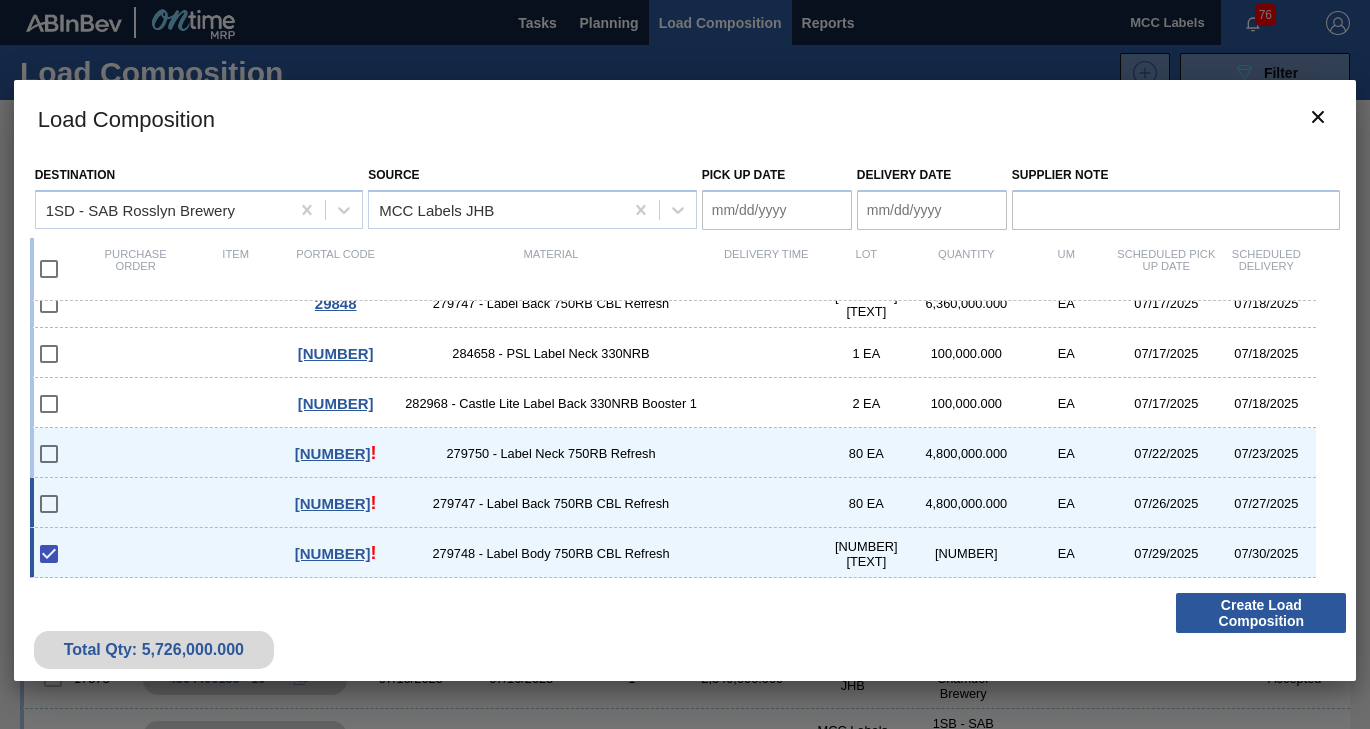 click on "[NUMBER] ! [NUMBER] - [TEXT] [TEXT] [NUMBER] [TEXT] [NUMBER] [NUMBER] [DATE] [DATE]" at bounding box center [673, 503] 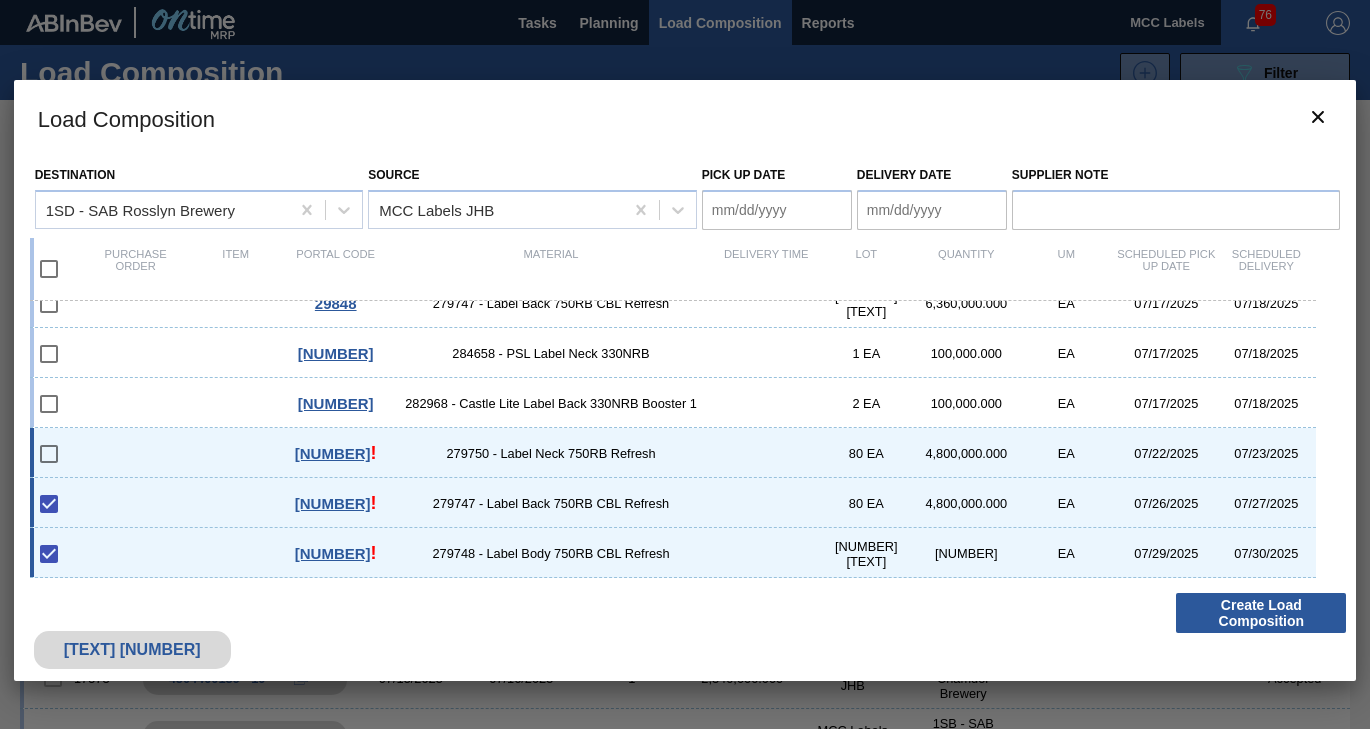 click on "[NUMBER] ! [NUMBER] - [TEXT] [TEXT] [NUMBER] [TEXT] [NUMBER] [NUMBER] [DATE] [DATE]" at bounding box center (673, 453) 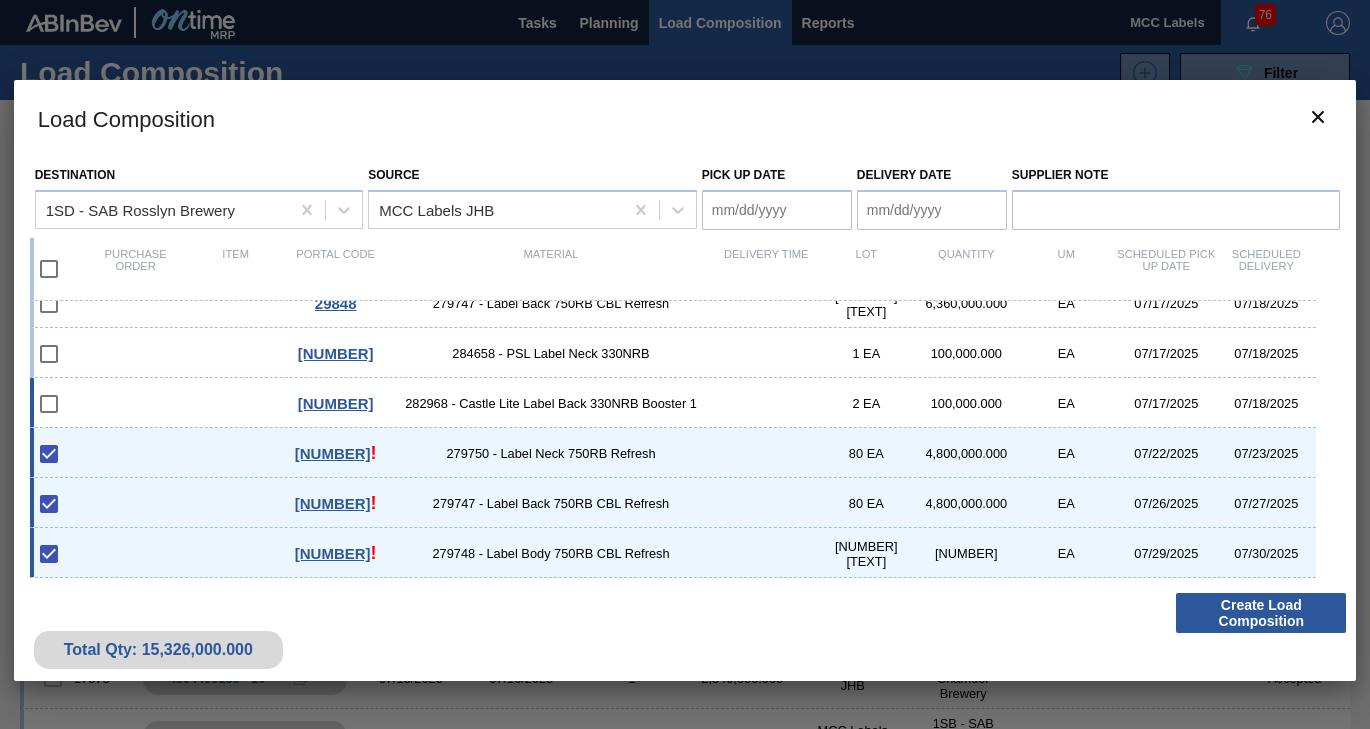 click on "[NUMBER] [NUMBER] - [TEXT] [TEXT] [NUMBER] [TEXT] [NUMBER] [NUMBER] [DATE] [DATE]" at bounding box center (673, 403) 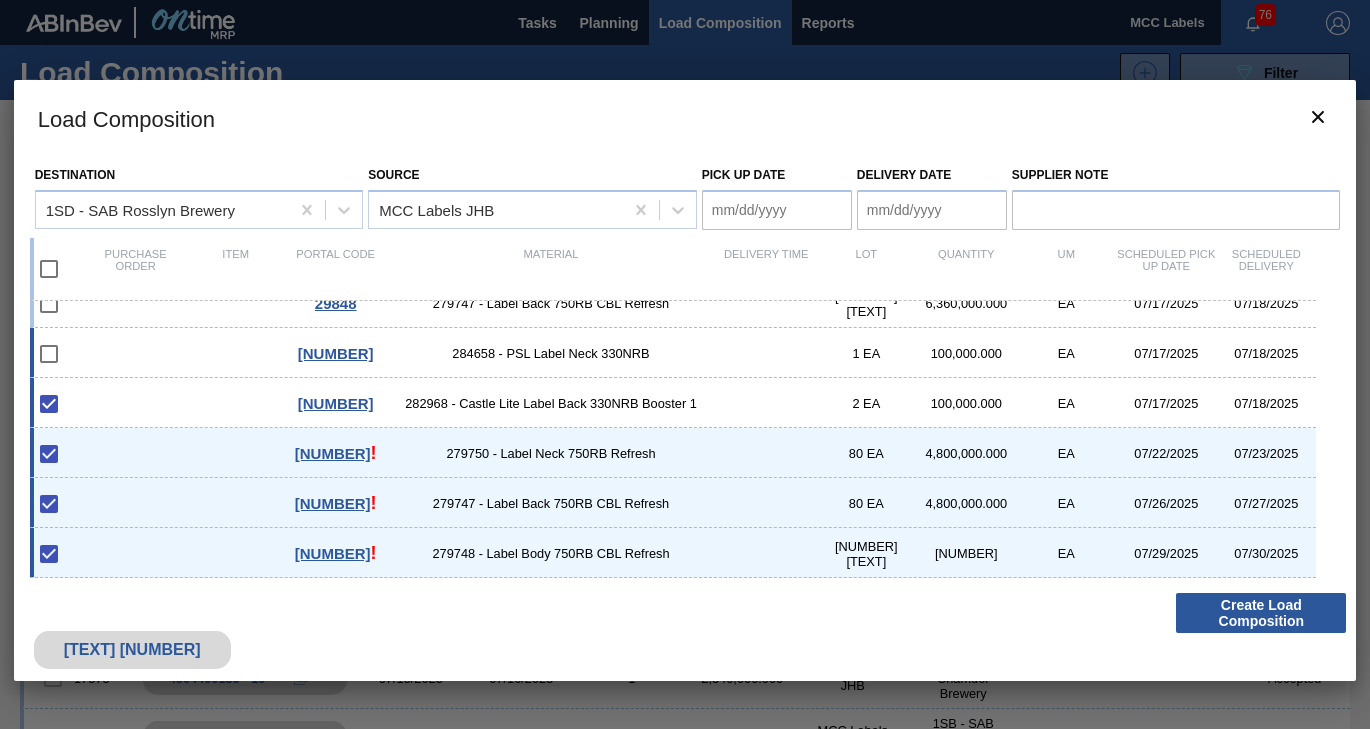 click on "[NUMBER] [NUMBER] - [TEXT] [TEXT] [NUMBER] [TEXT] [NUMBER] [NUMBER] [DATE] [DATE]" at bounding box center [673, 353] 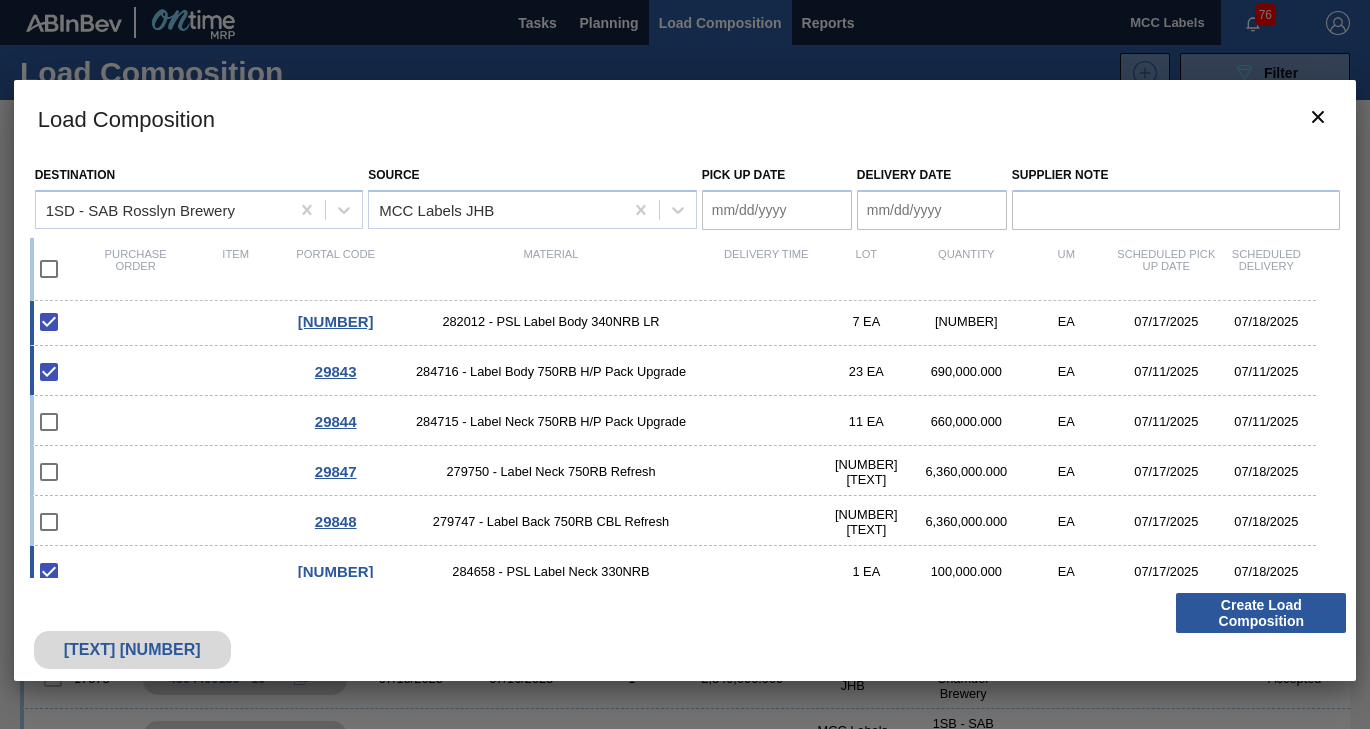 scroll, scrollTop: 0, scrollLeft: 0, axis: both 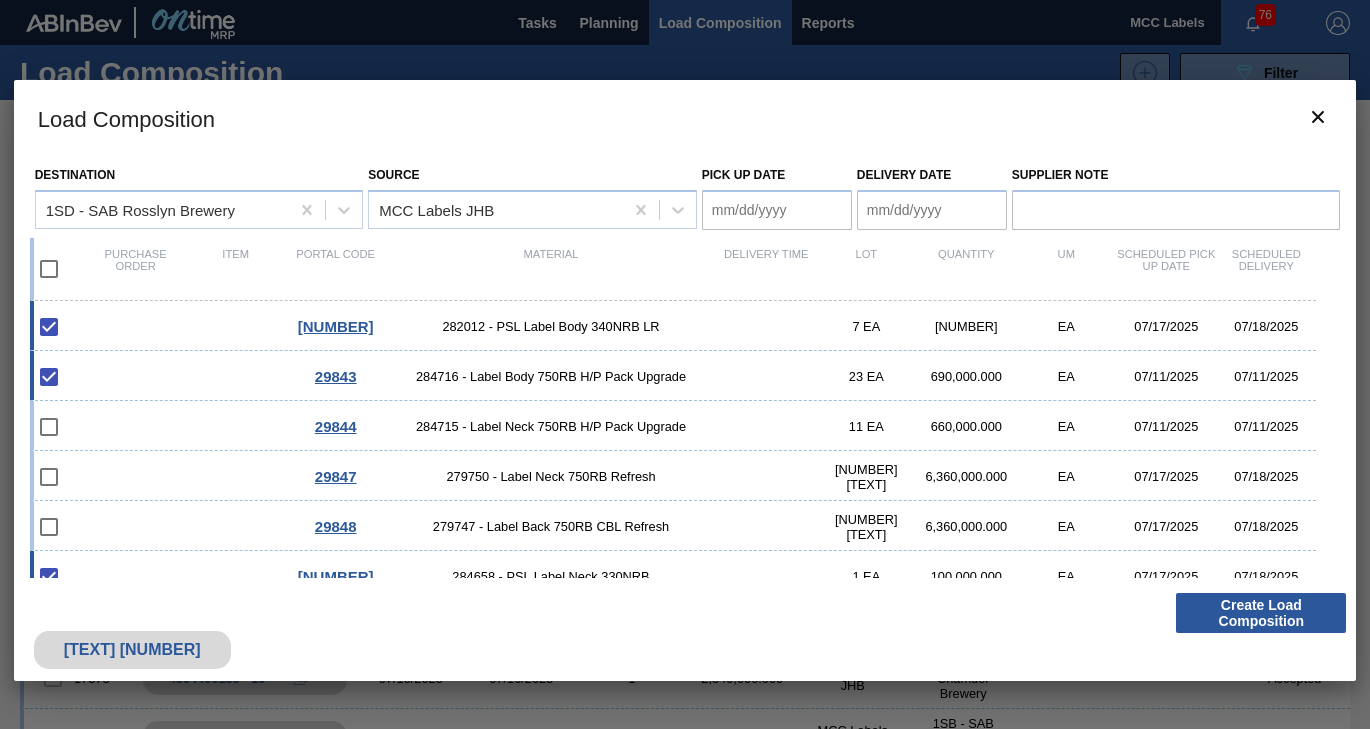 click on "[NUMBER] [NUMBER] - [TEXT] [TEXT] [NUMBER] [TEXT] [NUMBER] [NUMBER] [DATE] [DATE]" at bounding box center [673, 376] 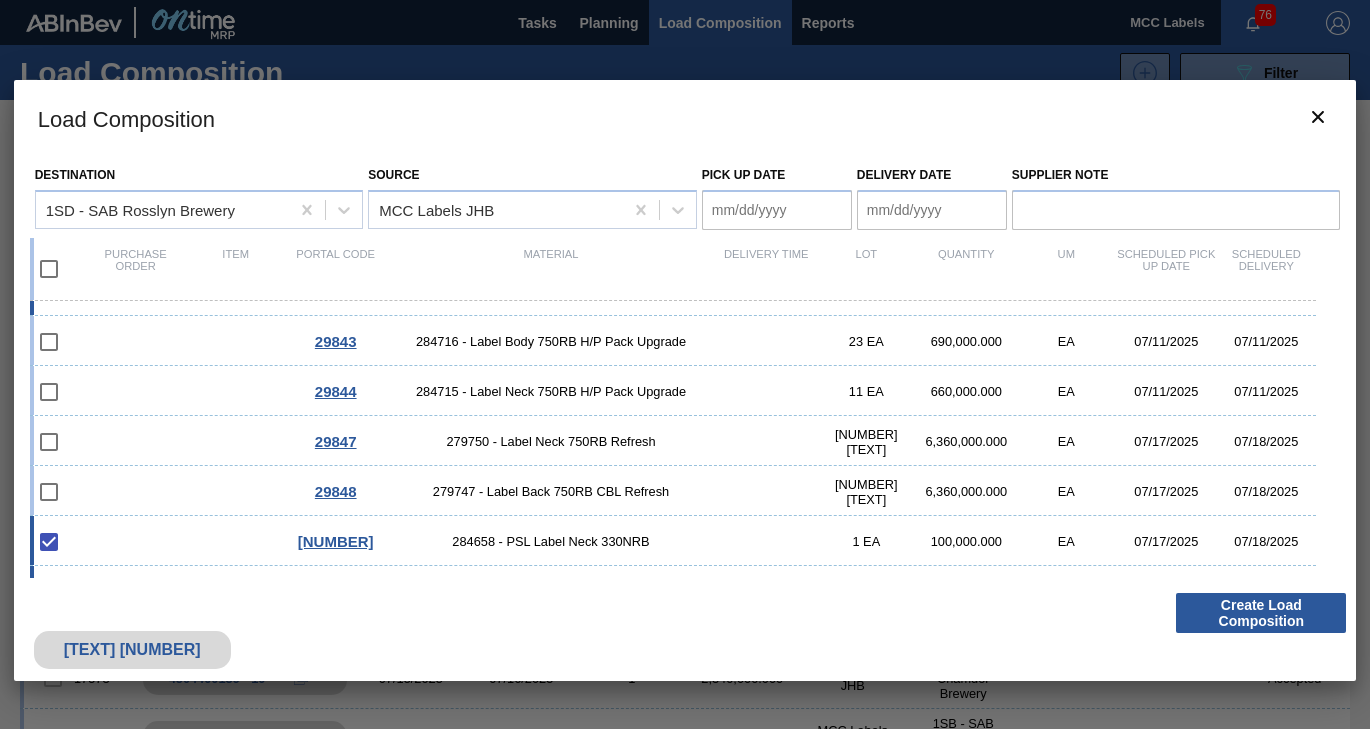 scroll, scrollTop: 0, scrollLeft: 0, axis: both 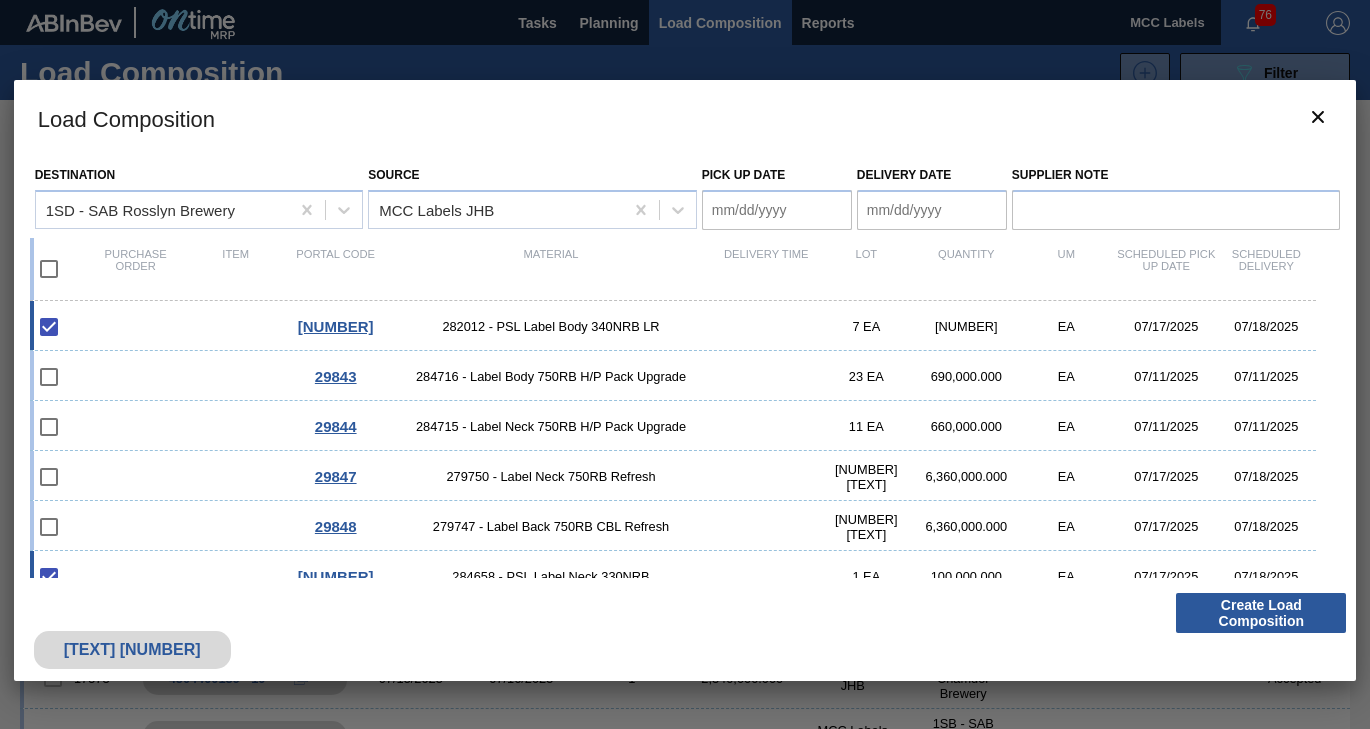 drag, startPoint x: 743, startPoint y: 210, endPoint x: 814, endPoint y: 215, distance: 71.17584 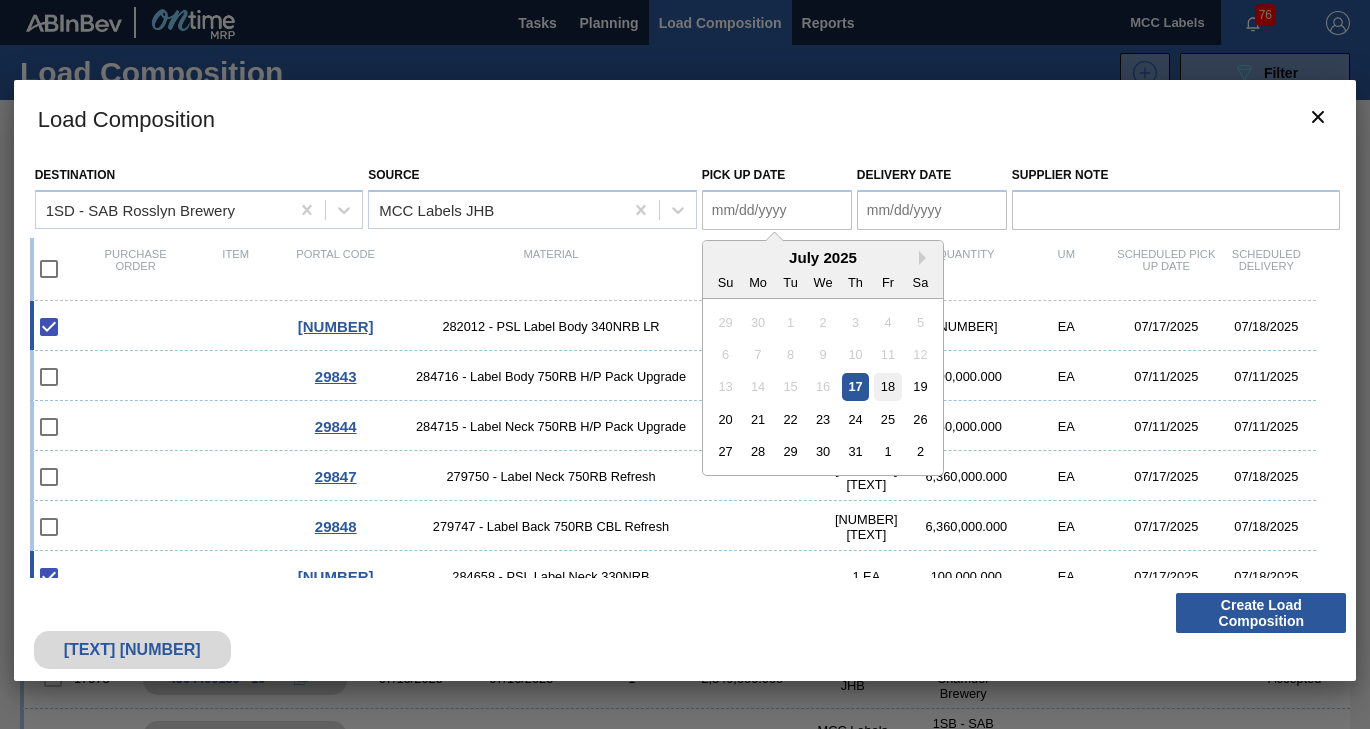 click on "18" at bounding box center [887, 386] 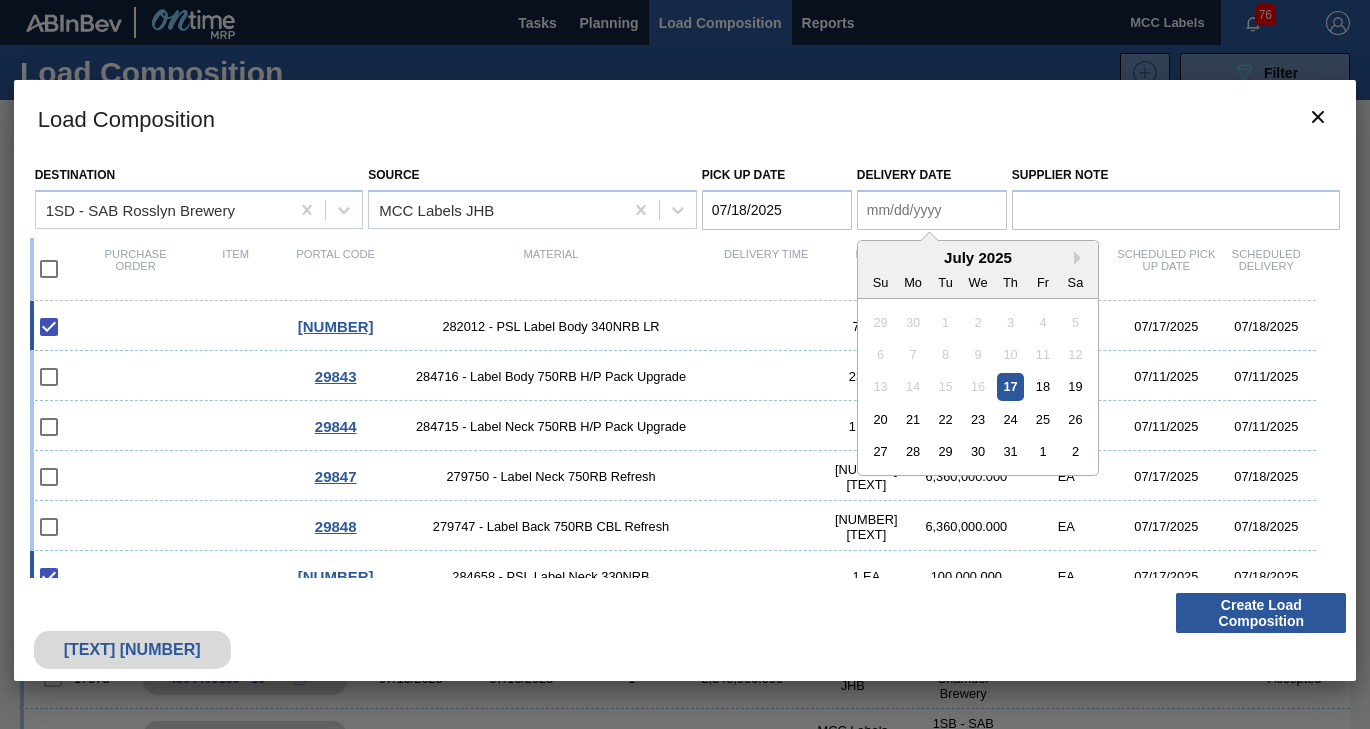 click on "Delivery Date" at bounding box center [932, 210] 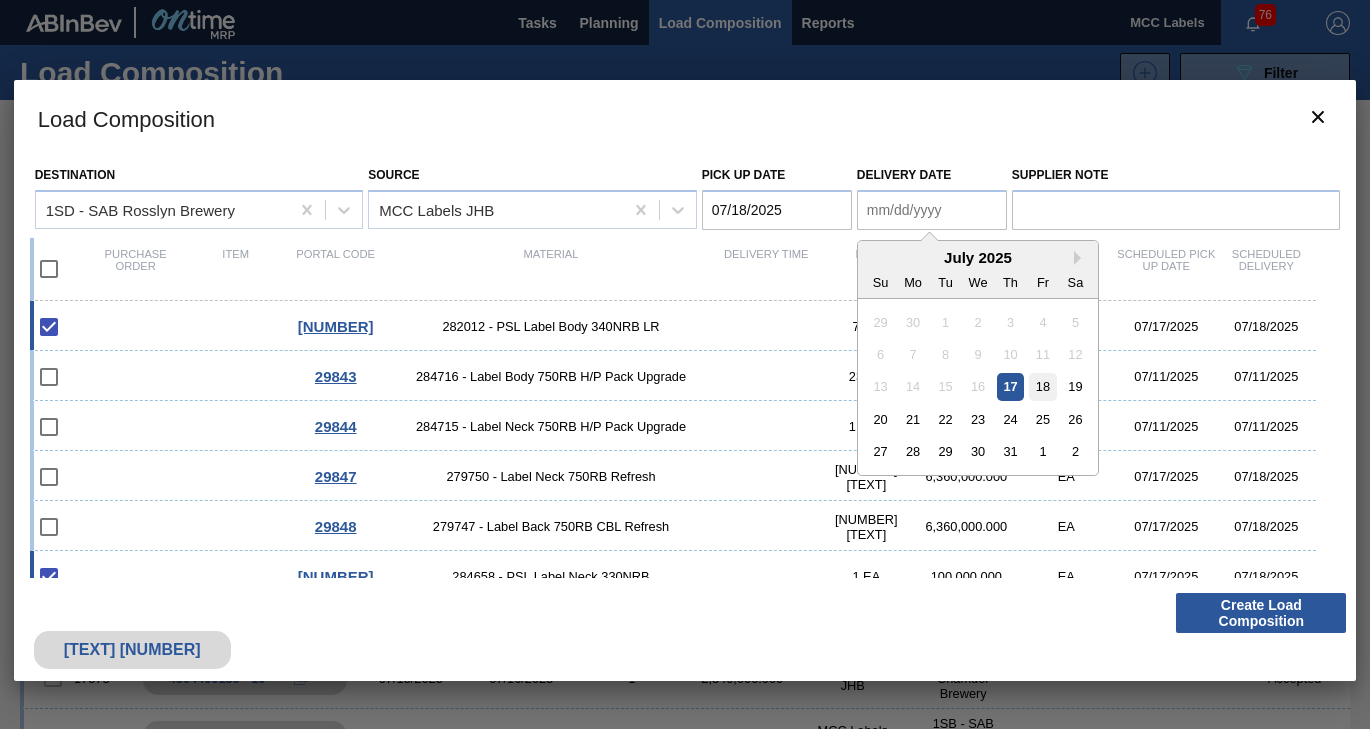 click on "18" at bounding box center (1042, 386) 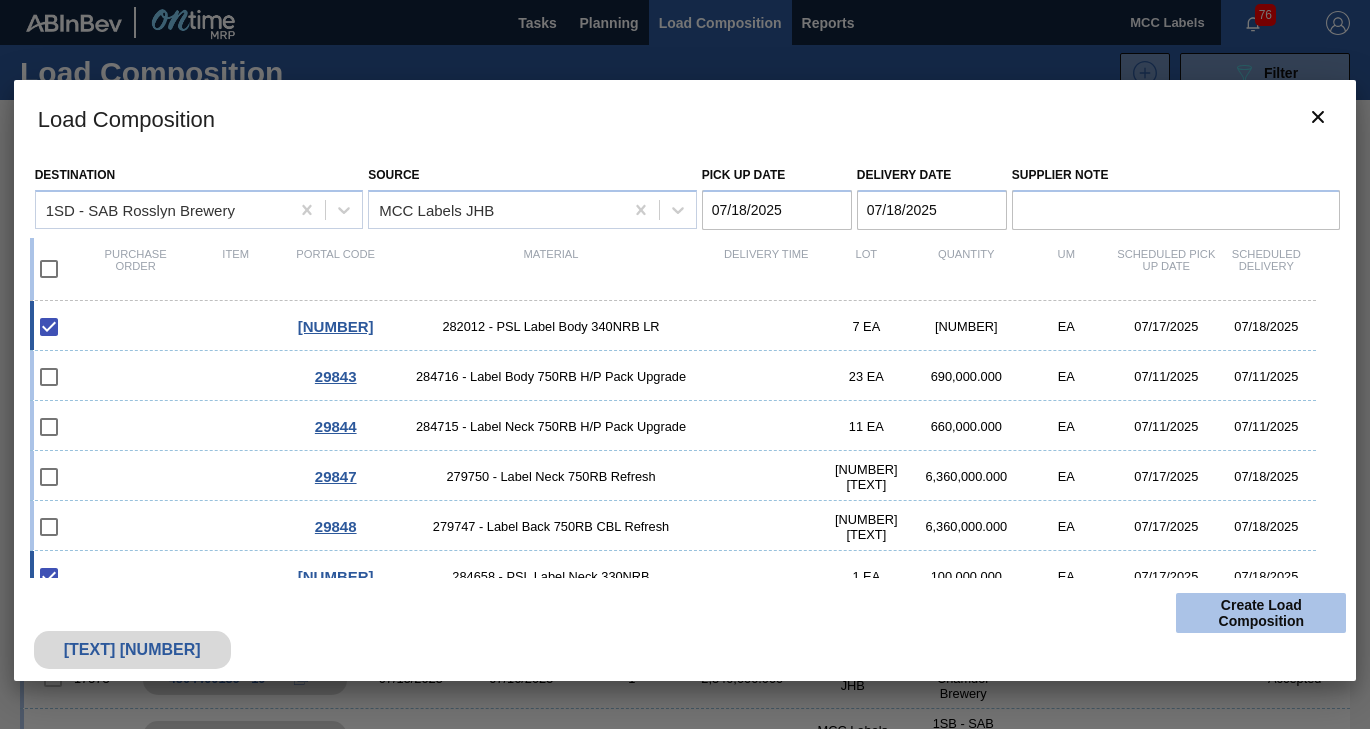 click on "Create Load Composition" at bounding box center (1261, 613) 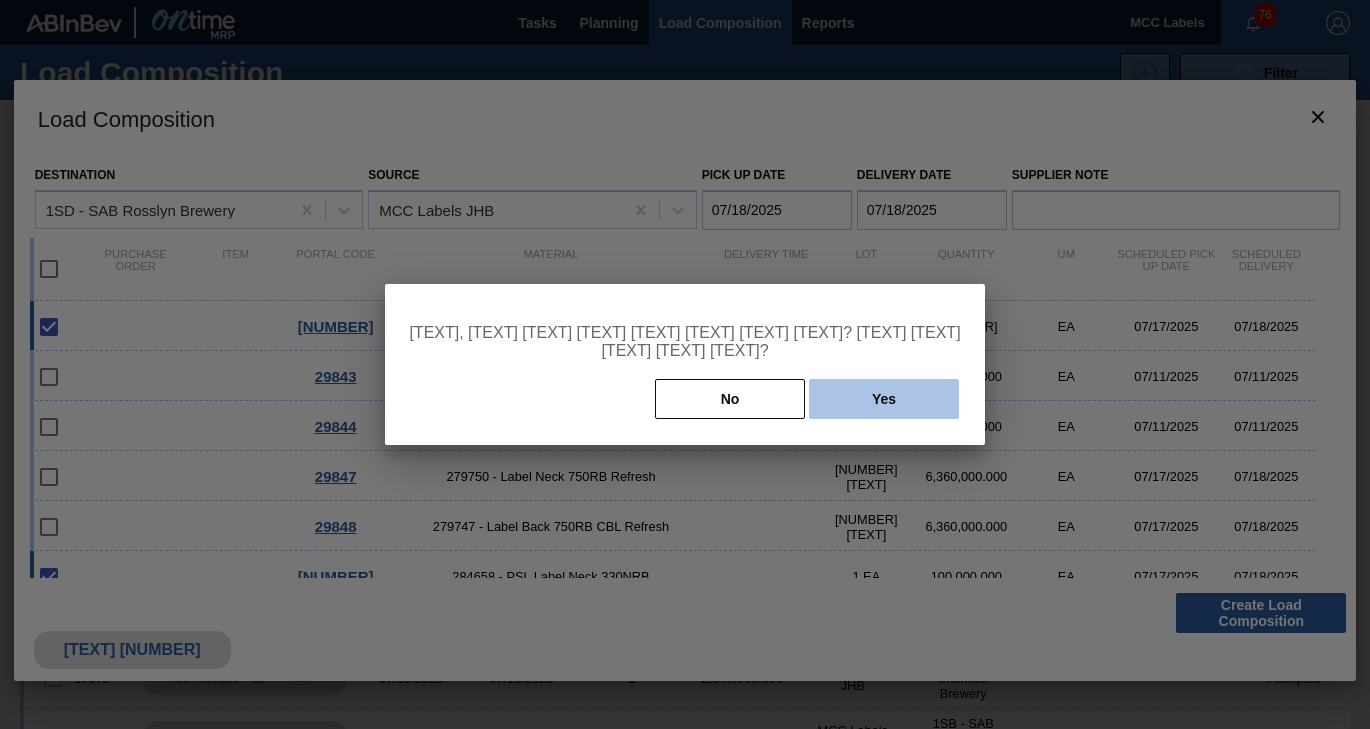 click on "Yes" at bounding box center (884, 399) 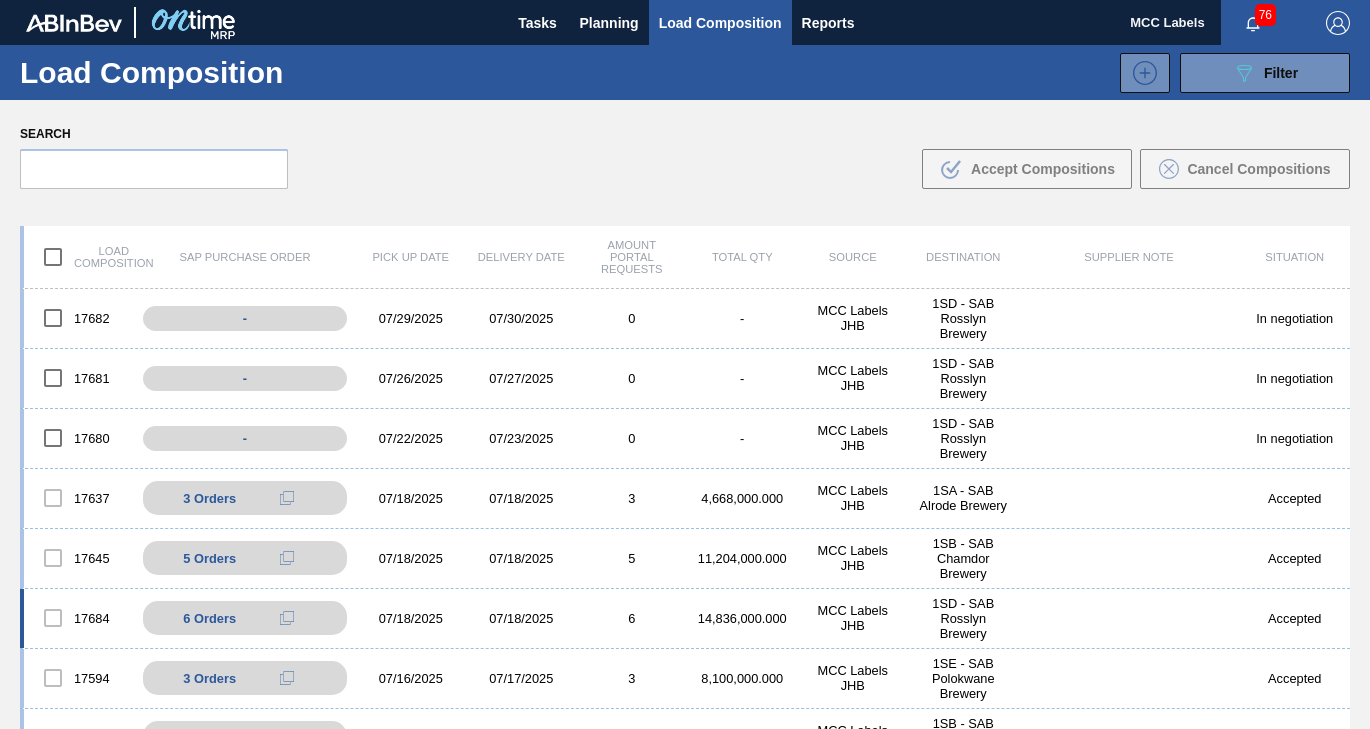 click on "14,836,000.000" at bounding box center (742, 618) 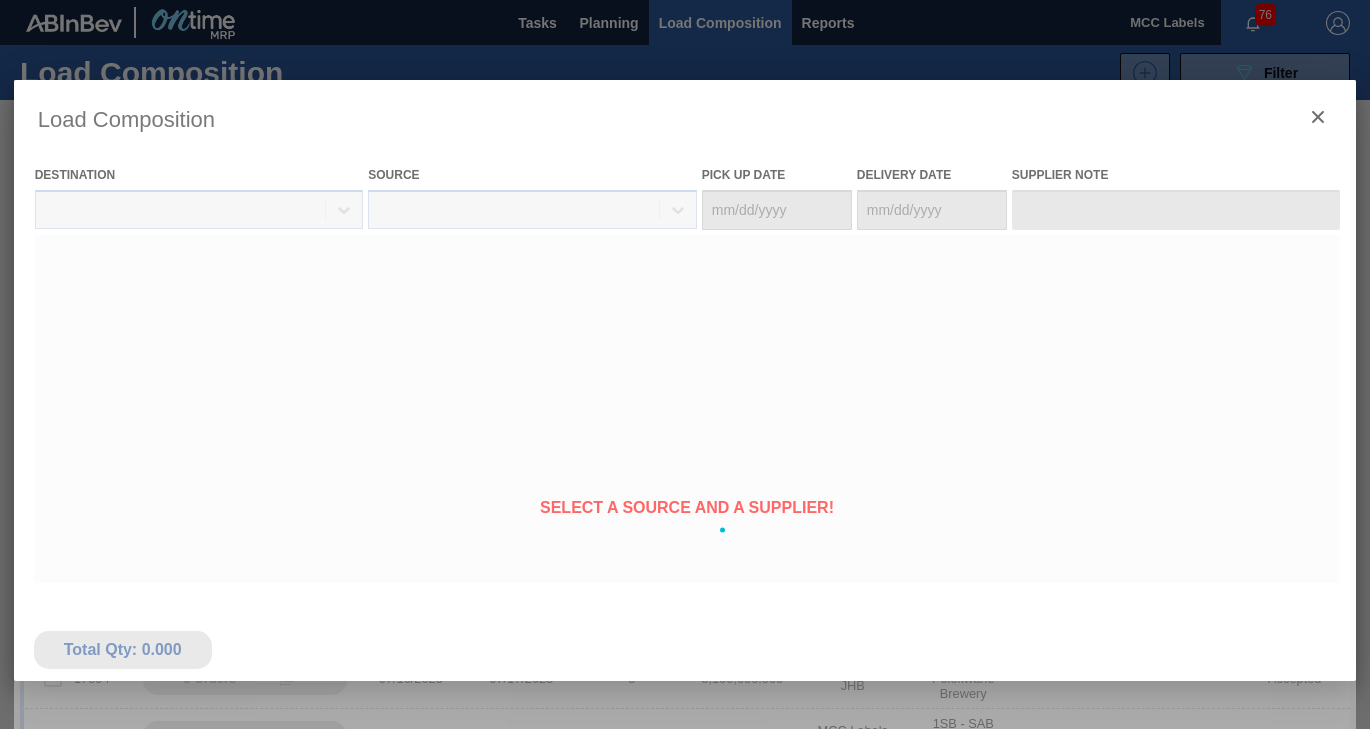 type on "07/18/2025" 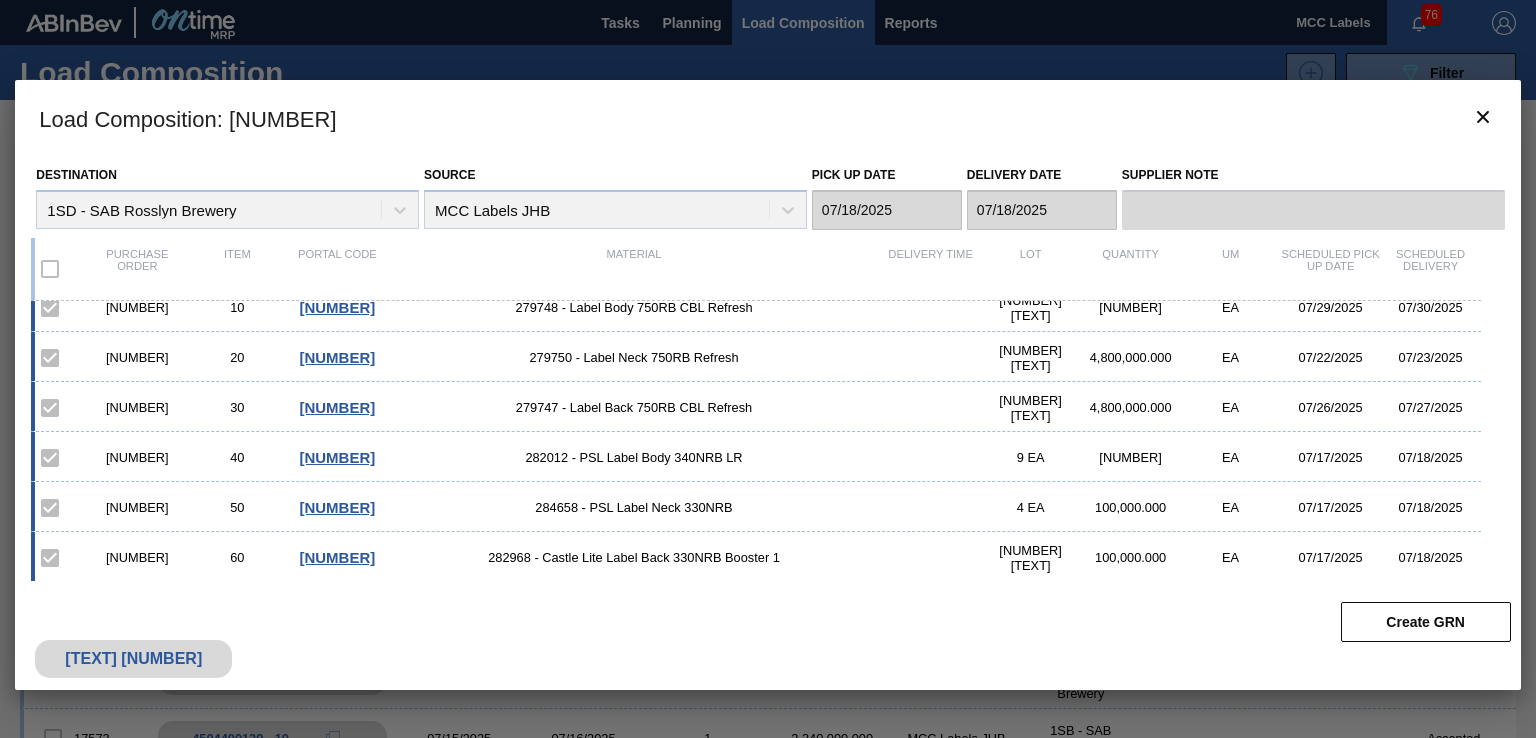 scroll, scrollTop: 20, scrollLeft: 0, axis: vertical 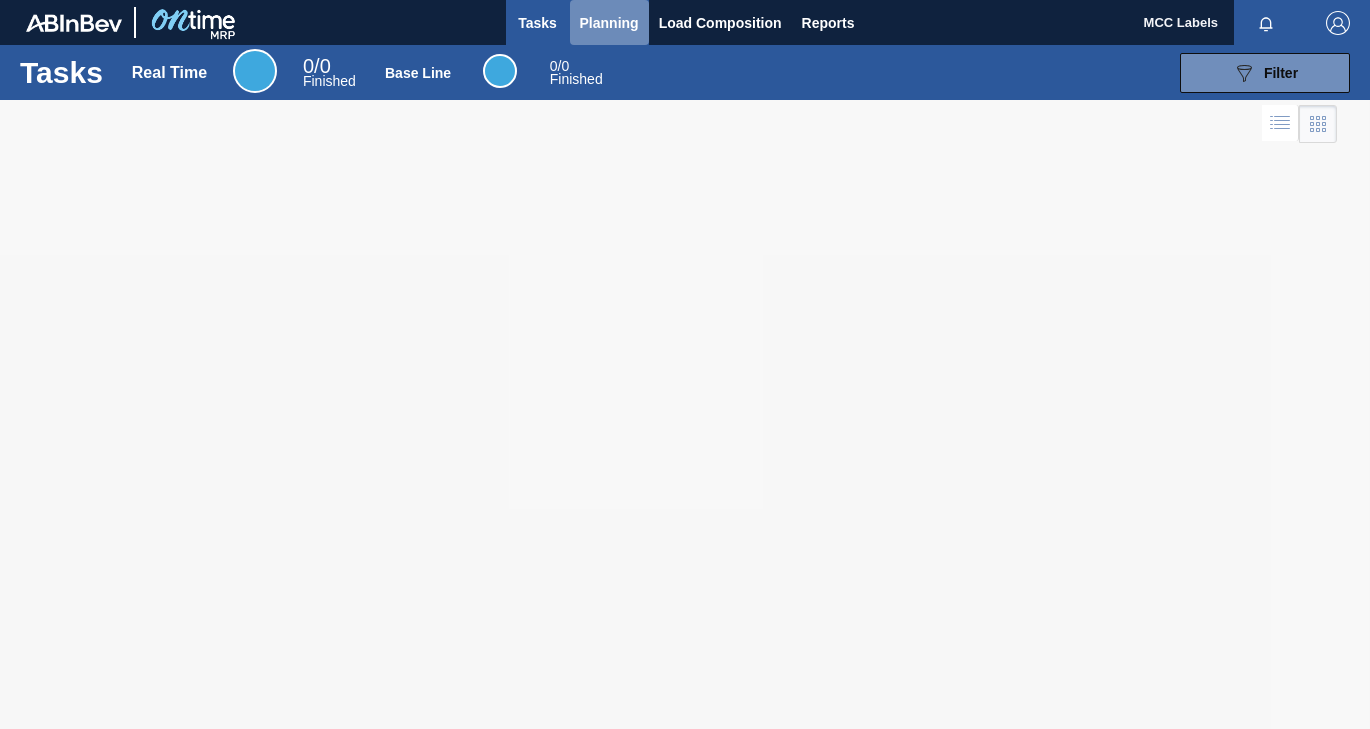 click on "Planning" at bounding box center (609, 23) 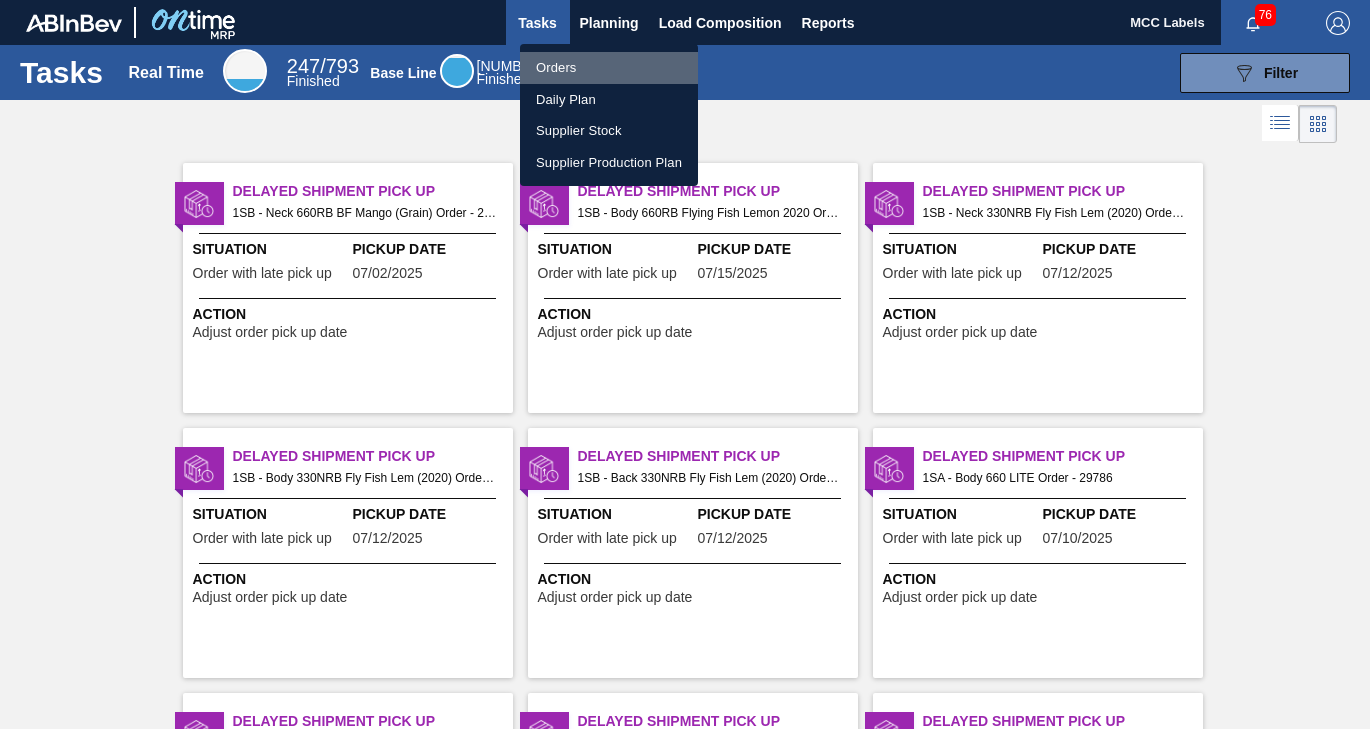 click on "Orders" at bounding box center (609, 68) 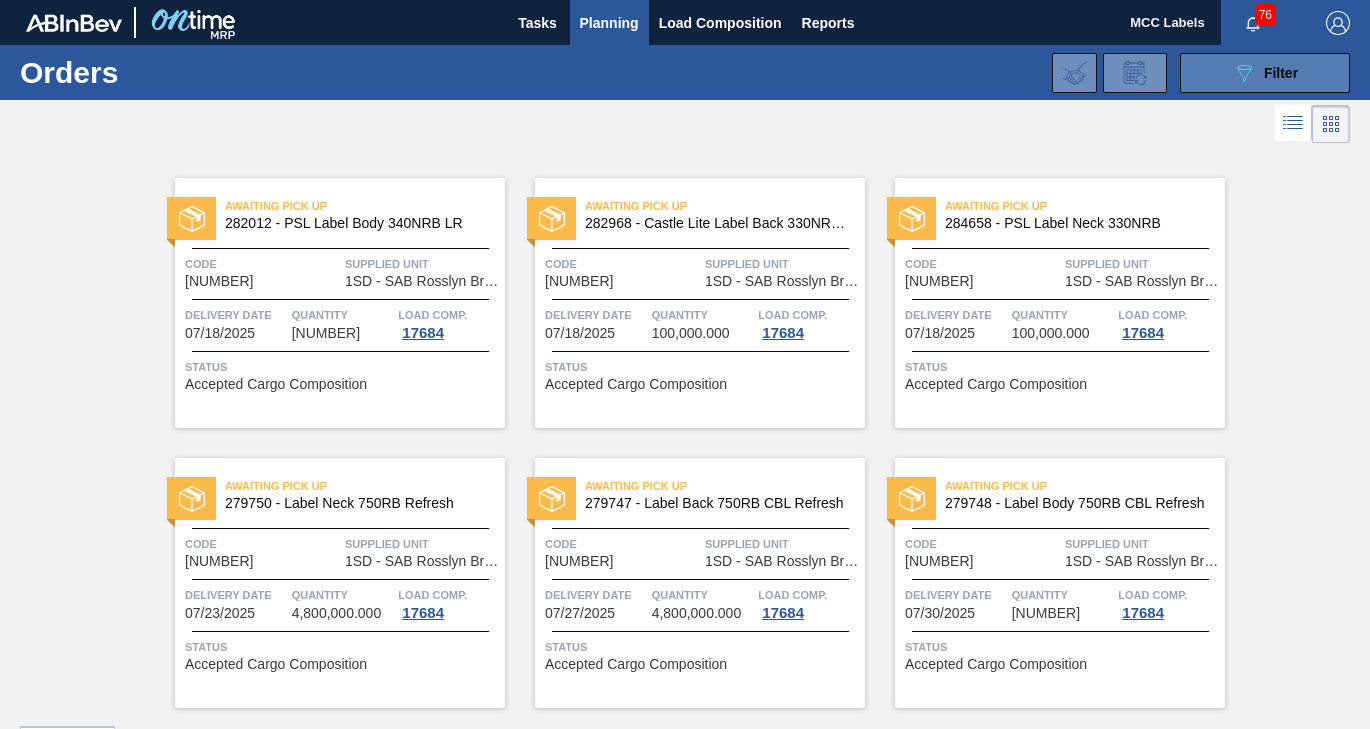 click on "089F7B8B-B2A5-4AFE-B5C0-19BA573D28AC Filter" at bounding box center (1265, 73) 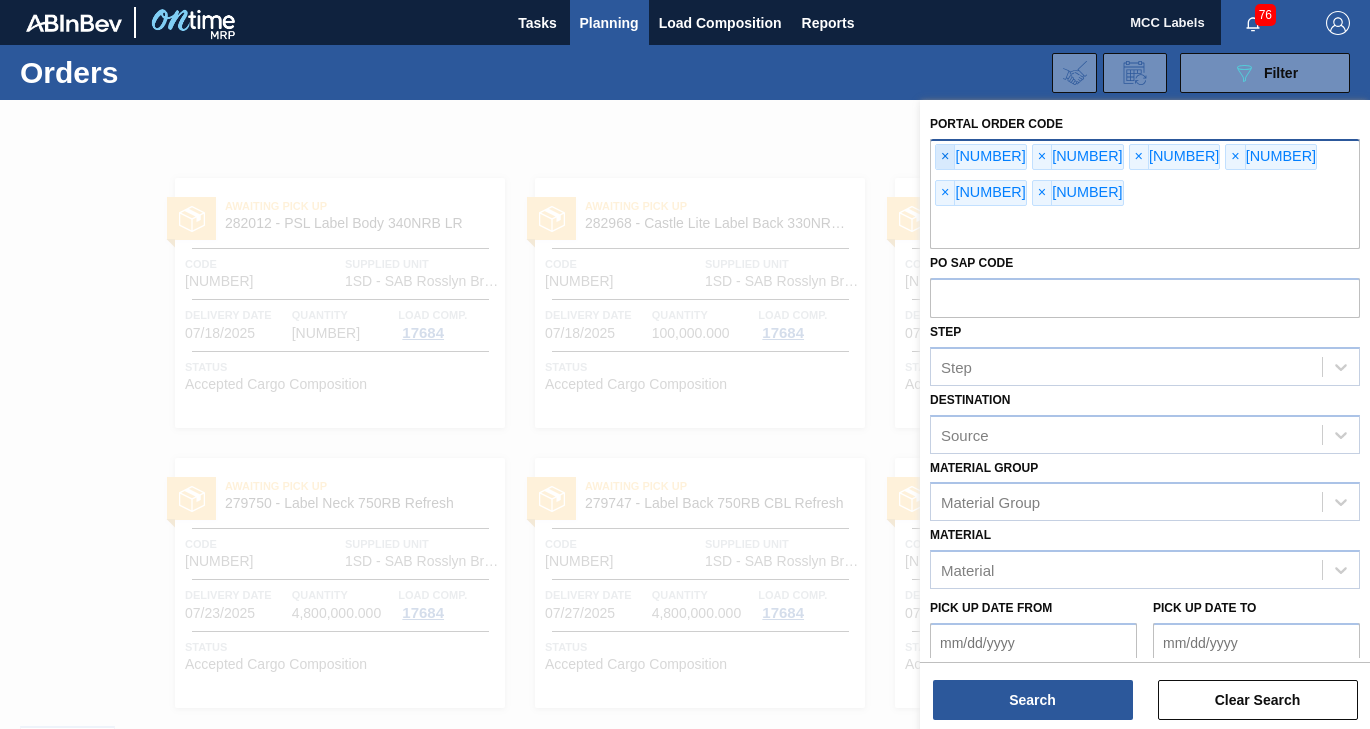 click on "×" at bounding box center [945, 157] 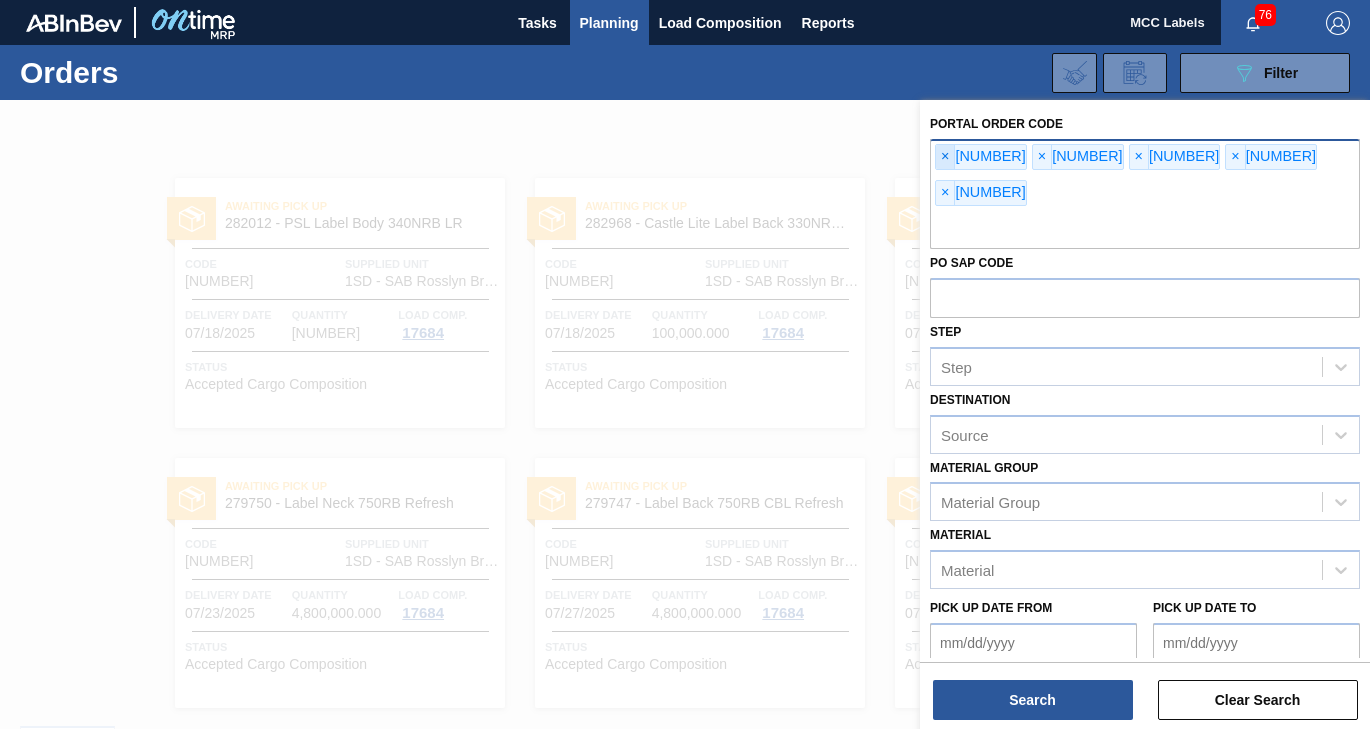 click on "×" at bounding box center (945, 157) 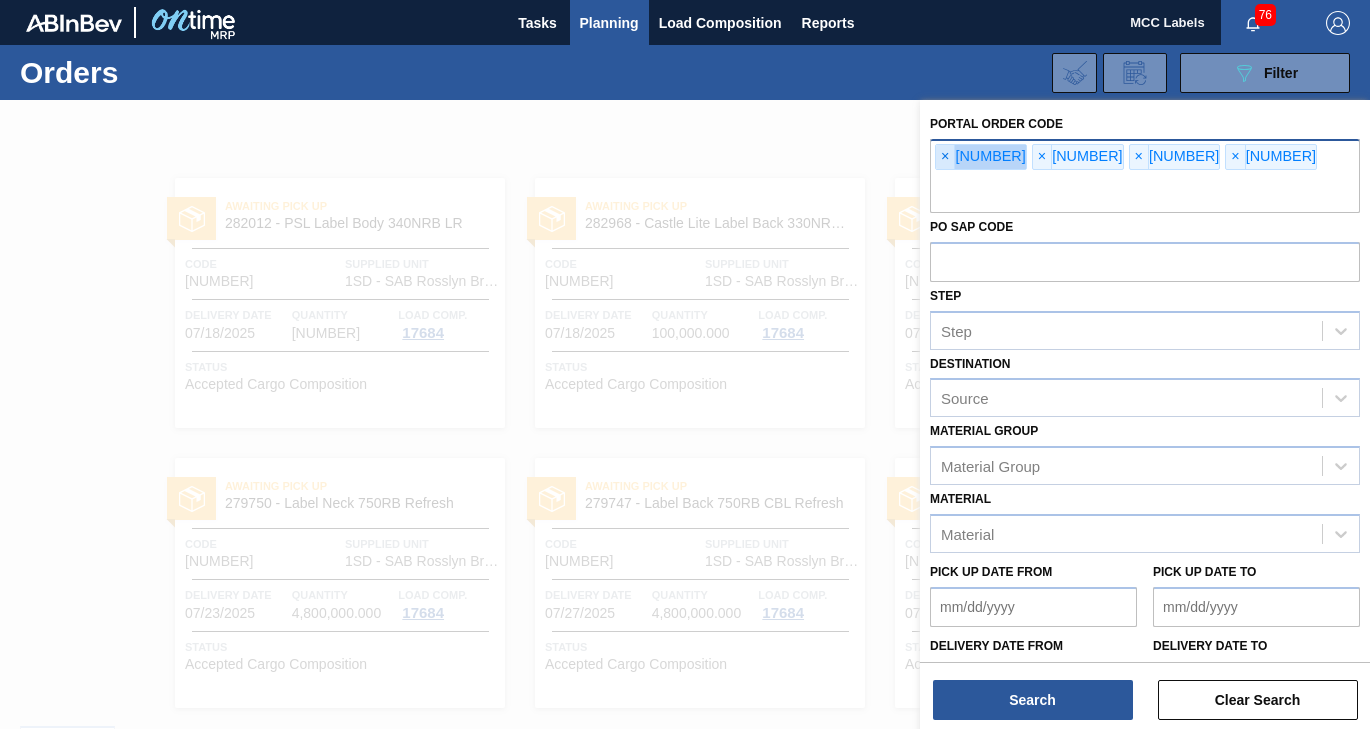click on "×" at bounding box center (945, 157) 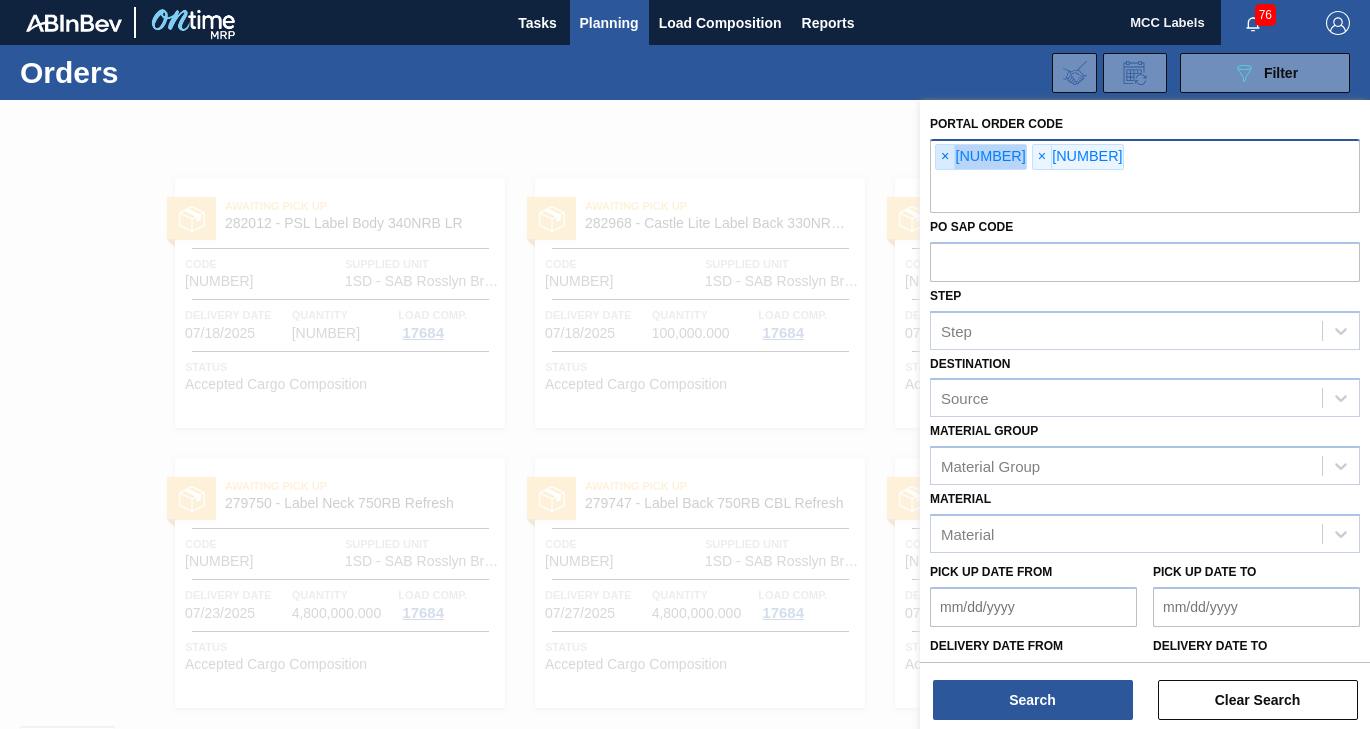 click on "×" at bounding box center [945, 157] 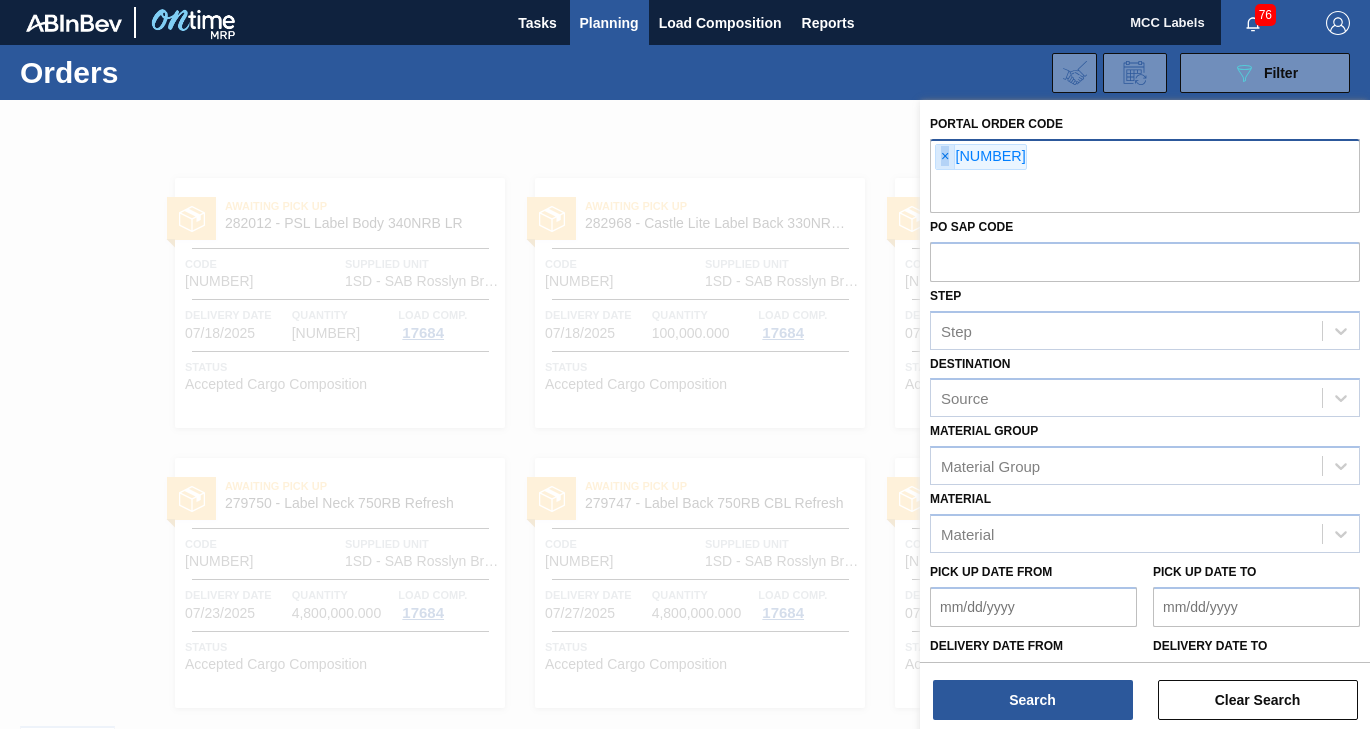 click on "×" at bounding box center (945, 157) 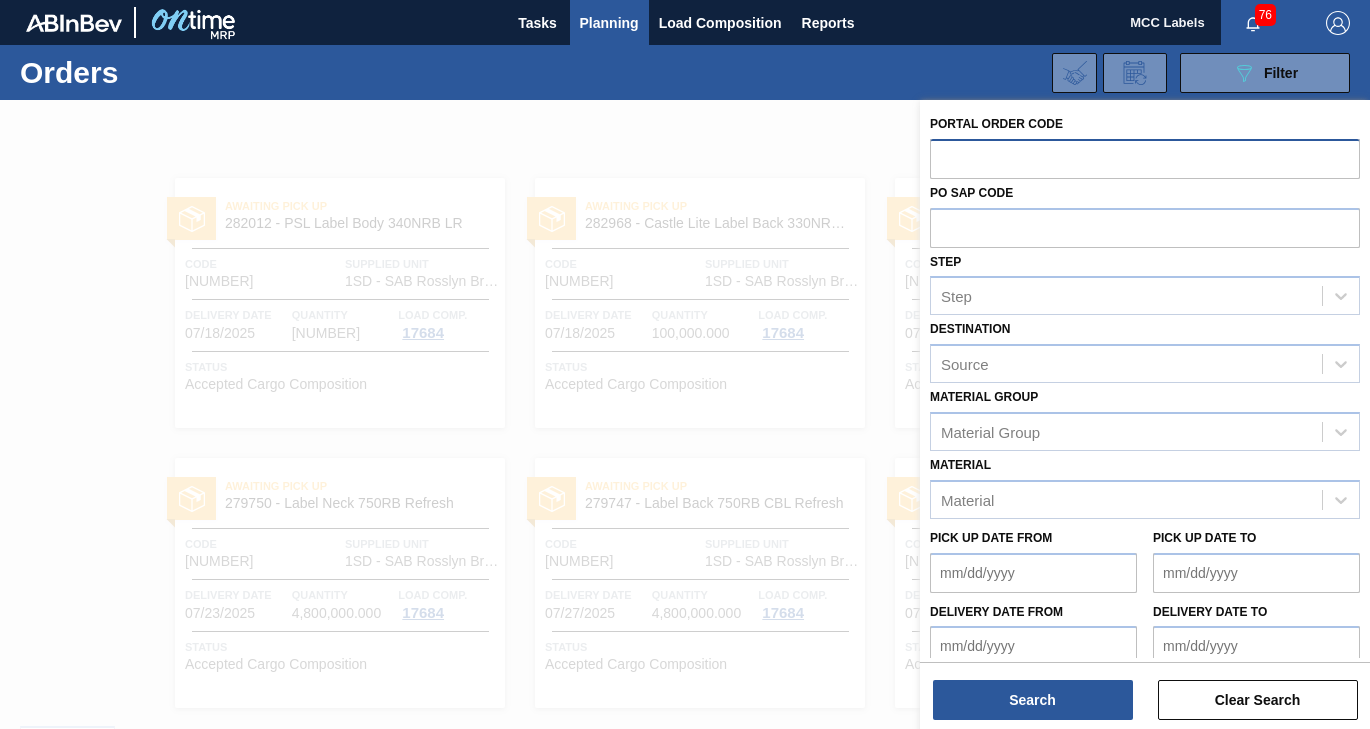 click at bounding box center (1145, 158) 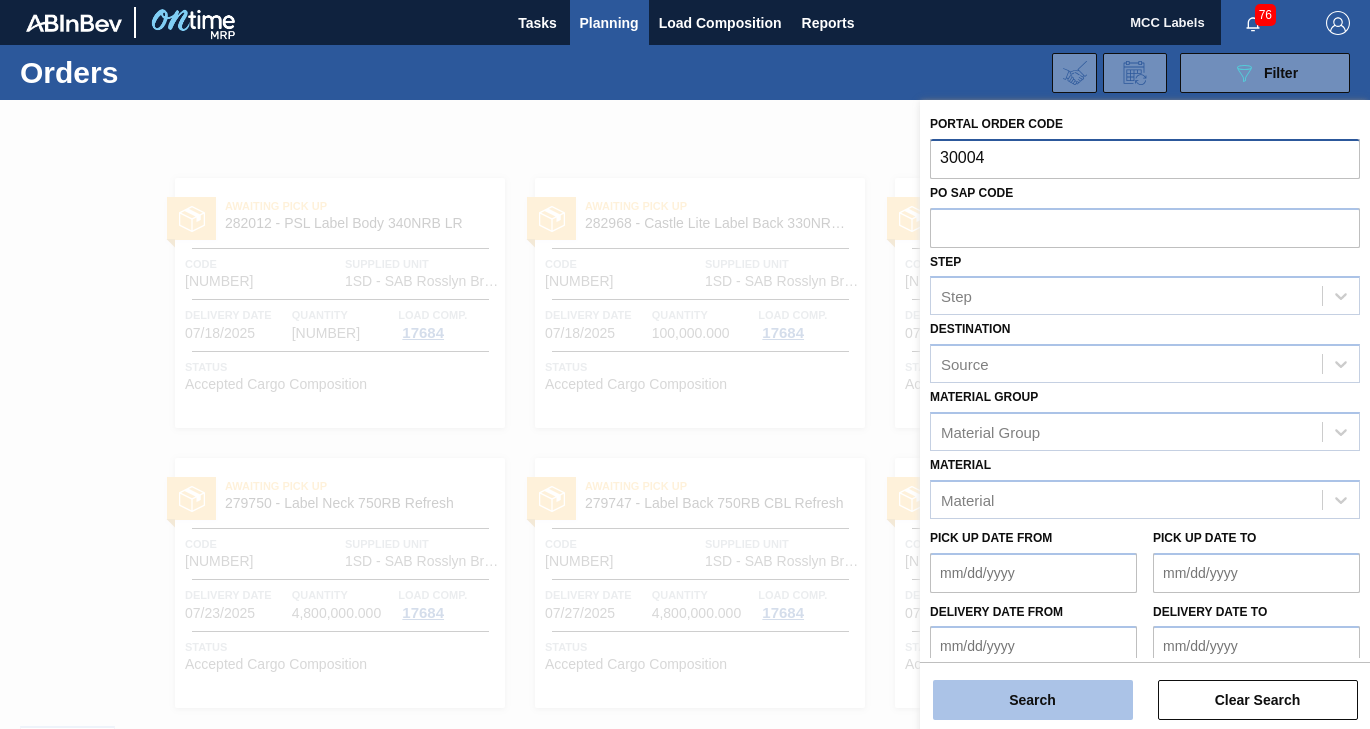 type on "30004" 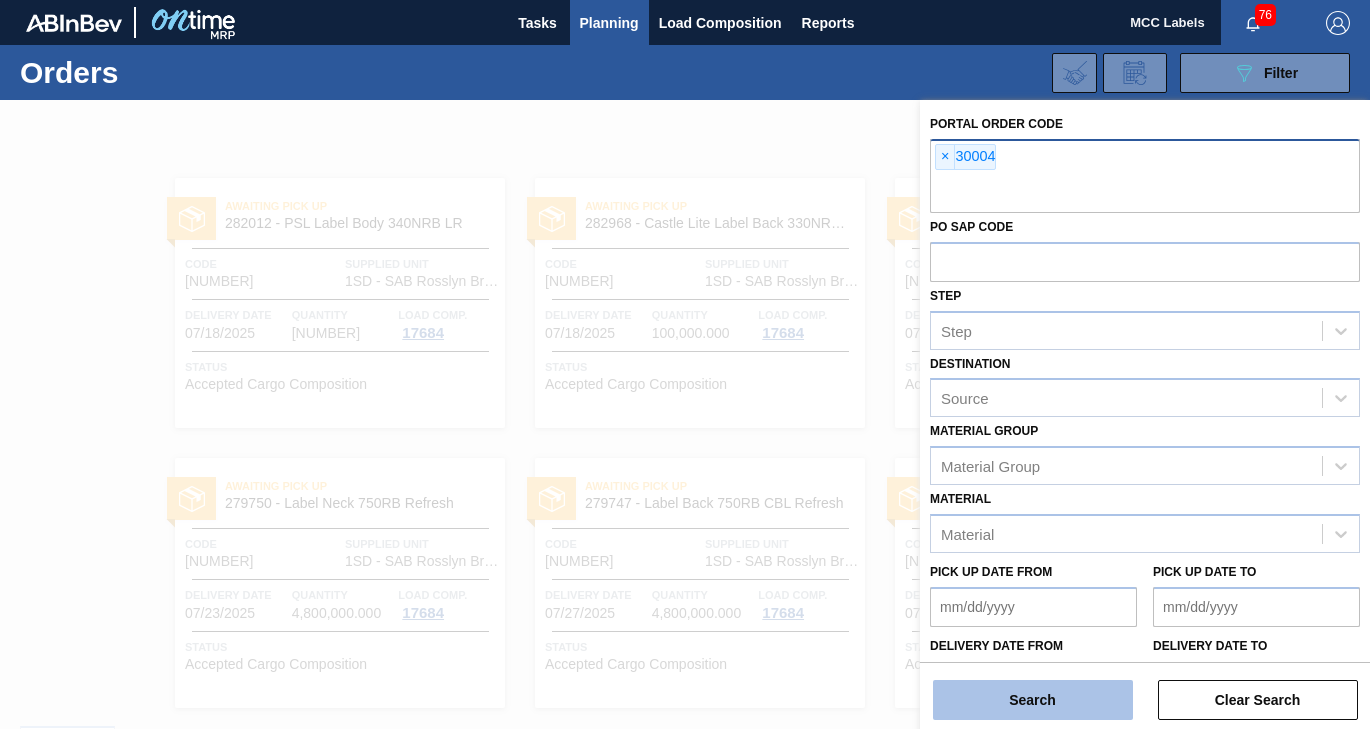 click on "Search" at bounding box center [1033, 700] 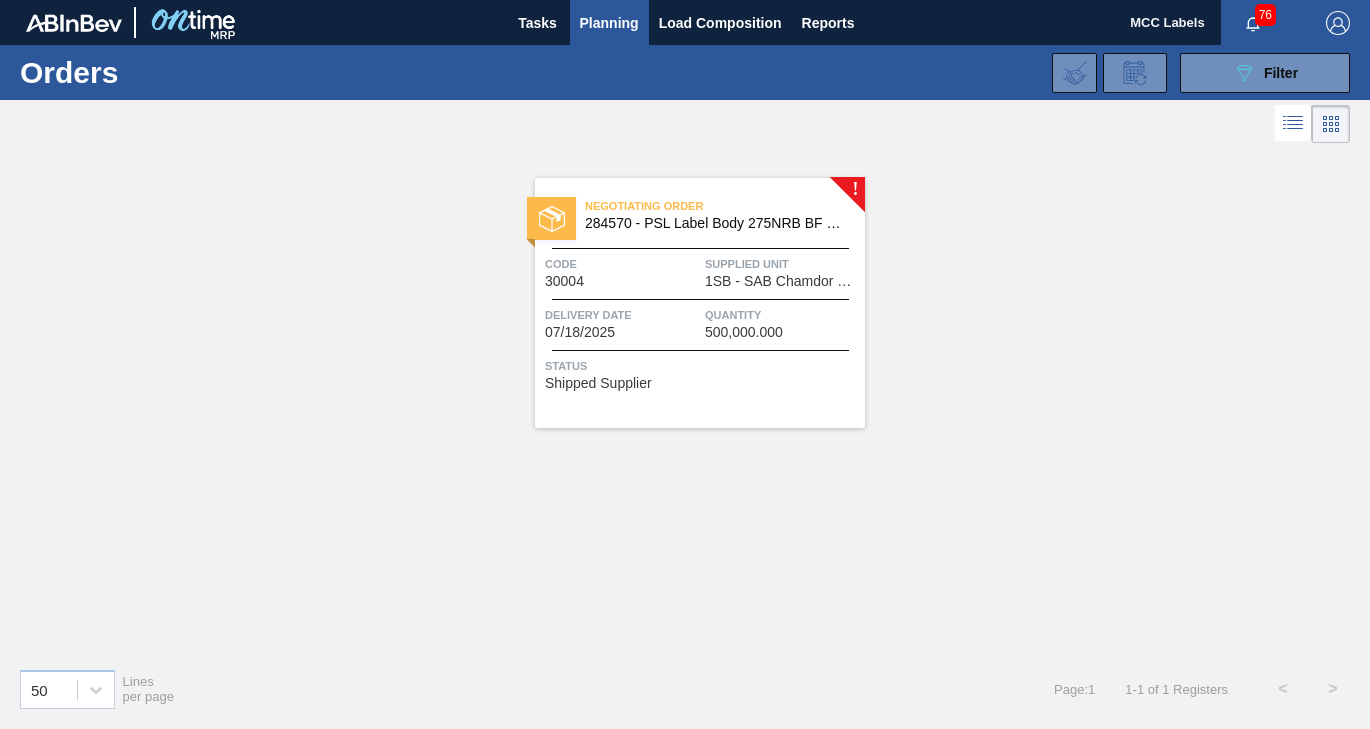 click on "500,000.000" at bounding box center (744, 332) 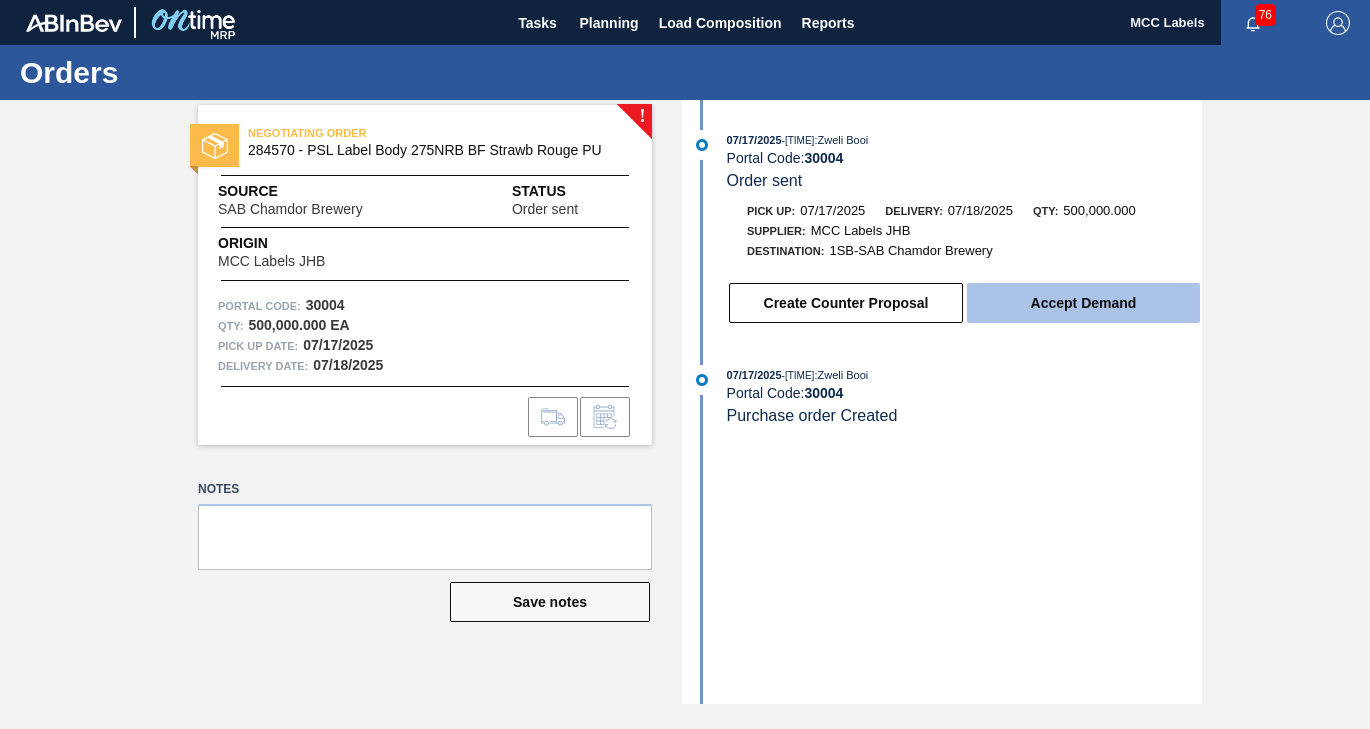 click on "Accept Demand" at bounding box center [1083, 303] 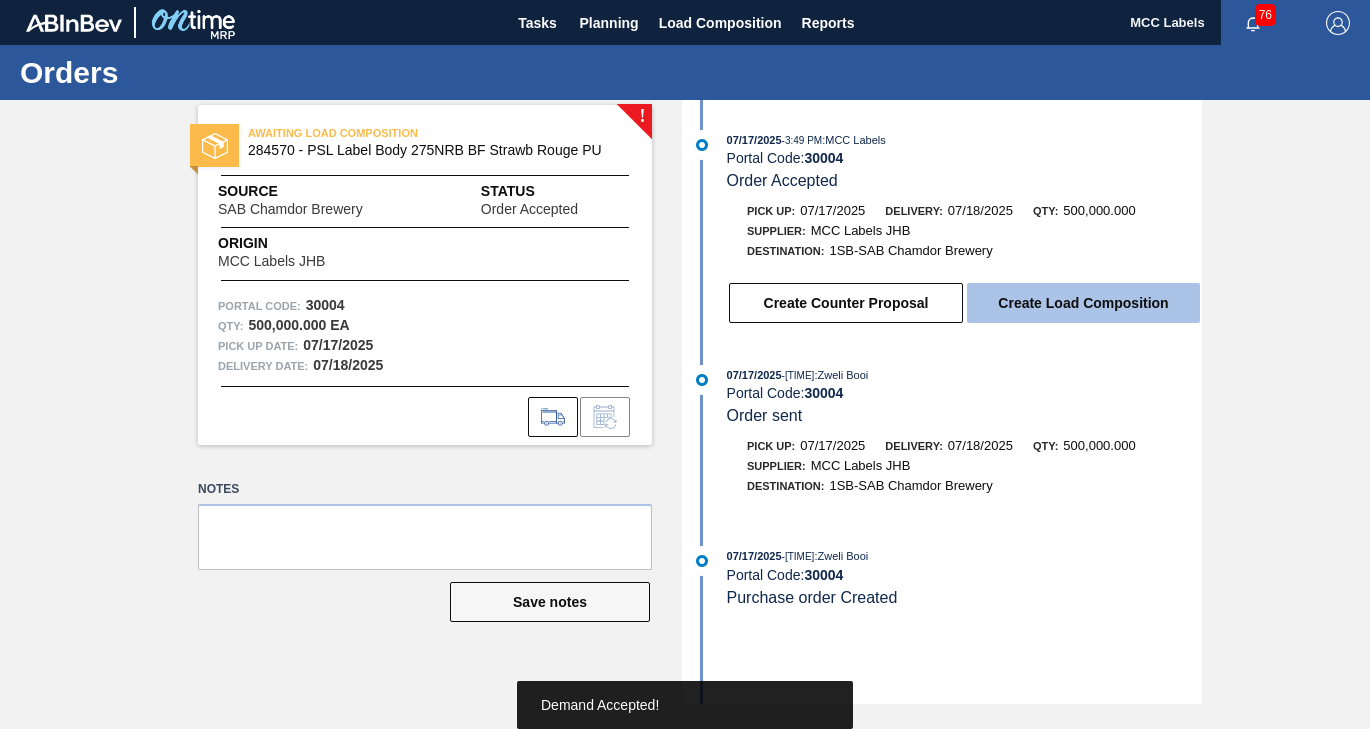 click on "Create Load Composition" at bounding box center [1083, 303] 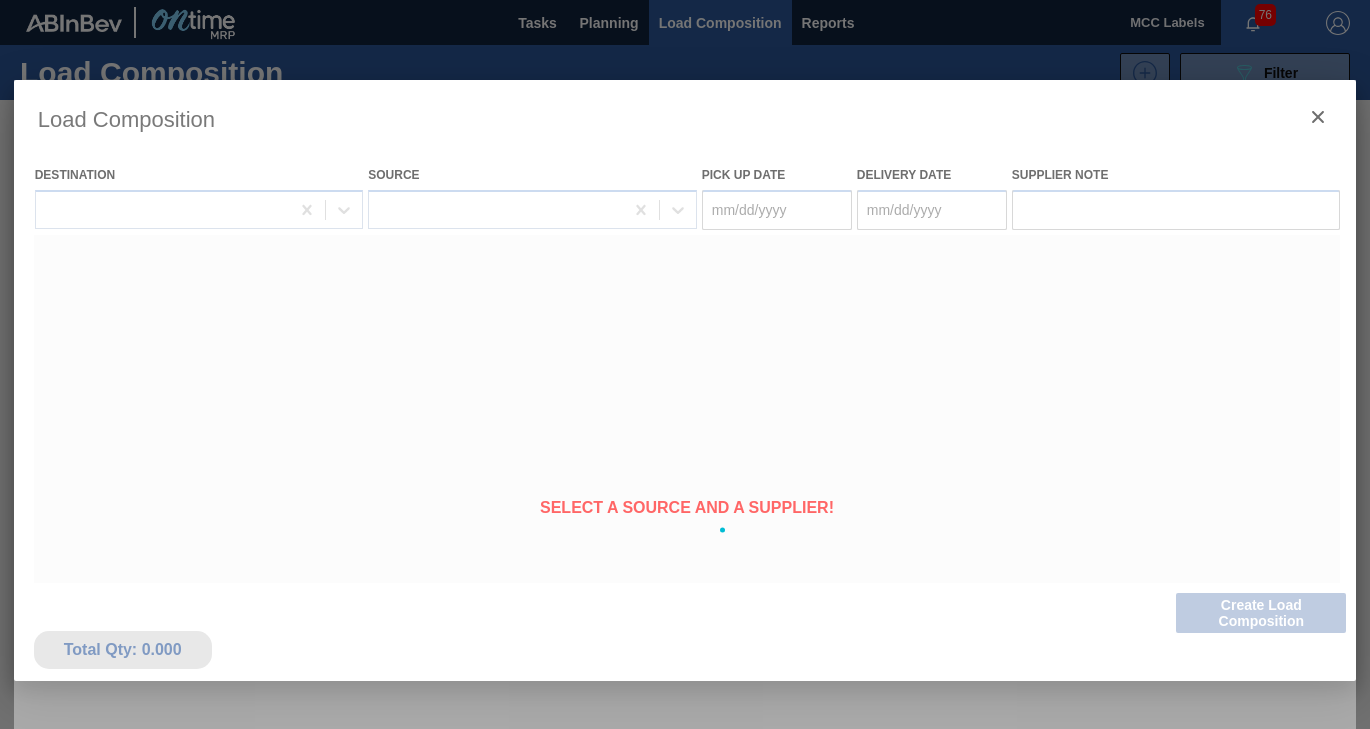 type on "07/17/2025" 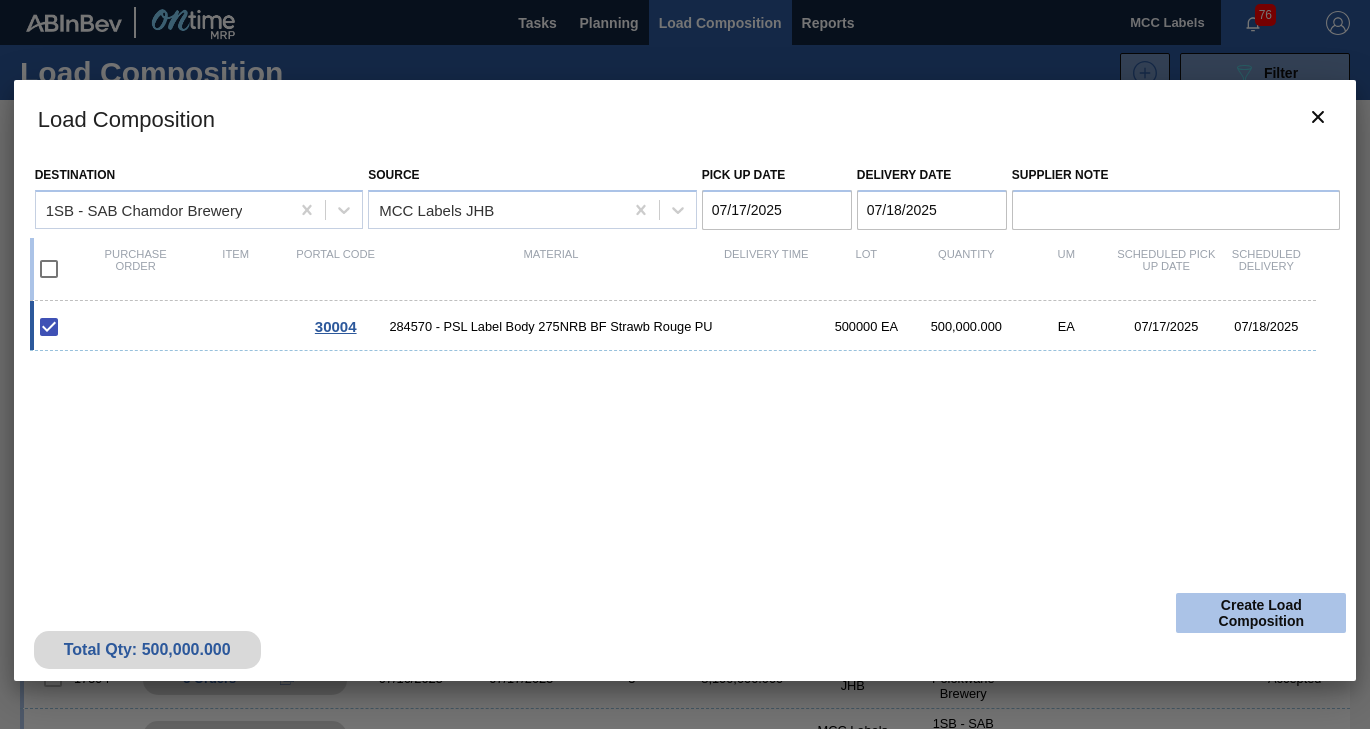 click on "Create Load Composition" at bounding box center (1261, 613) 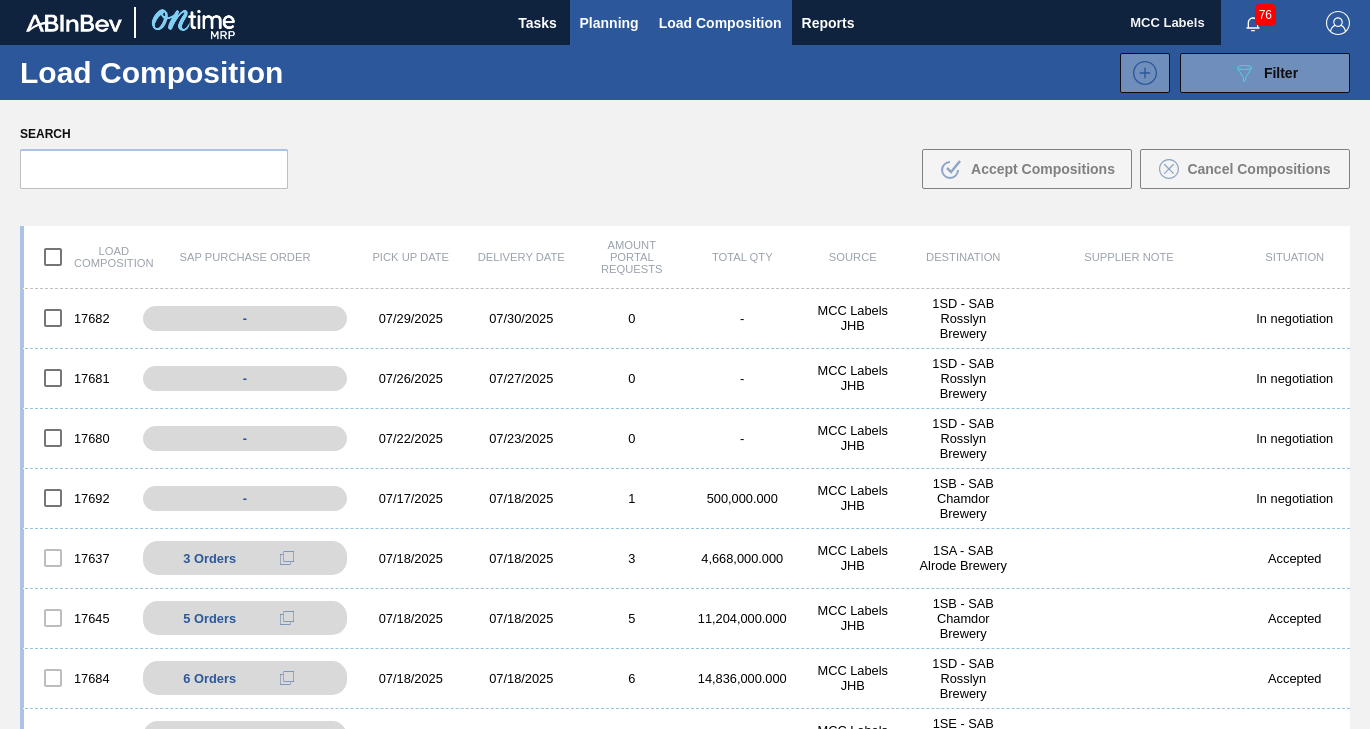 click on "Planning" at bounding box center (609, 23) 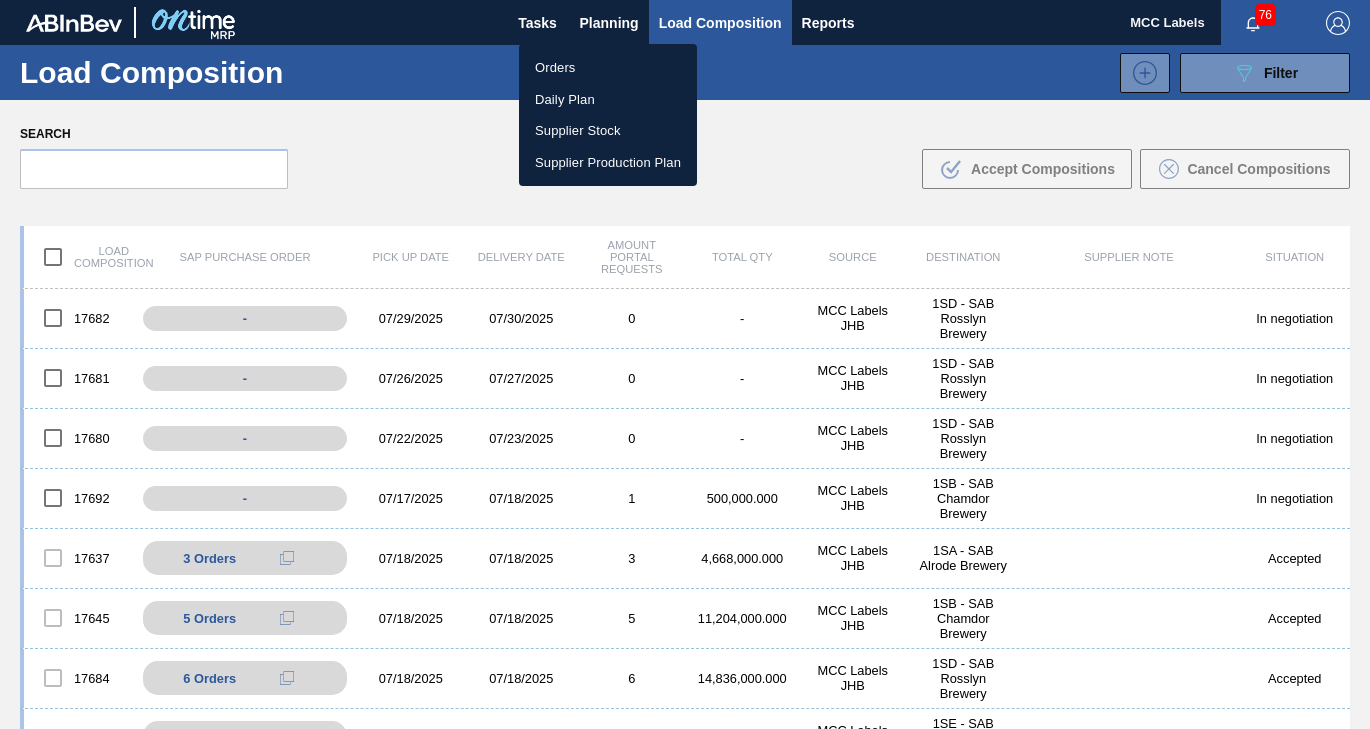 click on "Orders" at bounding box center (608, 68) 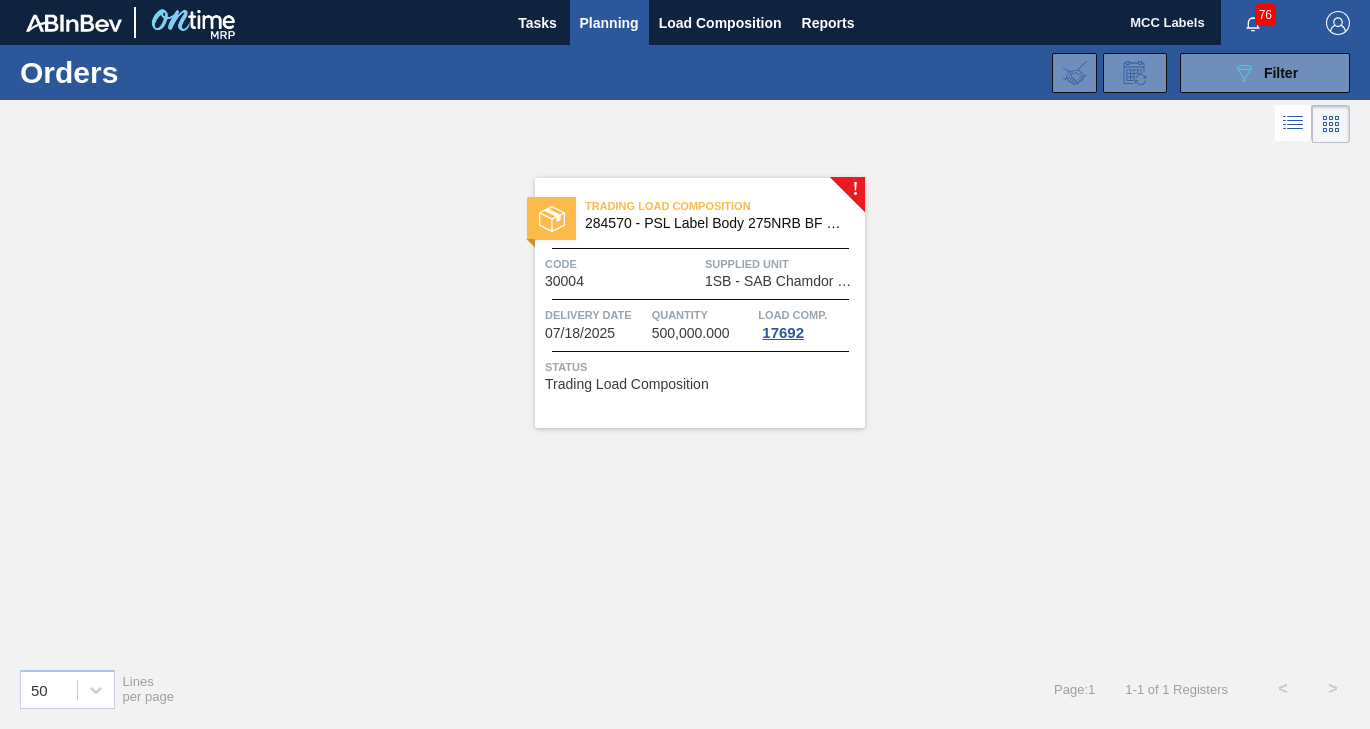 click on "Delivery Date 07/18/2025 Quantity 500,000.000 Load Comp. 17692" at bounding box center (700, 323) 